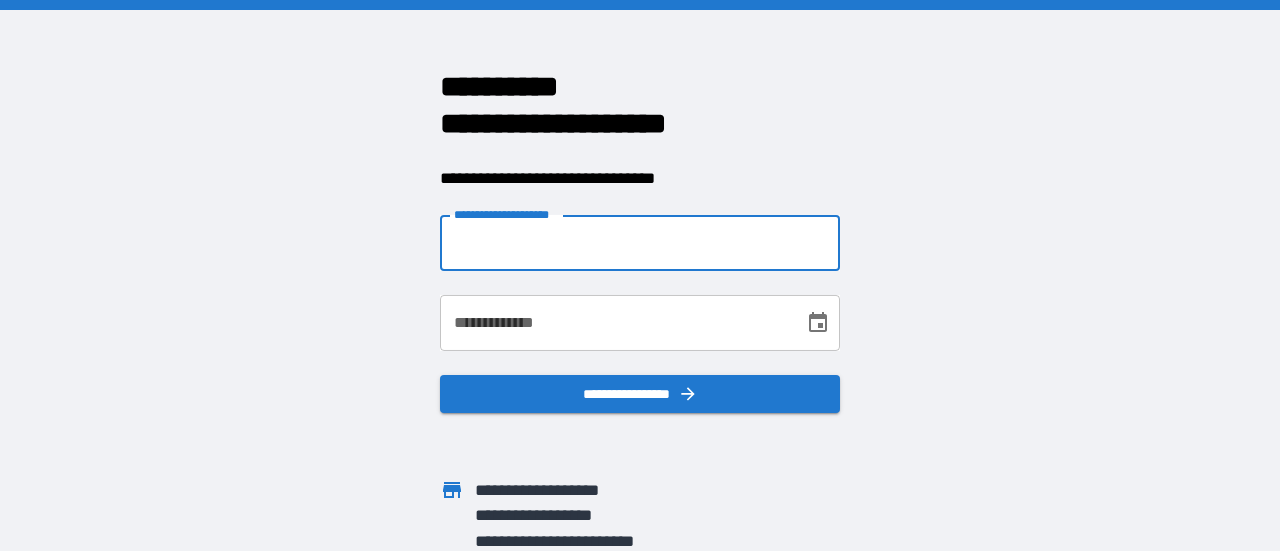 click on "**********" at bounding box center [640, 243] 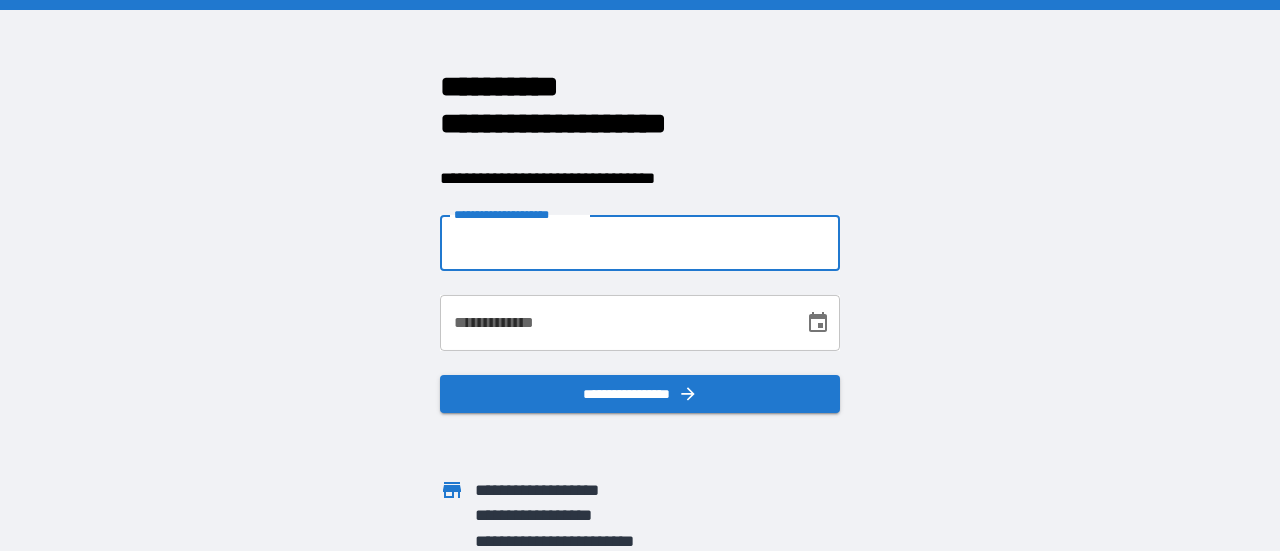 scroll, scrollTop: 0, scrollLeft: 0, axis: both 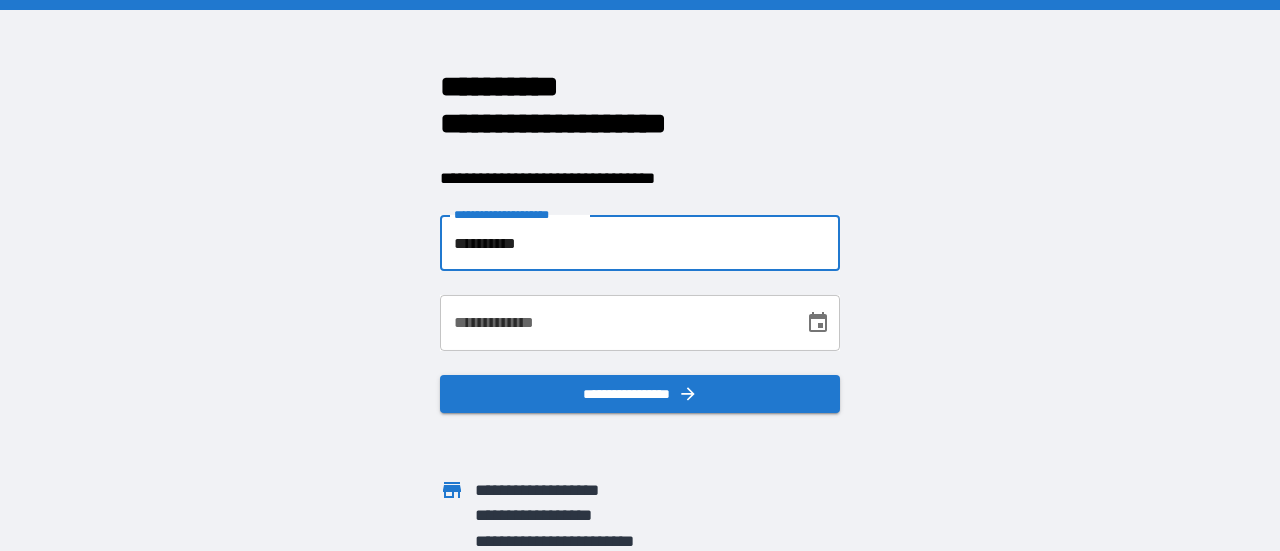 type on "**********" 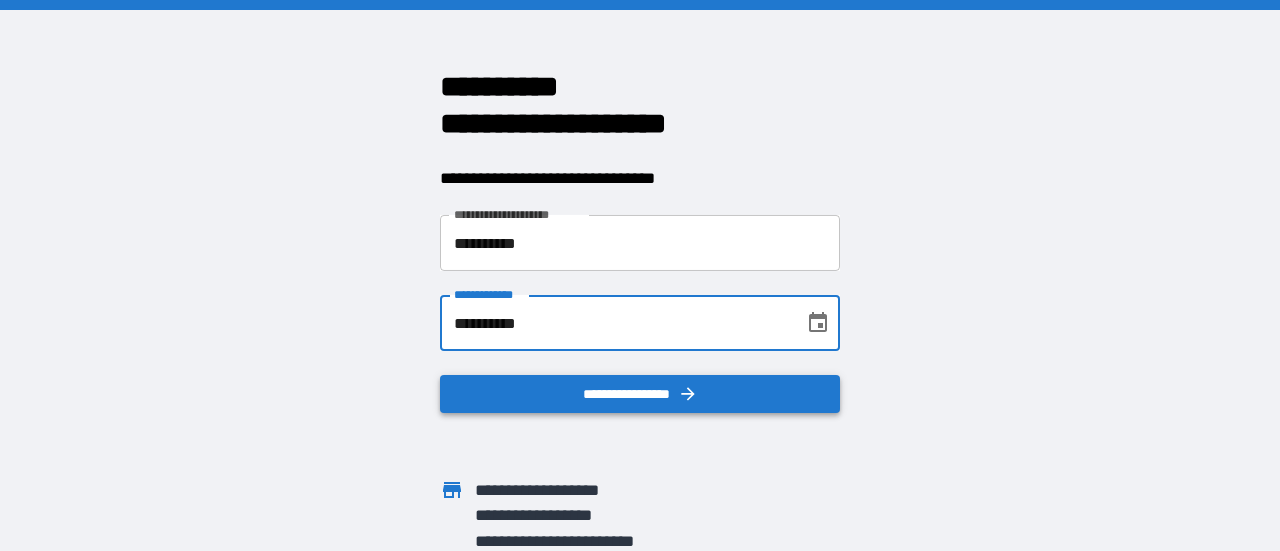 type on "**********" 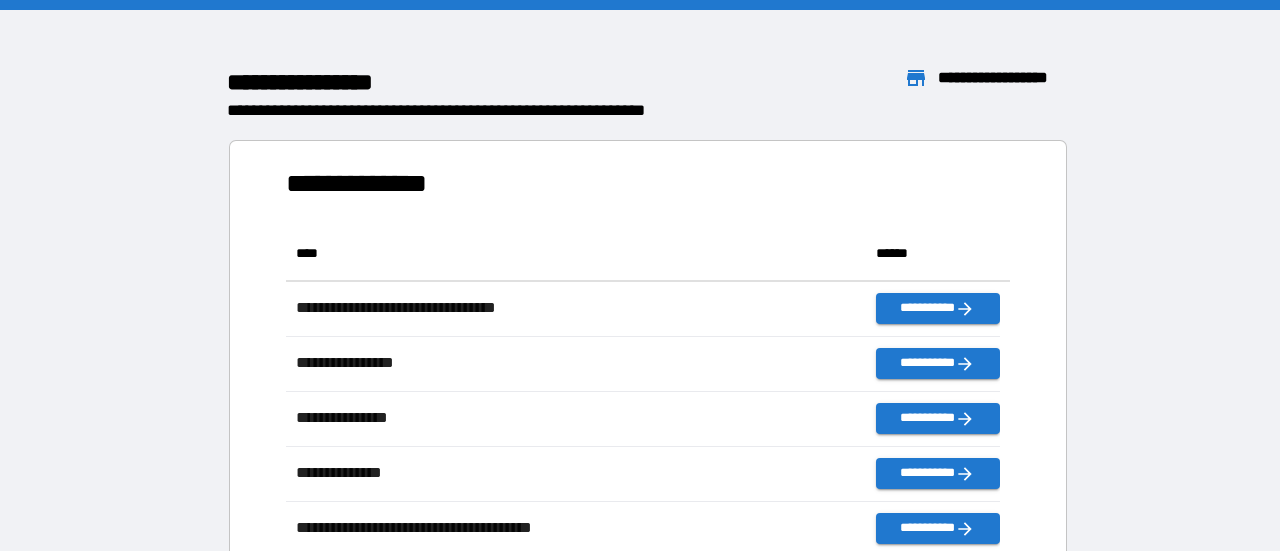 scroll, scrollTop: 315, scrollLeft: 698, axis: both 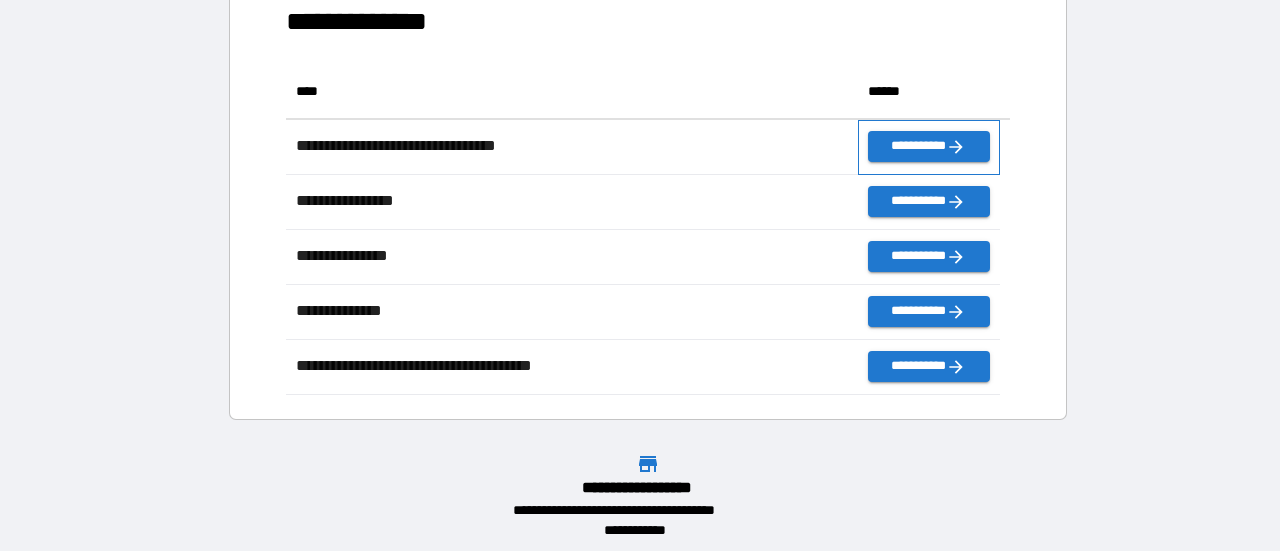 click on "**********" at bounding box center (929, 147) 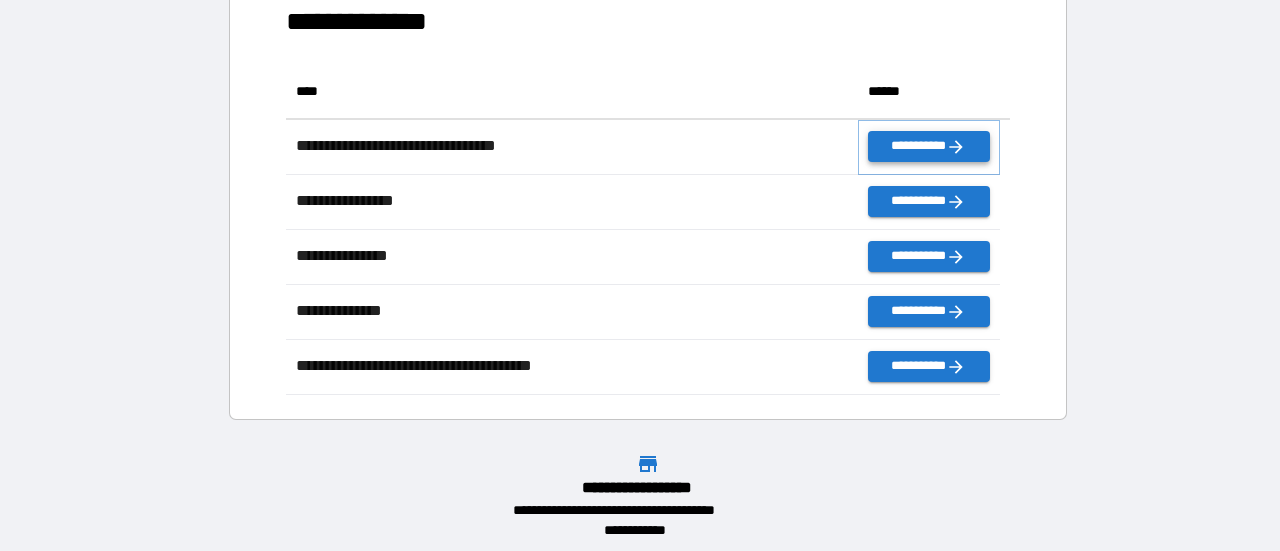 click on "**********" at bounding box center [929, 146] 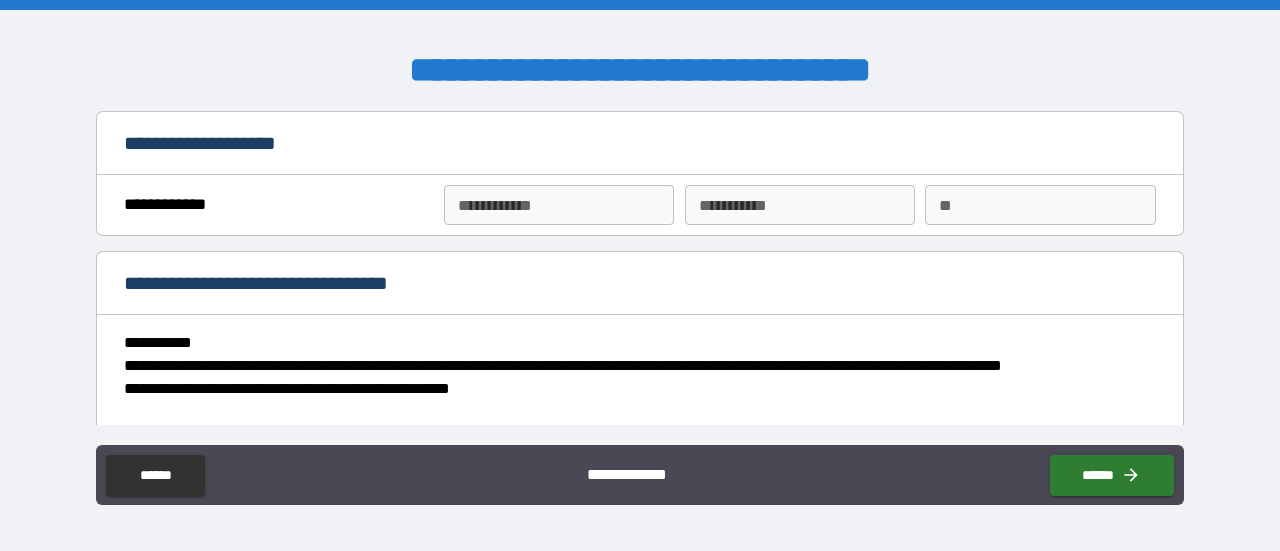 click on "**********" at bounding box center [559, 205] 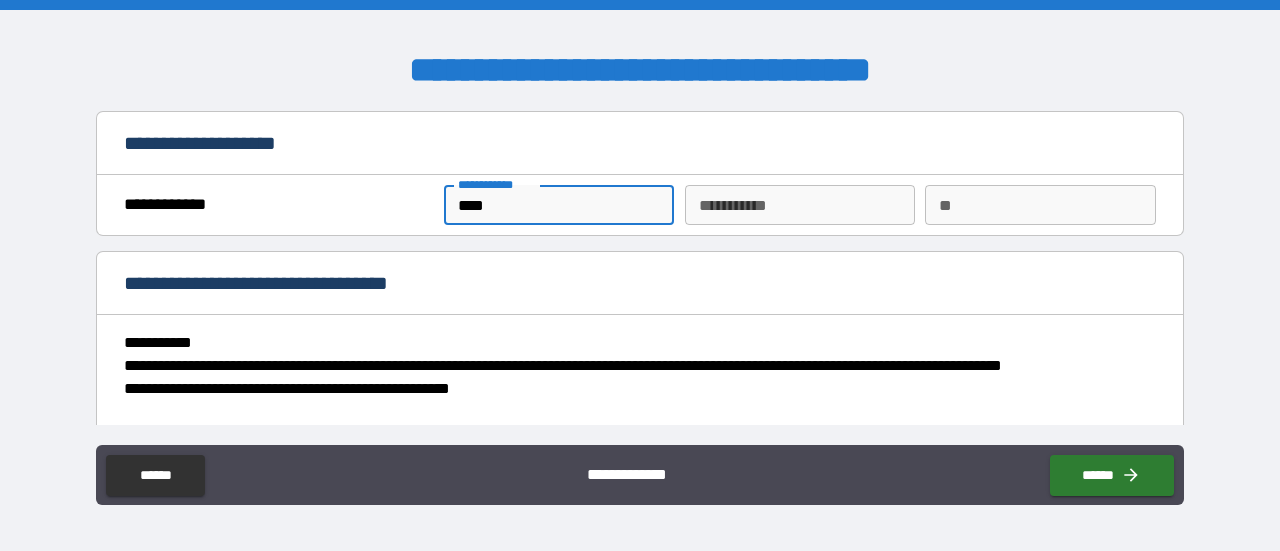 type on "****" 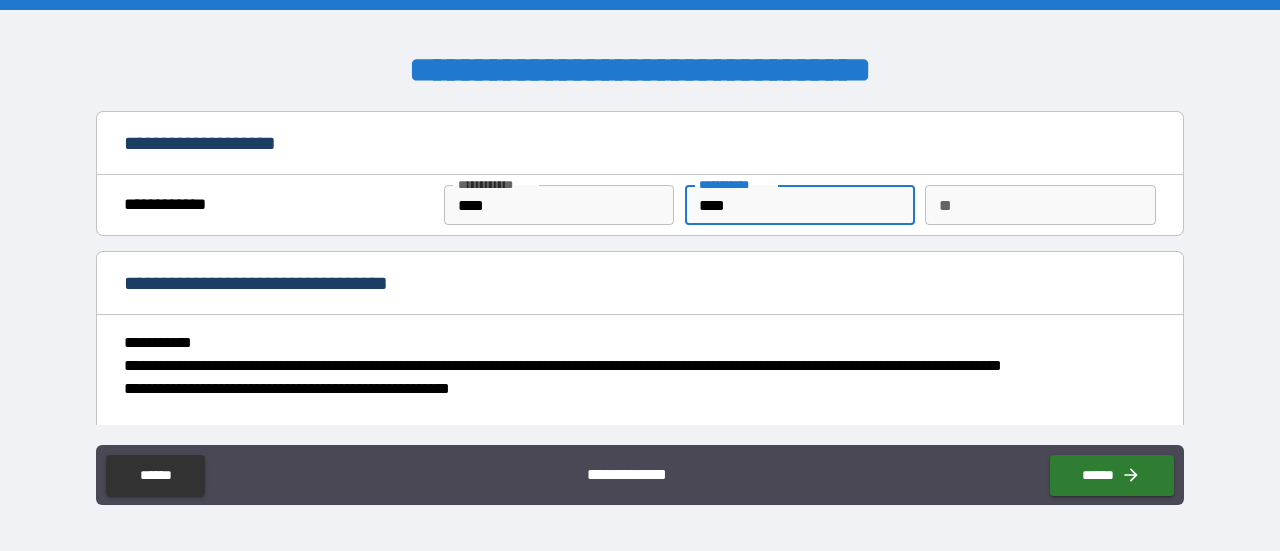 type on "****" 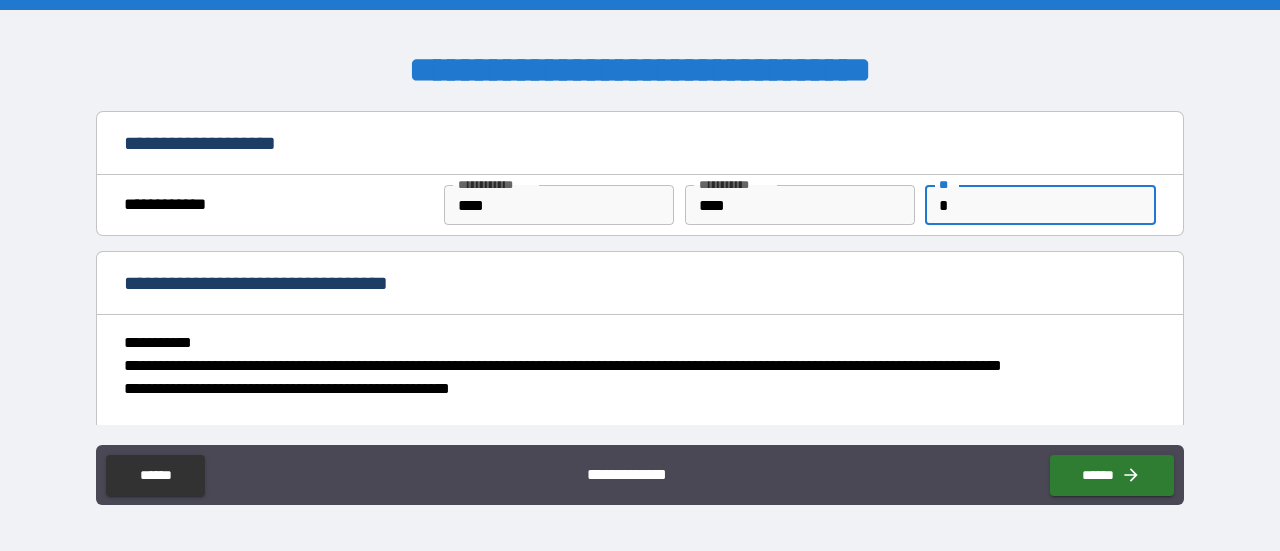 type on "*" 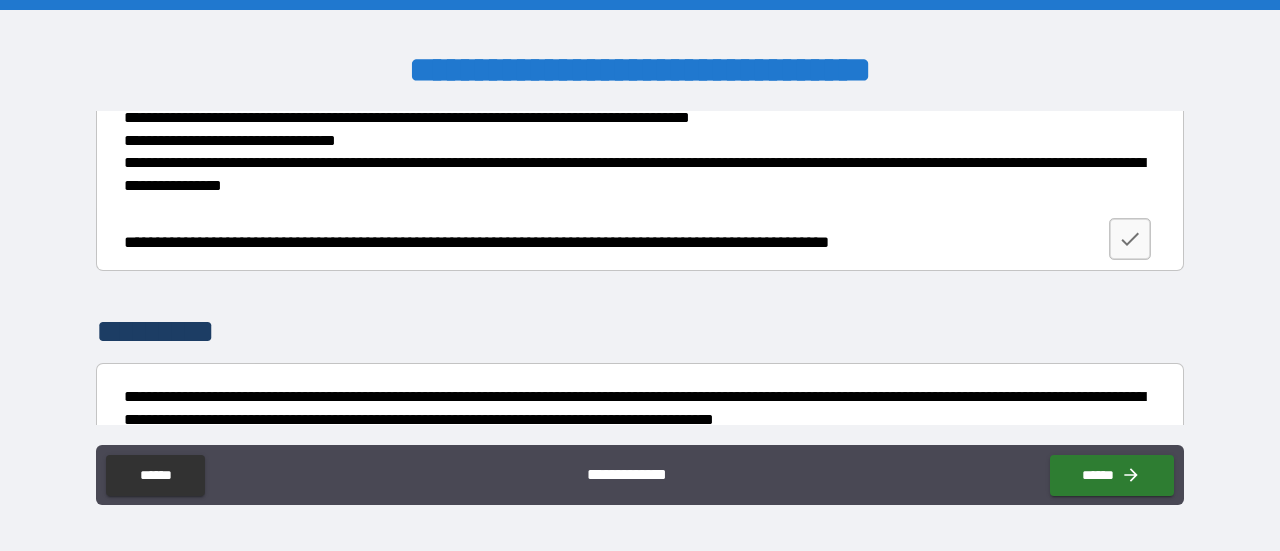 scroll, scrollTop: 2670, scrollLeft: 0, axis: vertical 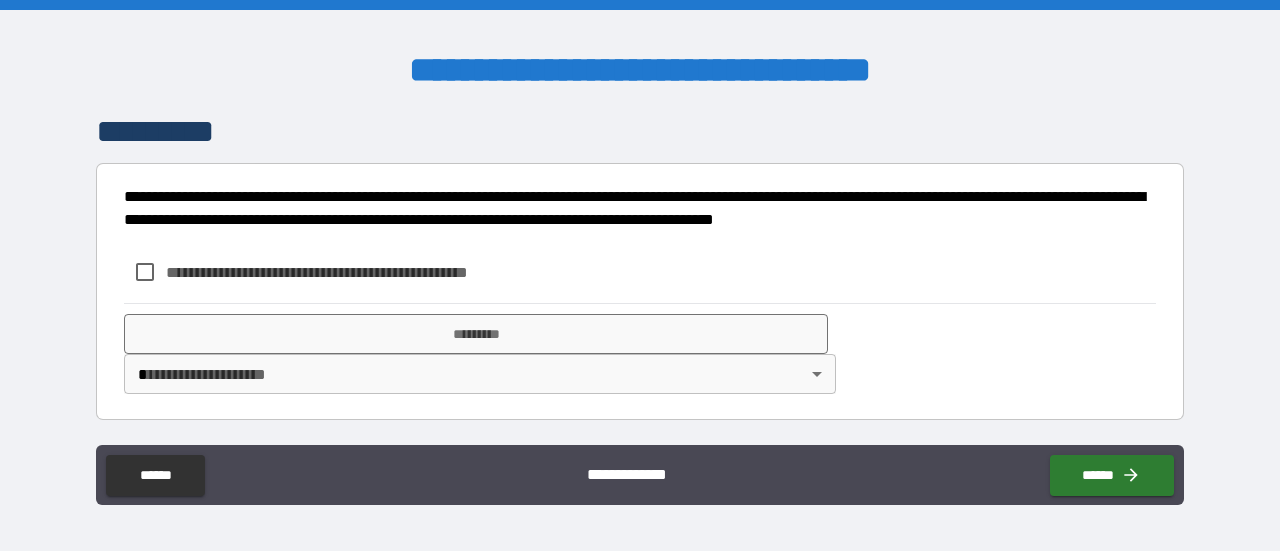 click on "**********" at bounding box center (350, 272) 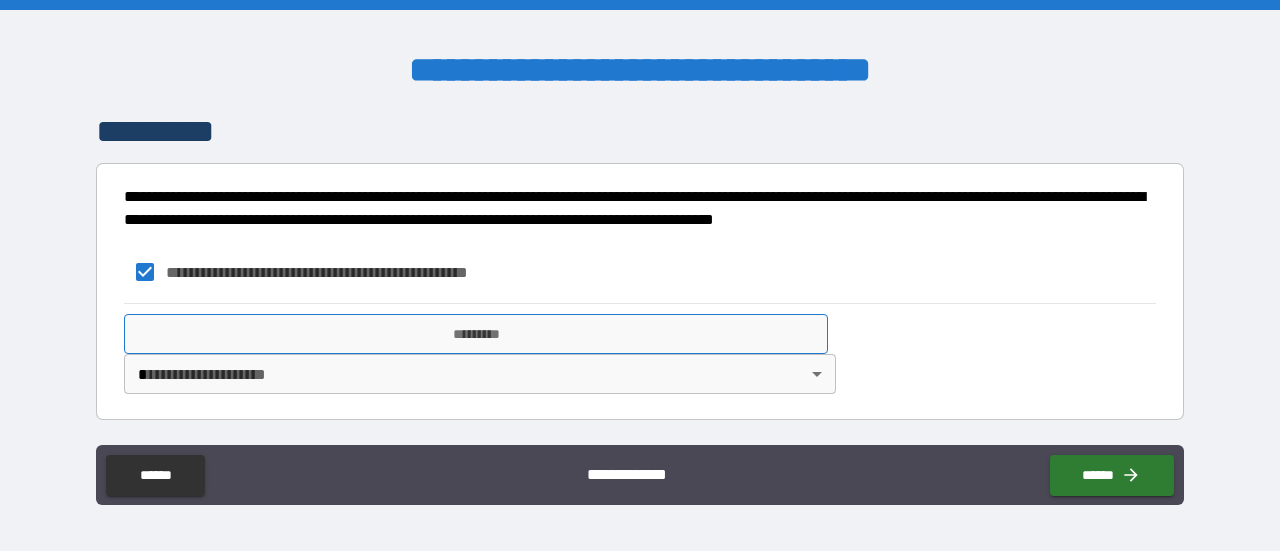 click on "*********" at bounding box center (476, 334) 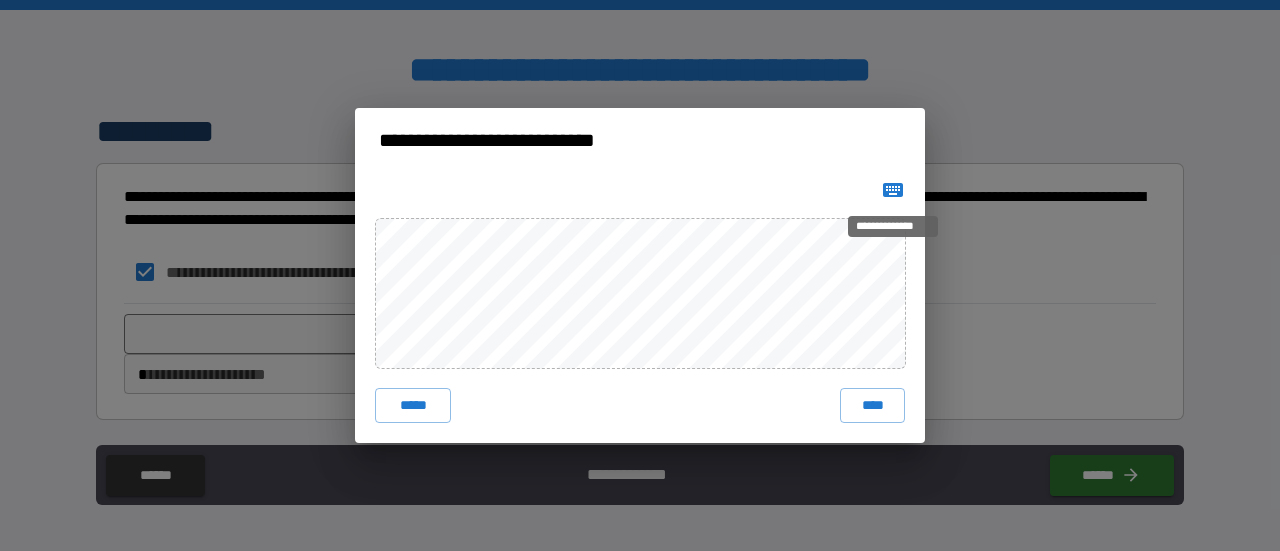 click 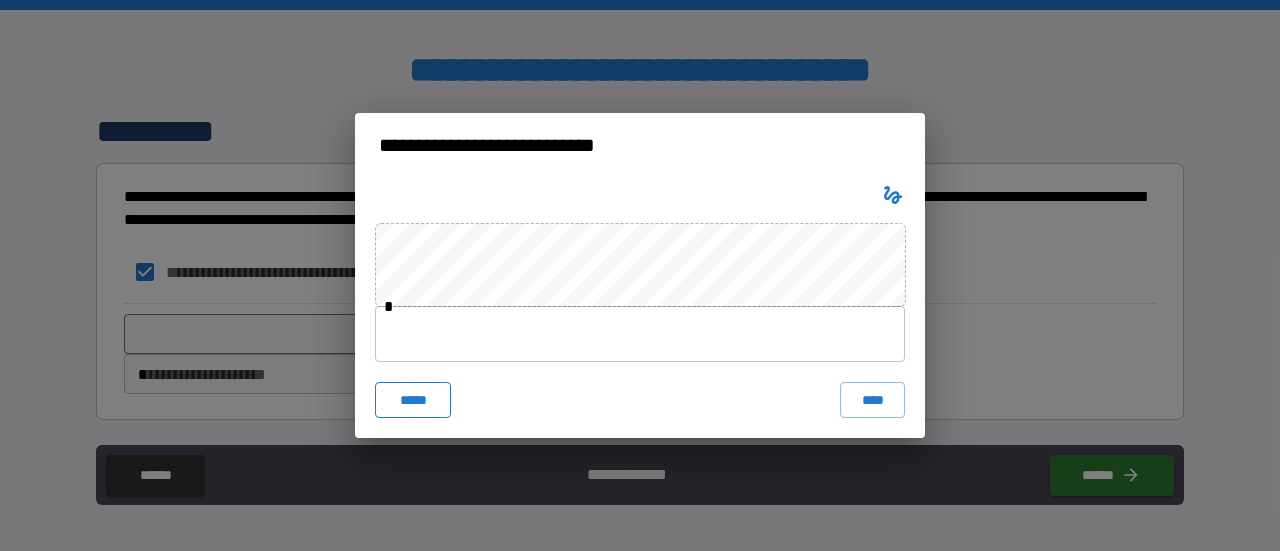 click on "*****" at bounding box center [413, 400] 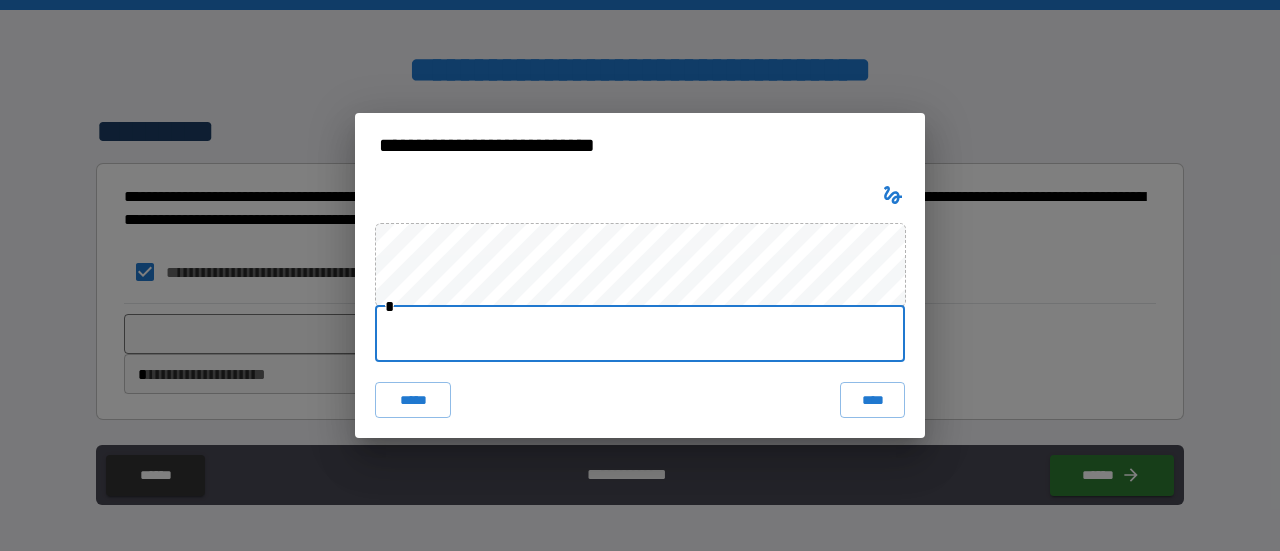 click at bounding box center [640, 334] 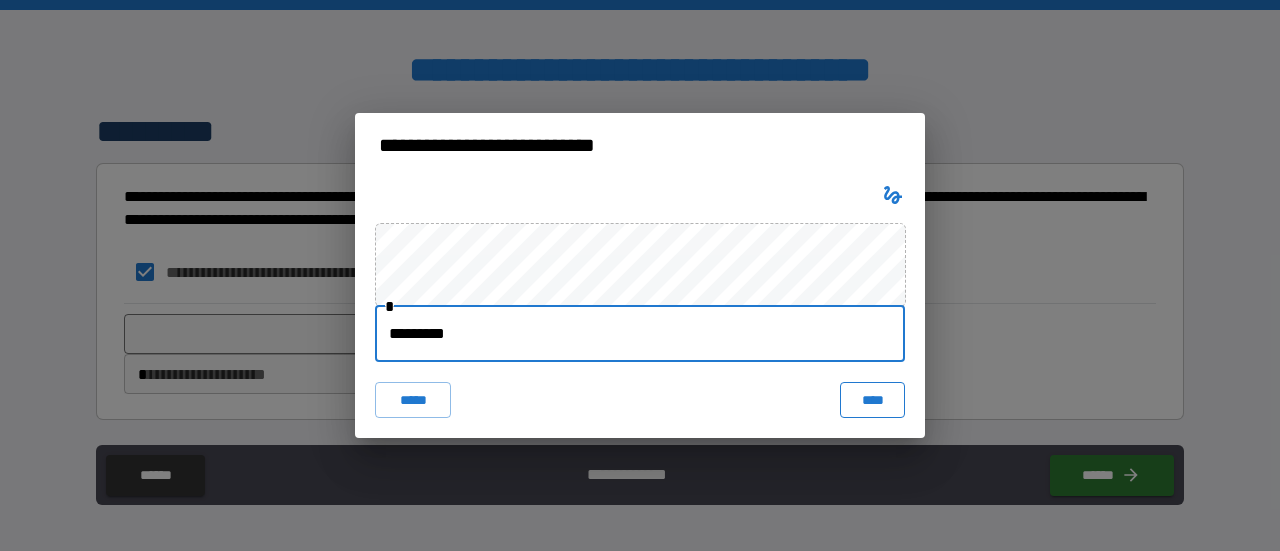 type on "*********" 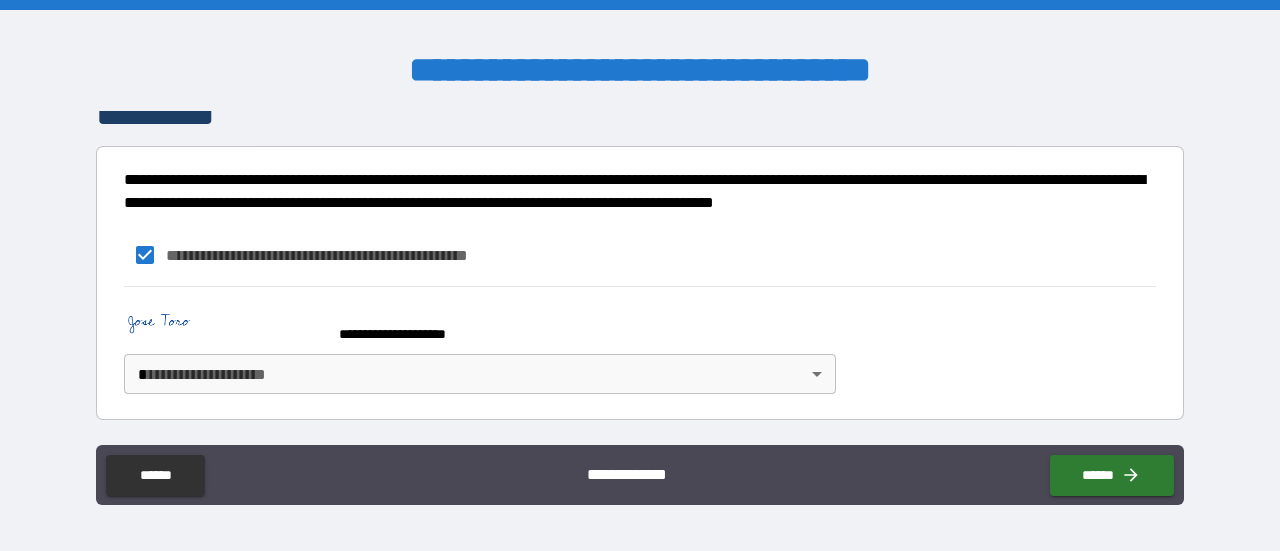 click on "**********" at bounding box center [640, 275] 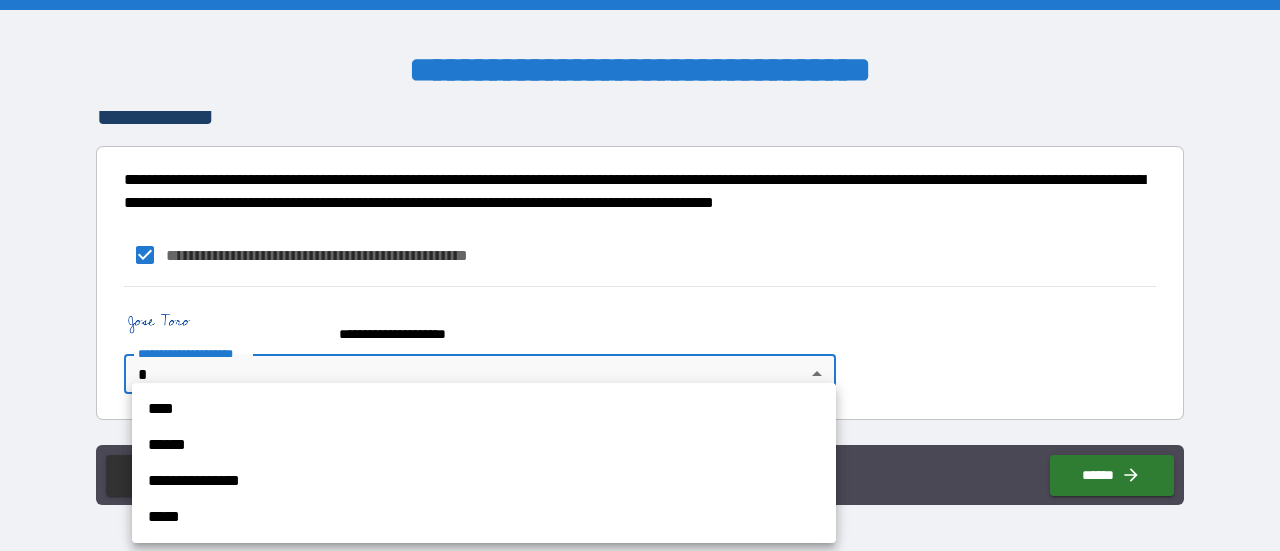click on "****" at bounding box center [484, 409] 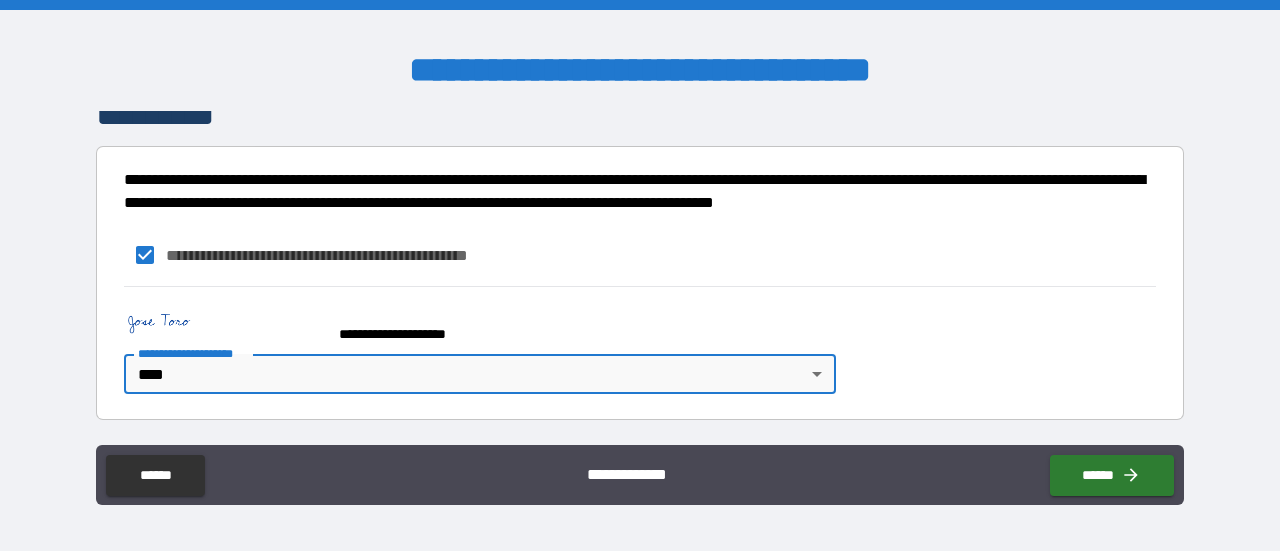 scroll, scrollTop: 2687, scrollLeft: 0, axis: vertical 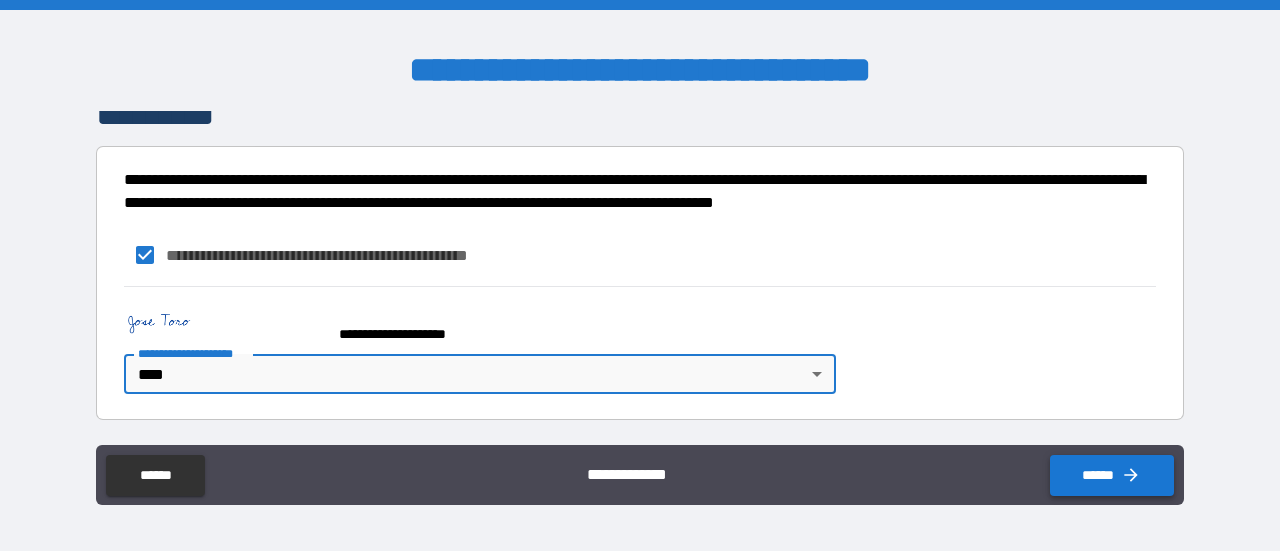 click on "******" at bounding box center (1112, 475) 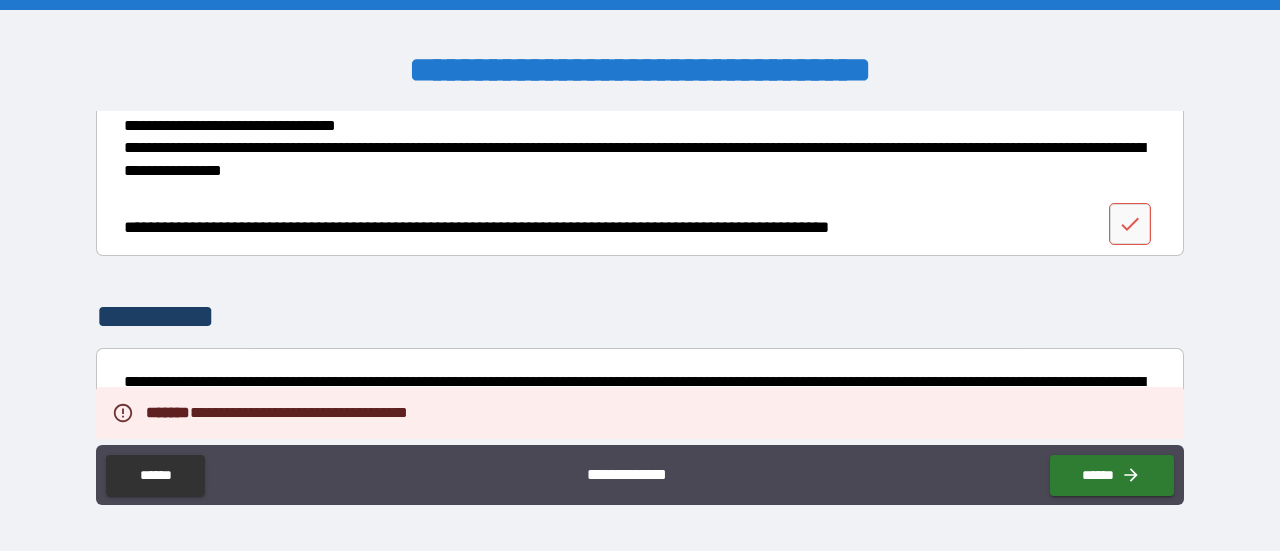 scroll, scrollTop: 2414, scrollLeft: 0, axis: vertical 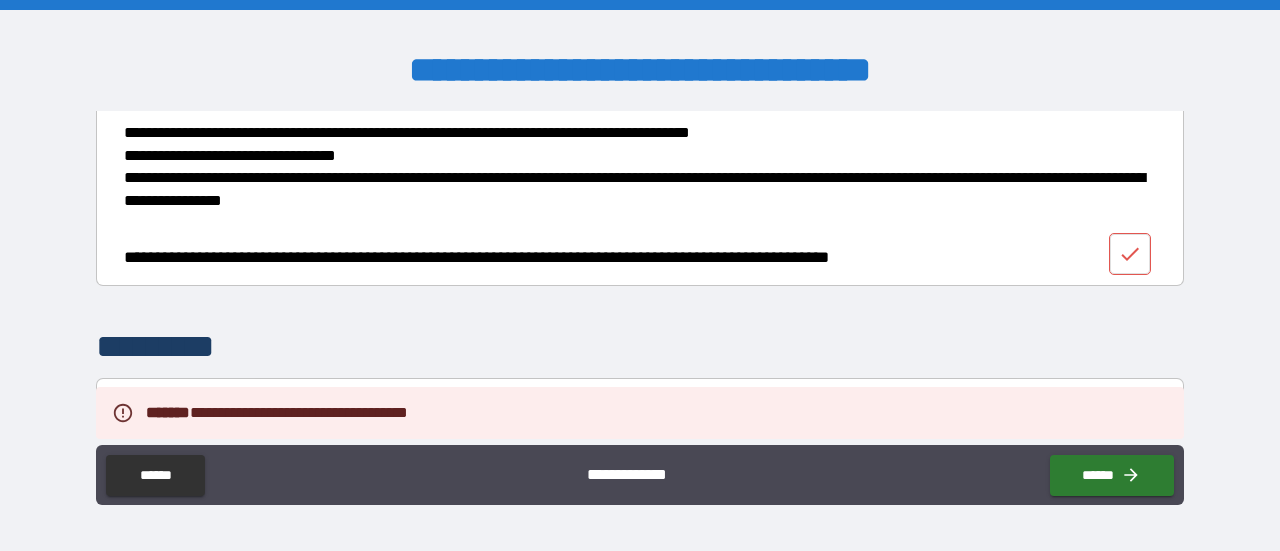 click 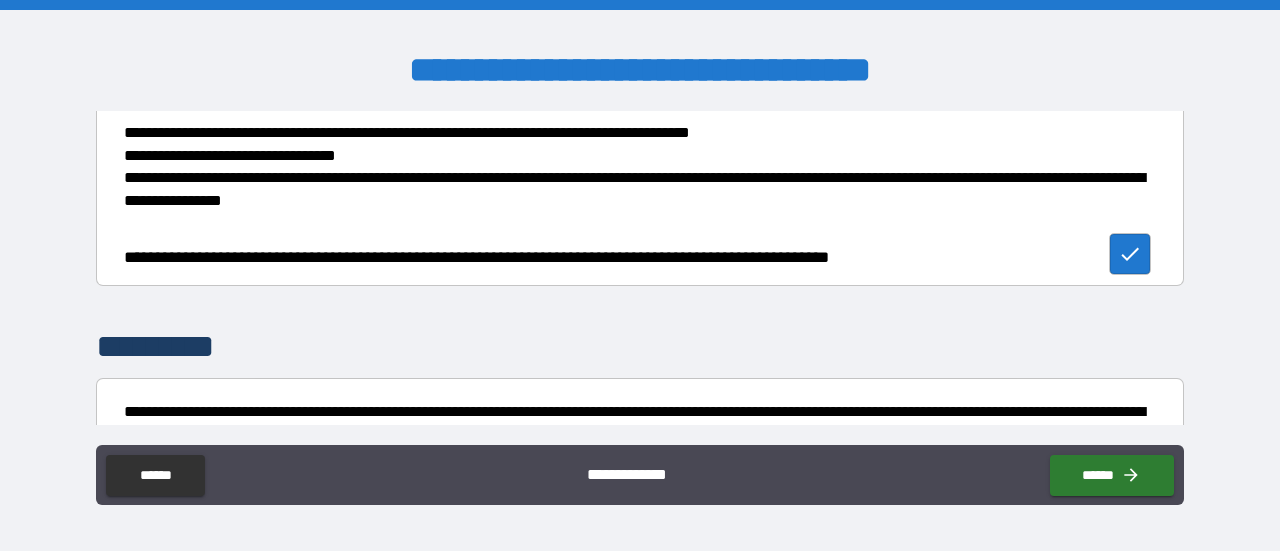 scroll, scrollTop: 2211, scrollLeft: 0, axis: vertical 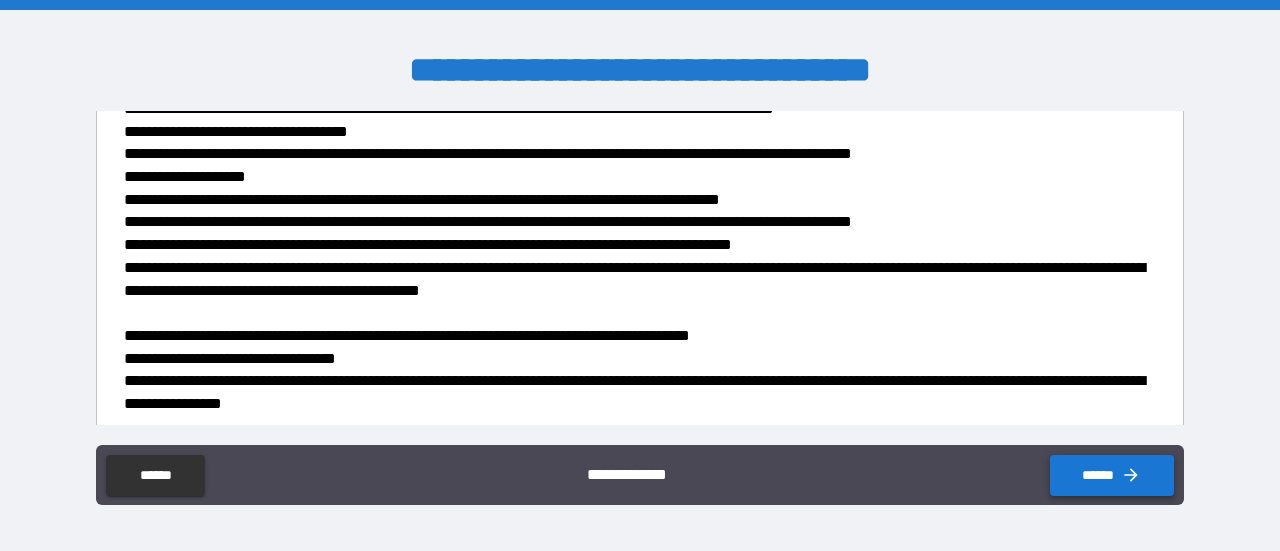click on "******" at bounding box center [1112, 475] 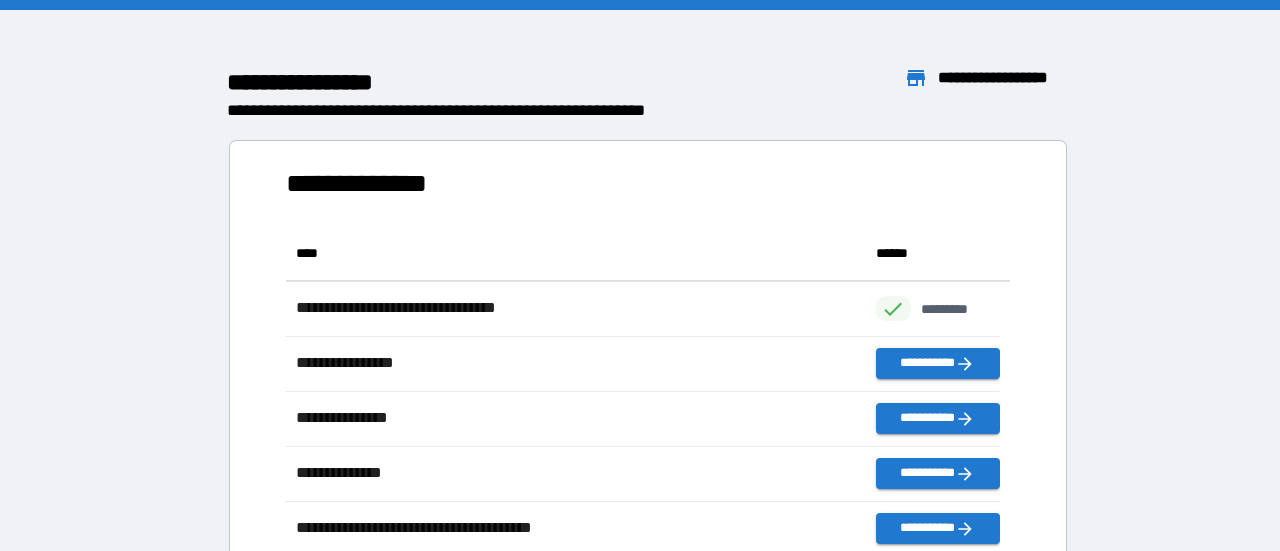 scroll, scrollTop: 16, scrollLeft: 16, axis: both 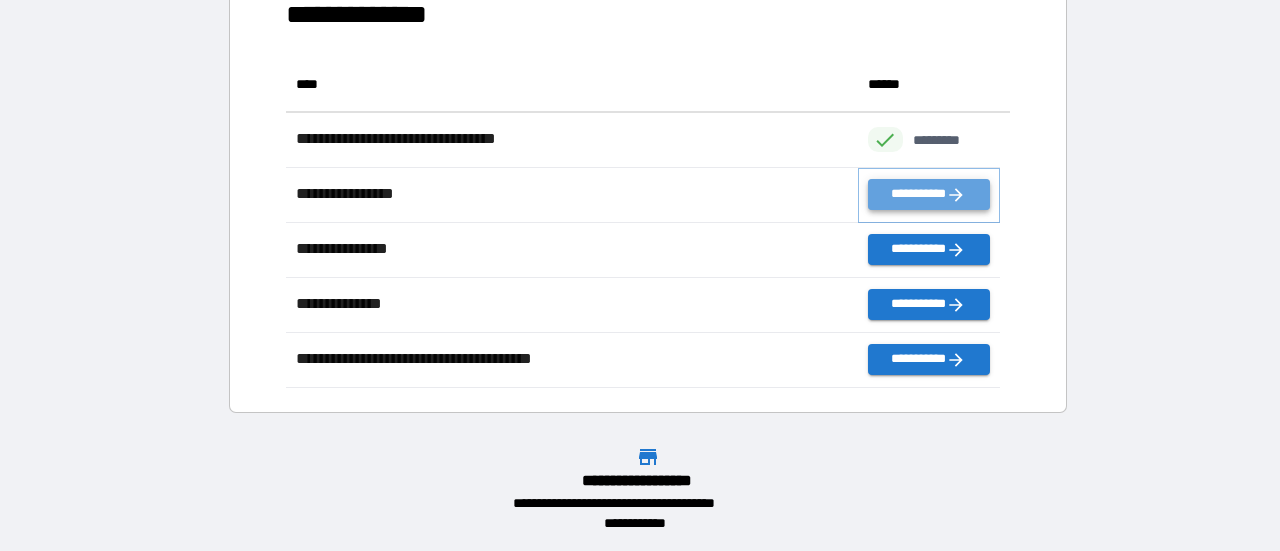click on "**********" at bounding box center (929, 194) 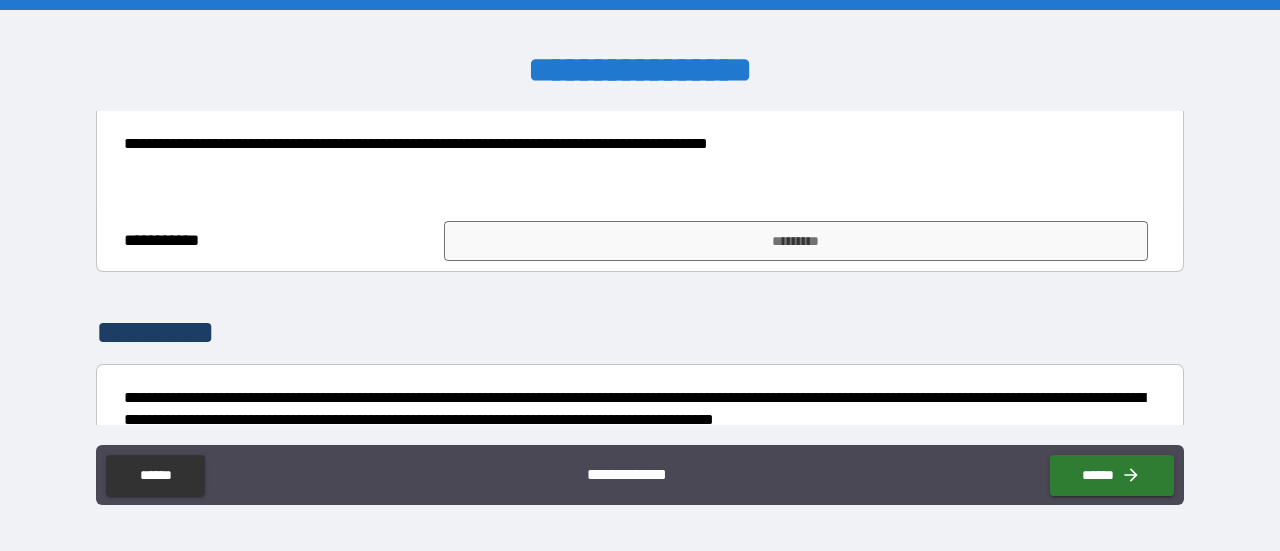 scroll, scrollTop: 884, scrollLeft: 0, axis: vertical 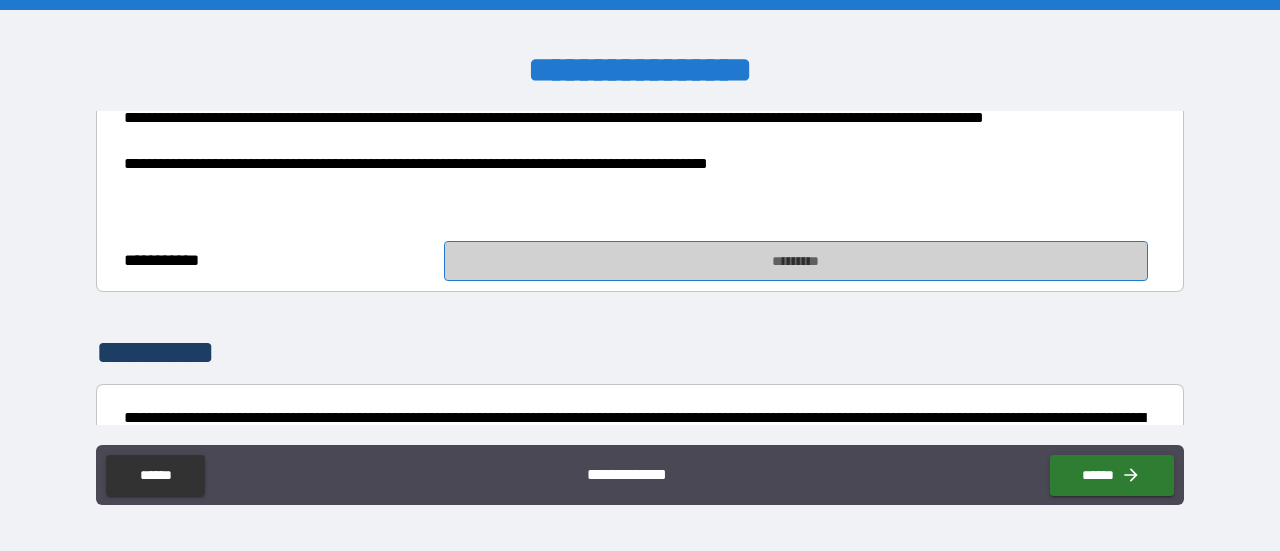 click on "*********" at bounding box center (796, 261) 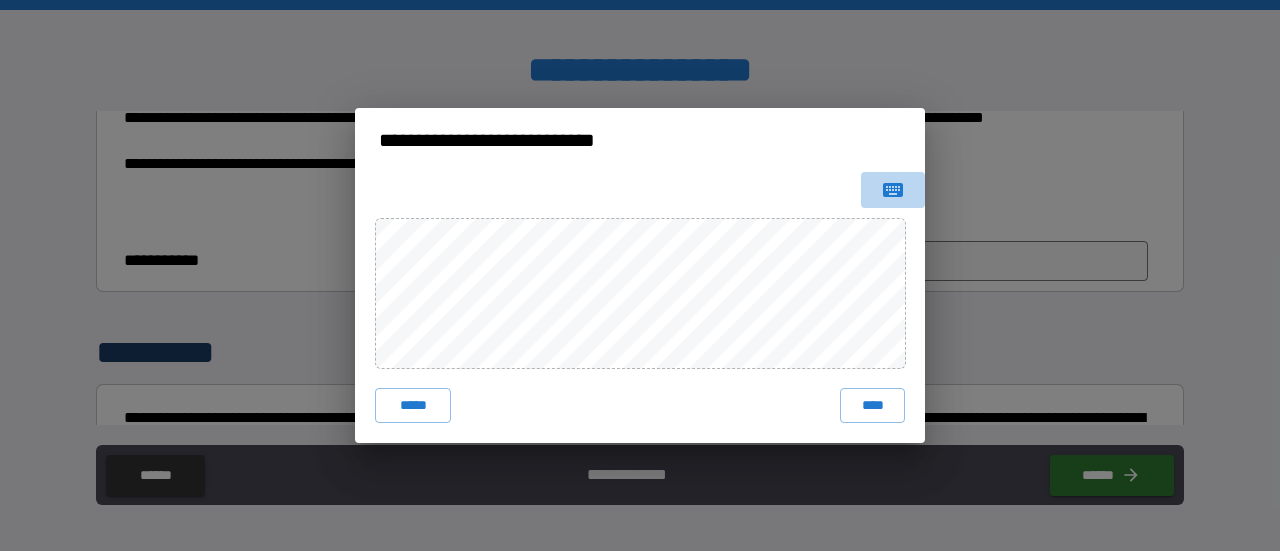 click 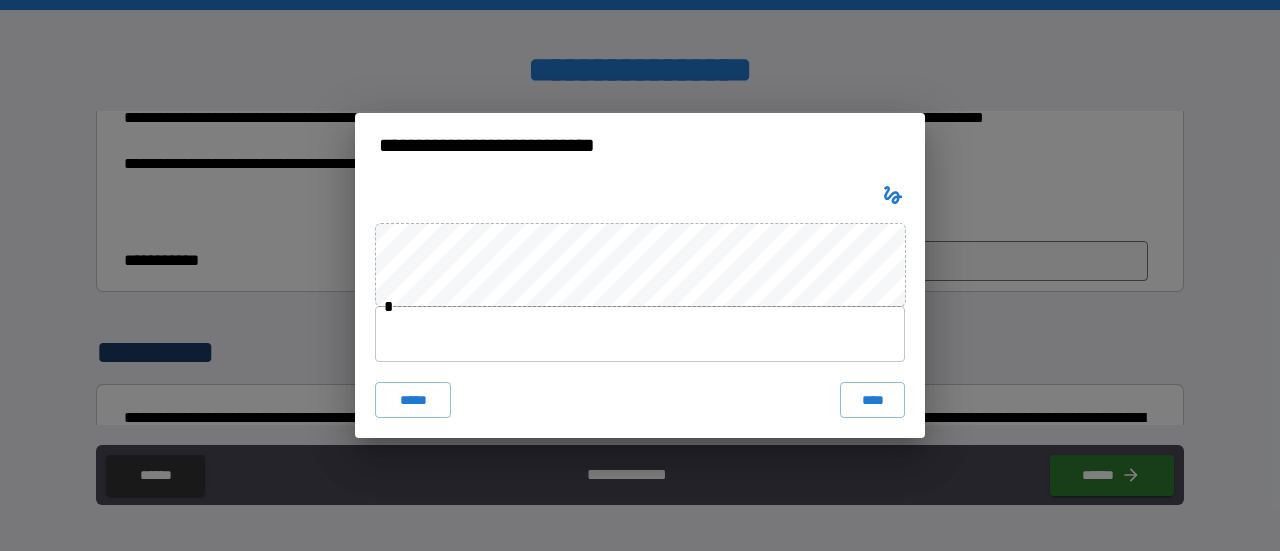 click at bounding box center (640, 334) 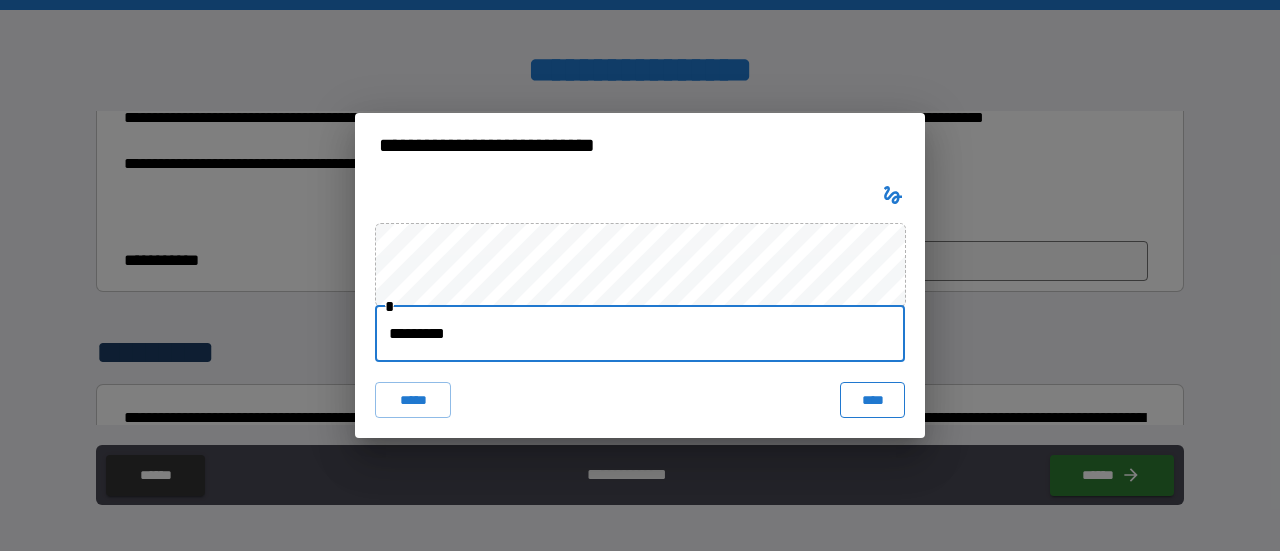 type on "*********" 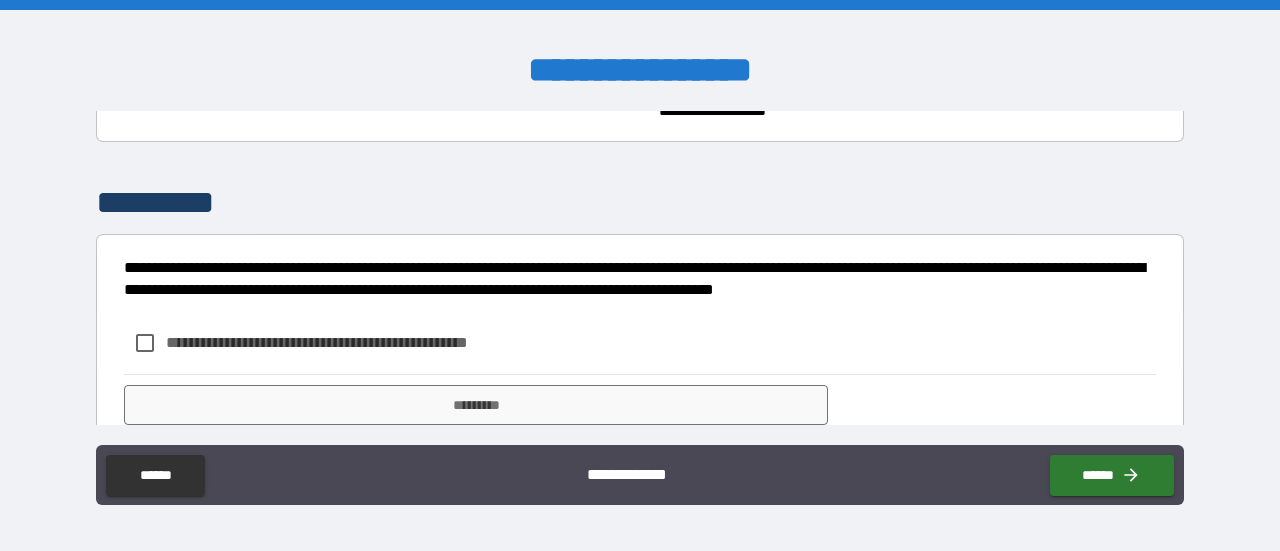 scroll, scrollTop: 1118, scrollLeft: 0, axis: vertical 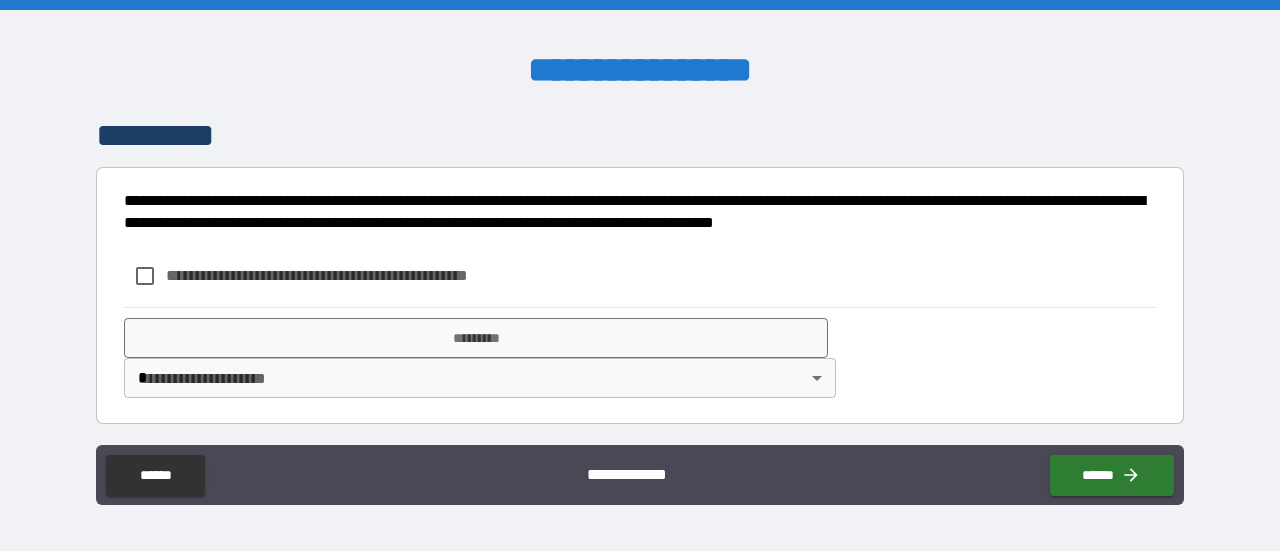 click on "**********" at bounding box center (350, 275) 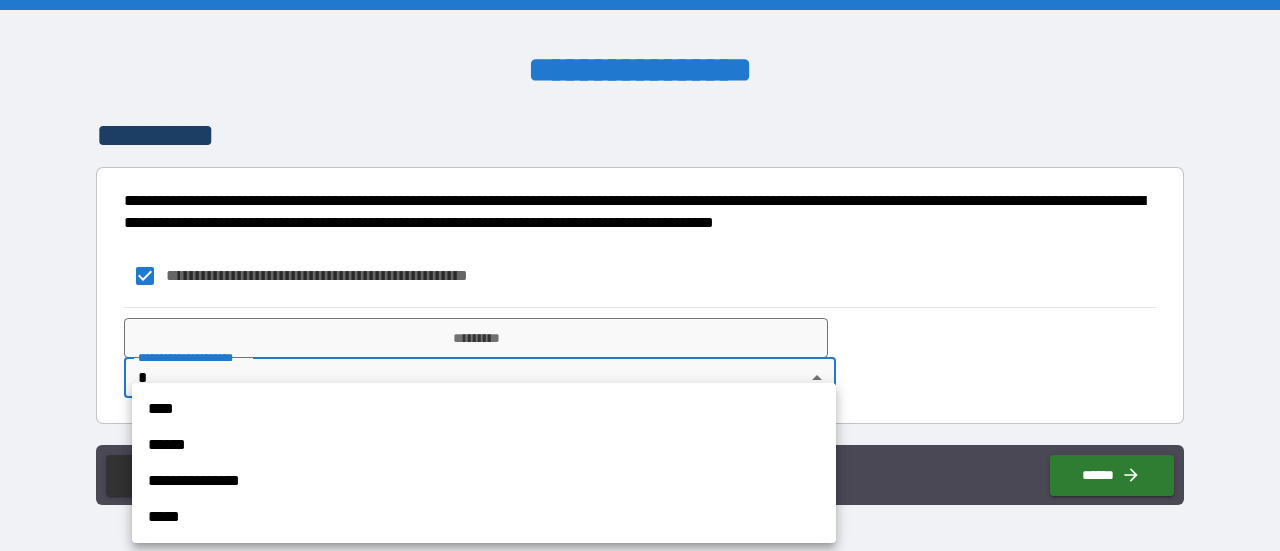 click on "**********" at bounding box center (640, 275) 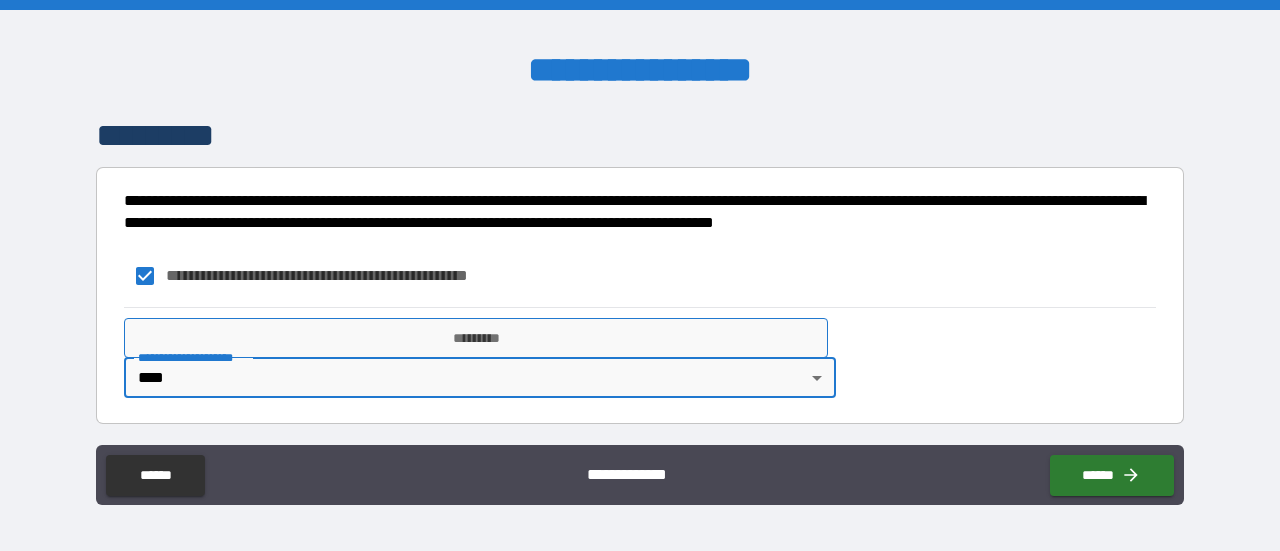 click on "*********" at bounding box center (476, 338) 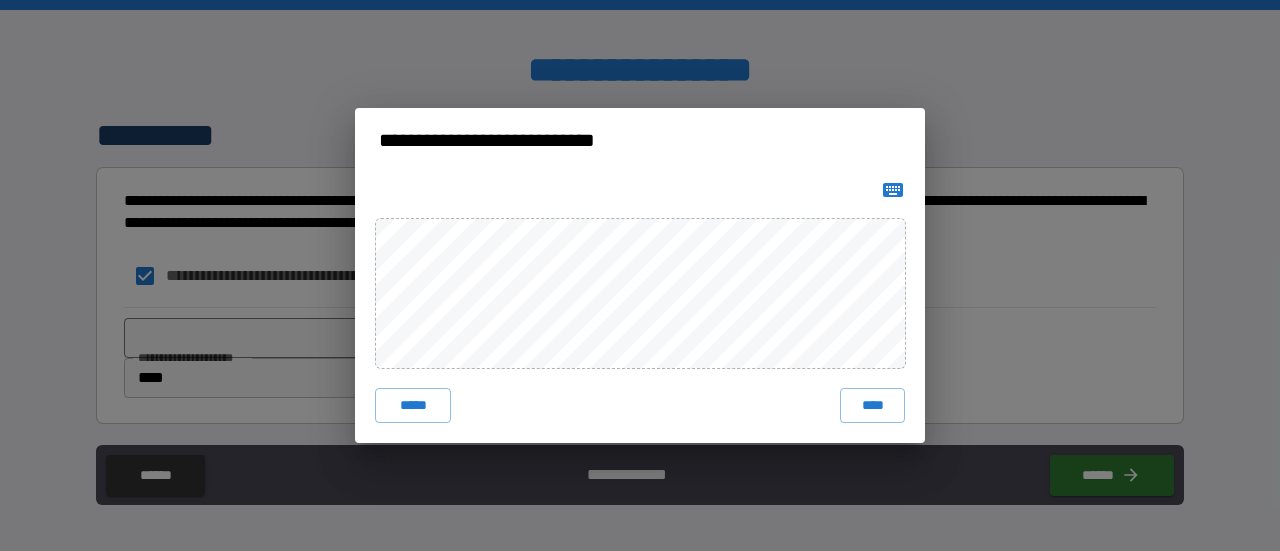 click 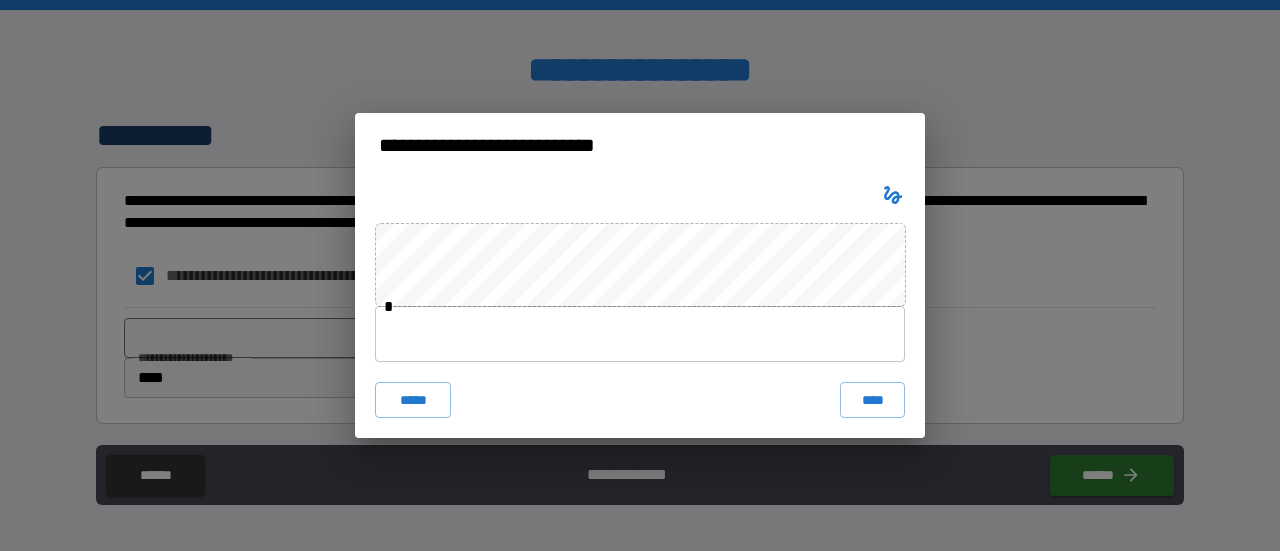 click at bounding box center [640, 334] 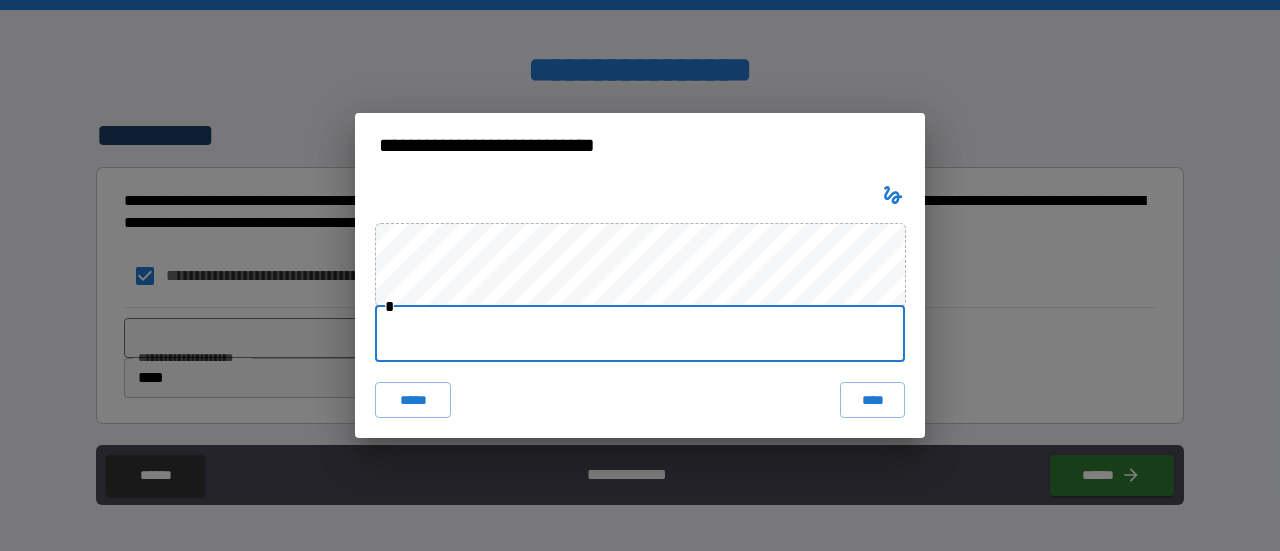 click at bounding box center [640, 334] 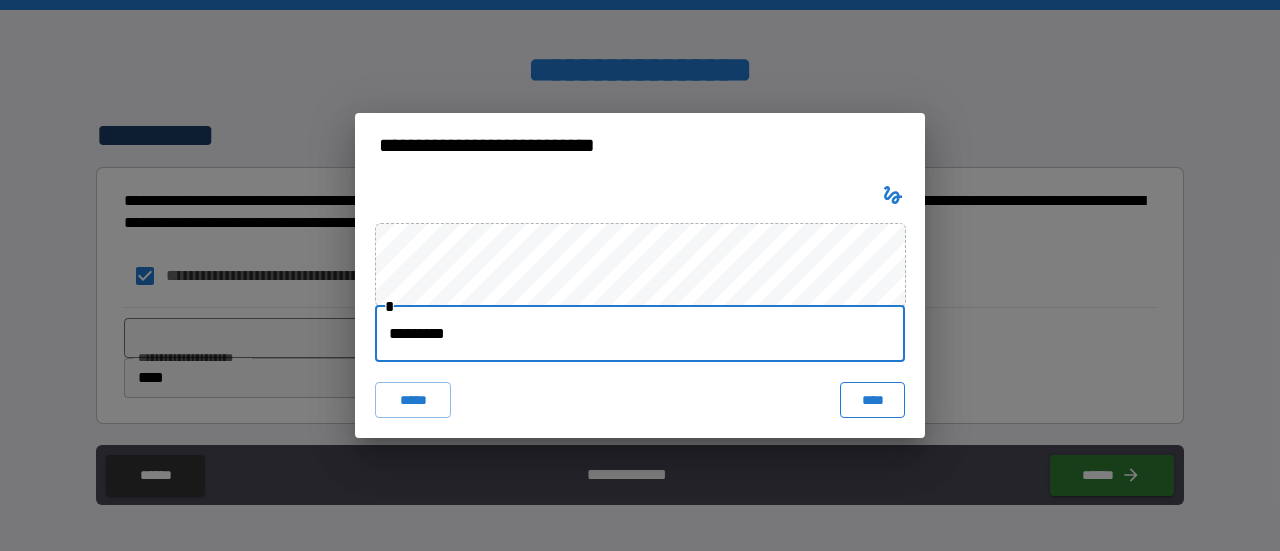 type on "*********" 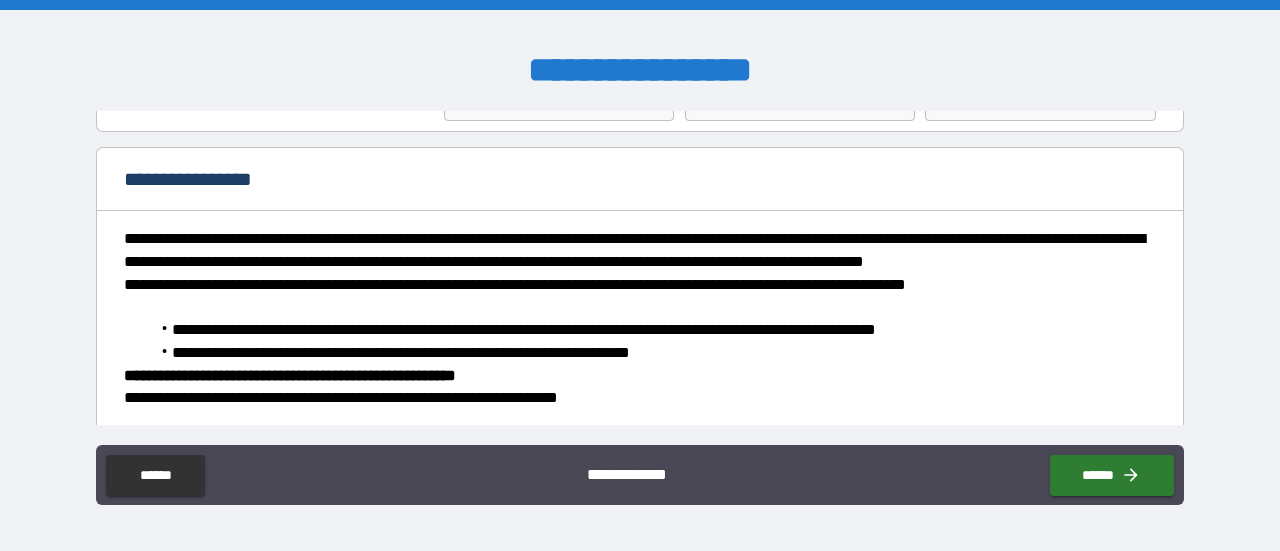 scroll, scrollTop: 0, scrollLeft: 0, axis: both 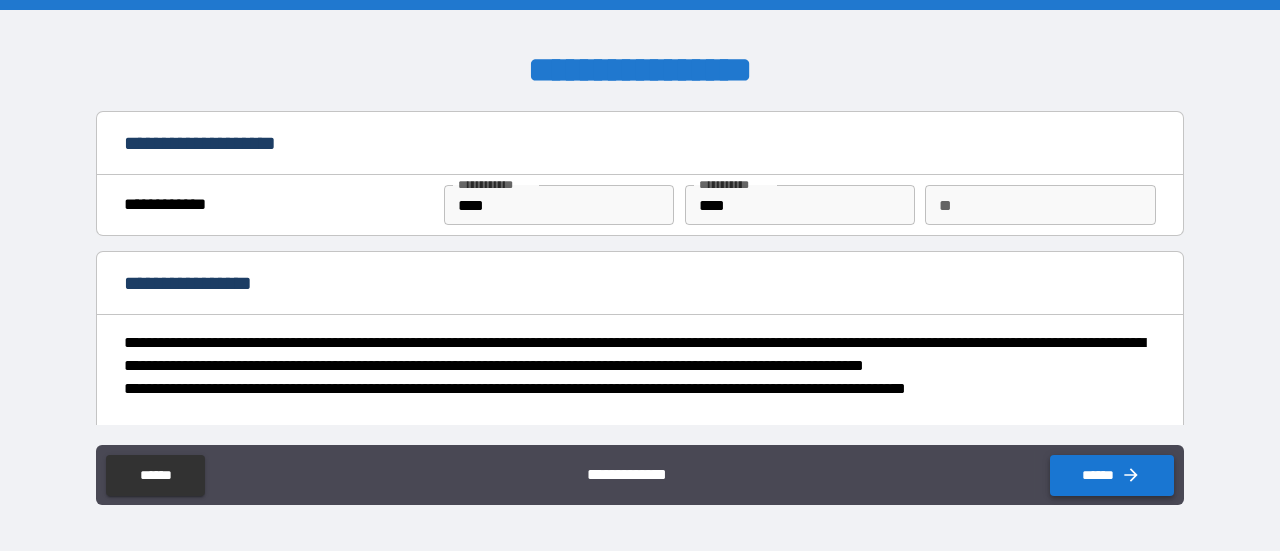 click on "******" at bounding box center (1112, 475) 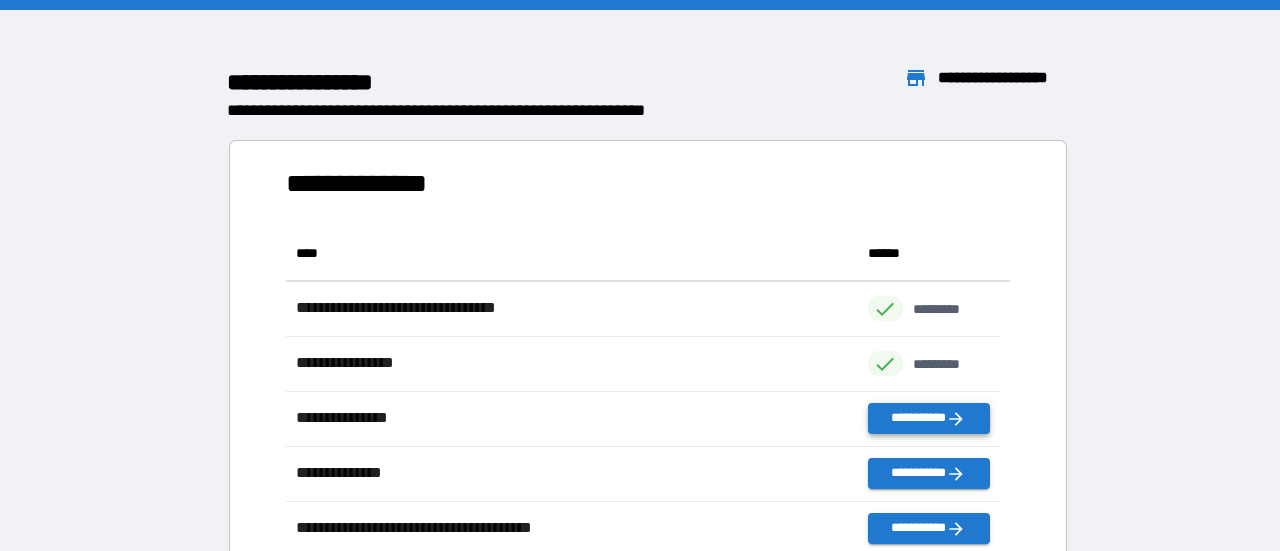 scroll, scrollTop: 16, scrollLeft: 16, axis: both 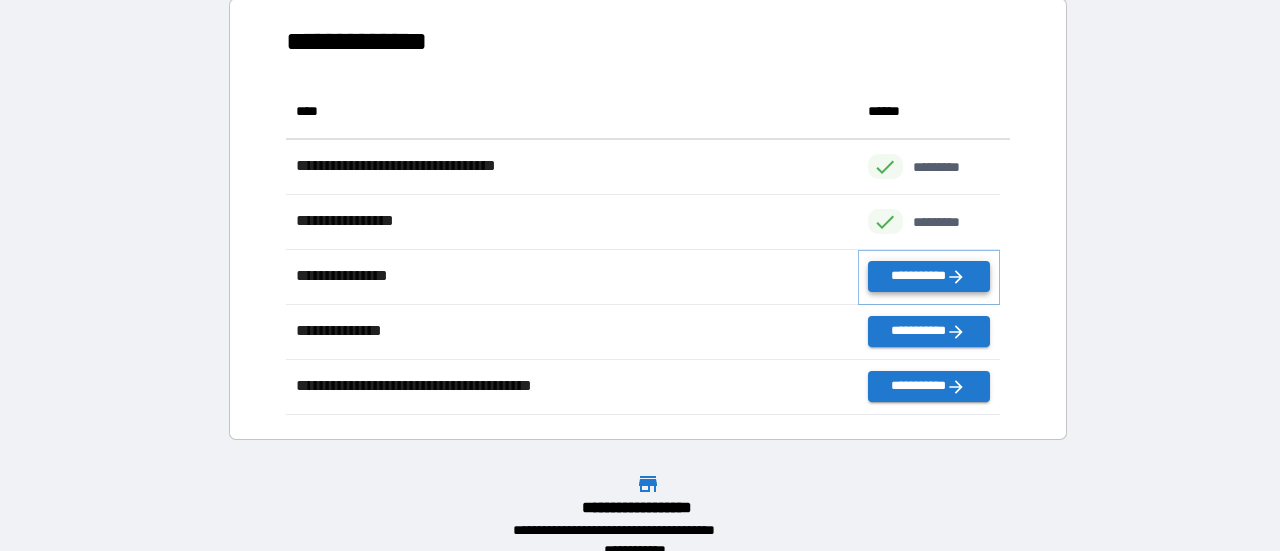 click on "**********" at bounding box center (929, 276) 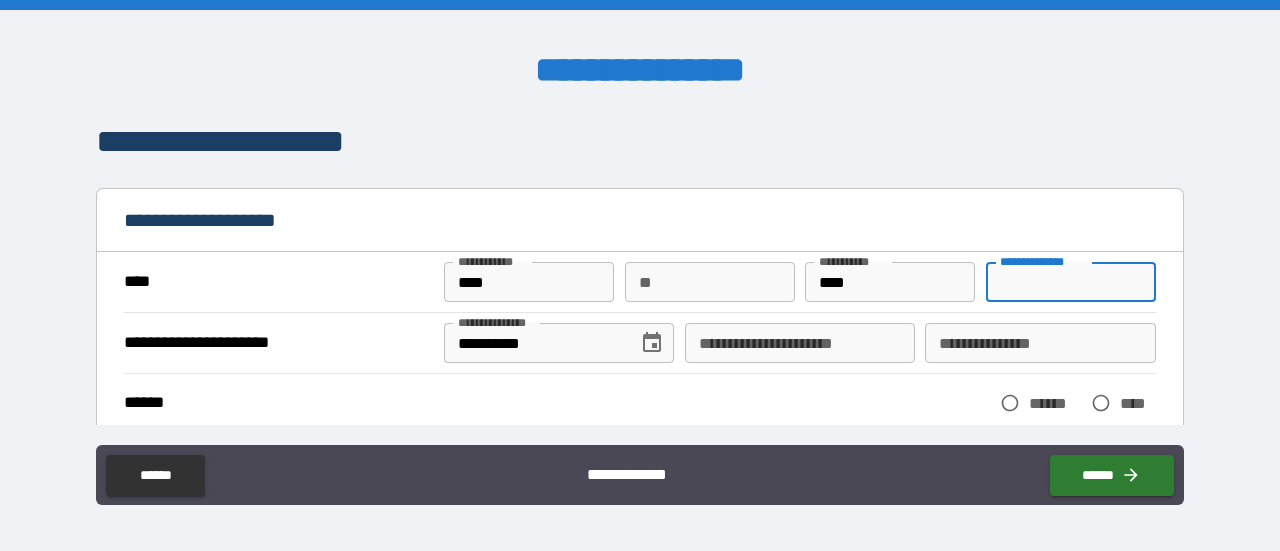 click on "**********" at bounding box center [1071, 282] 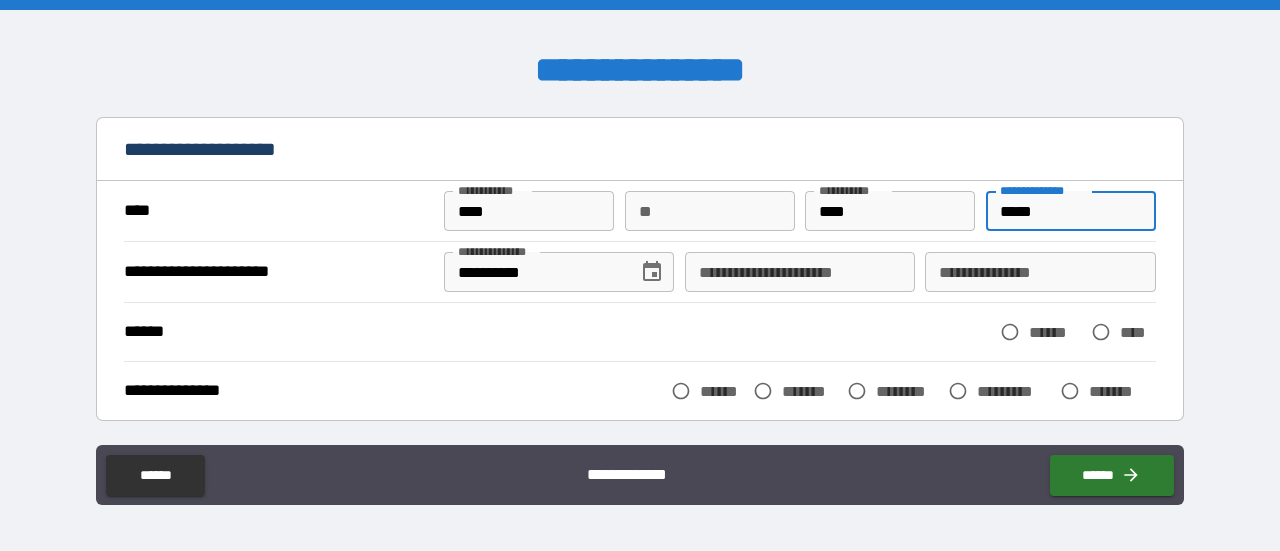 scroll, scrollTop: 116, scrollLeft: 0, axis: vertical 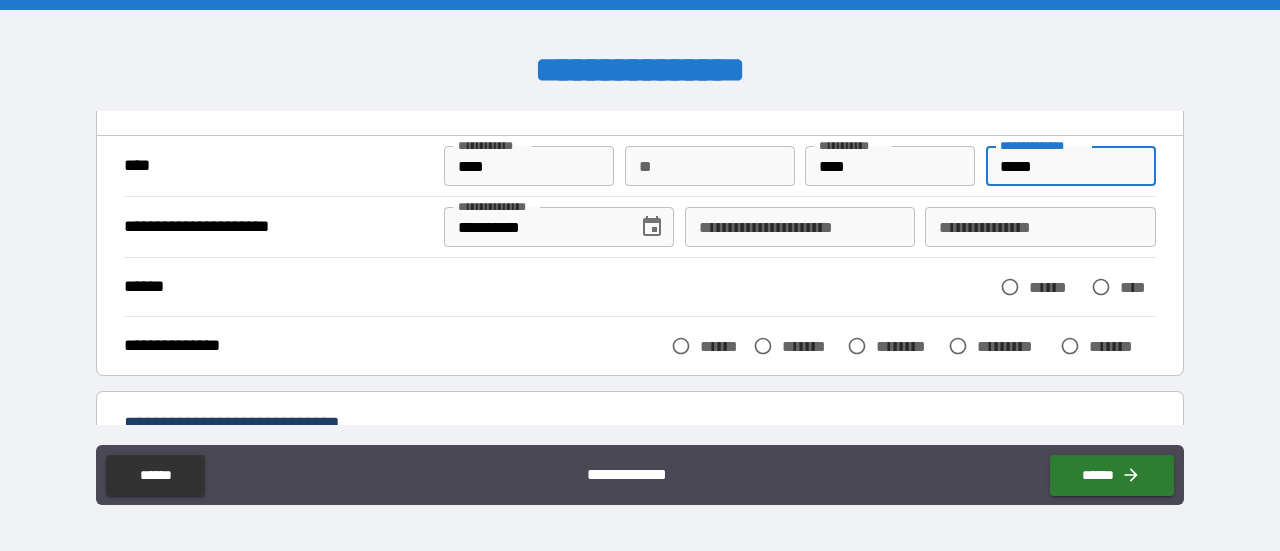 type on "*****" 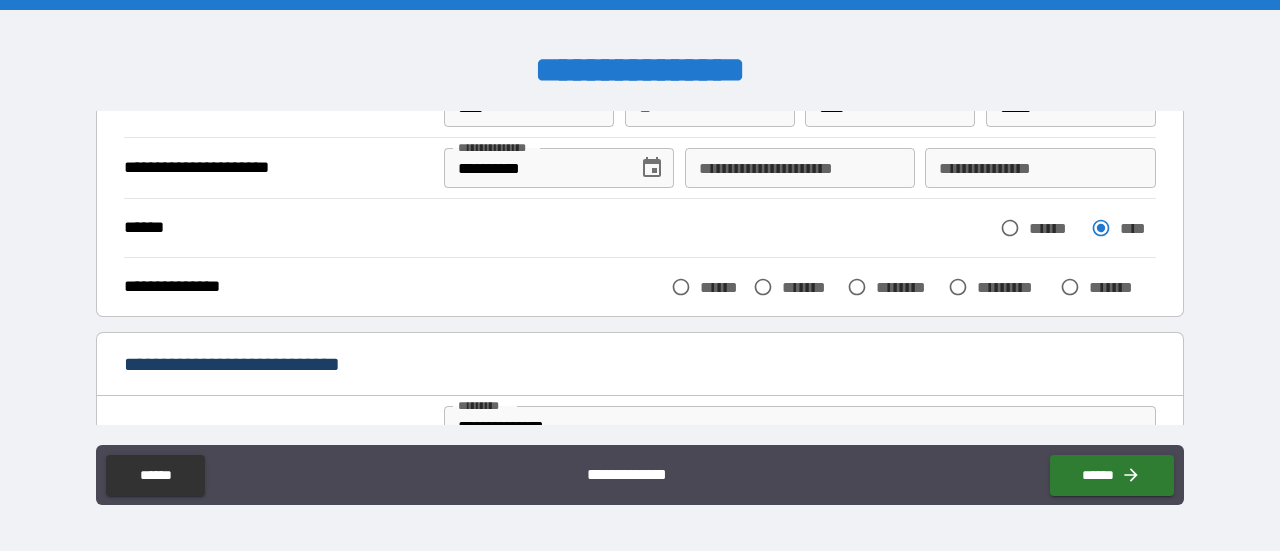 scroll, scrollTop: 179, scrollLeft: 0, axis: vertical 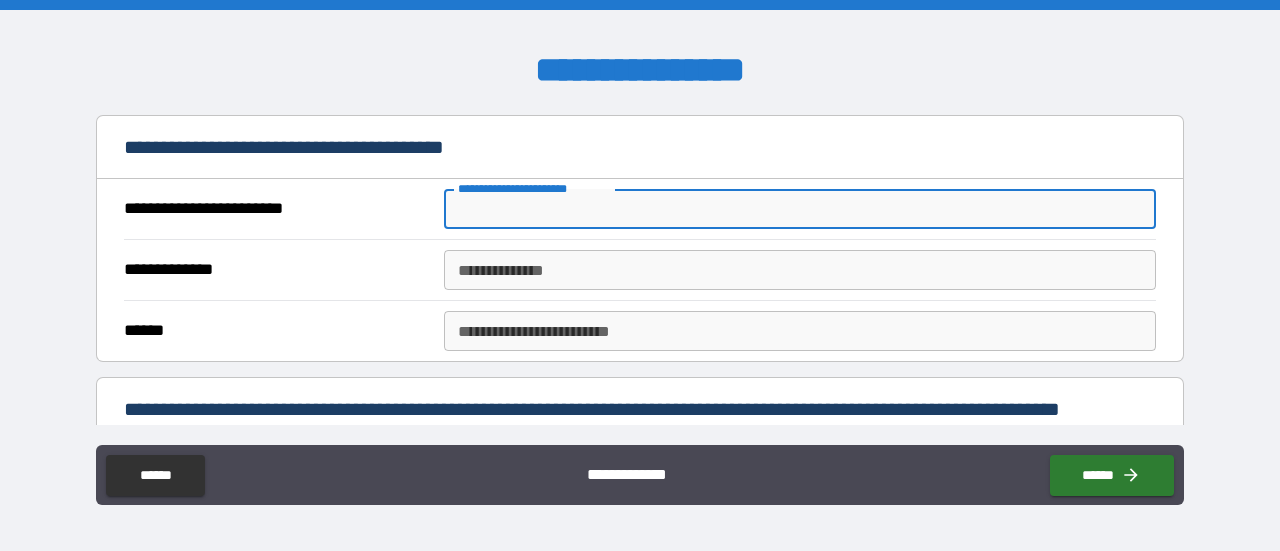 click on "**********" at bounding box center [800, 209] 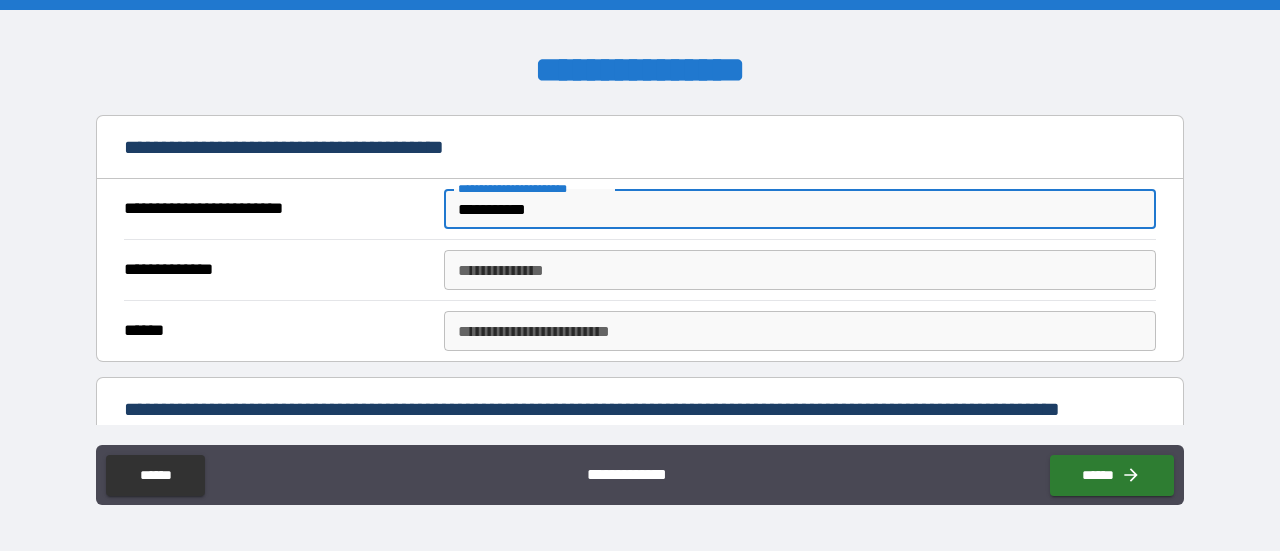 type on "**********" 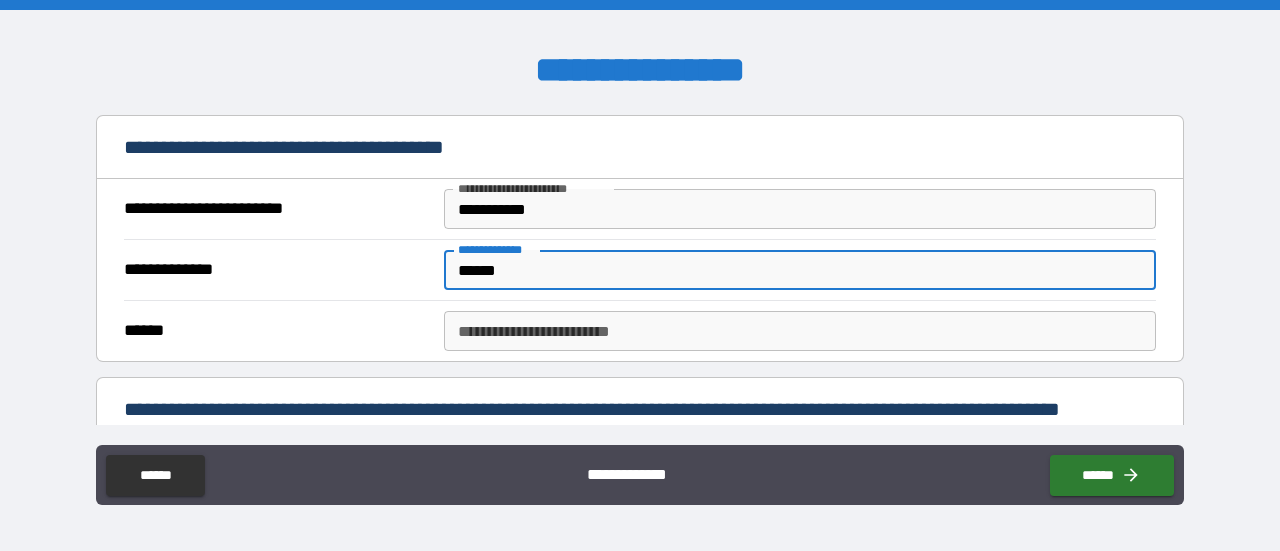 type on "******" 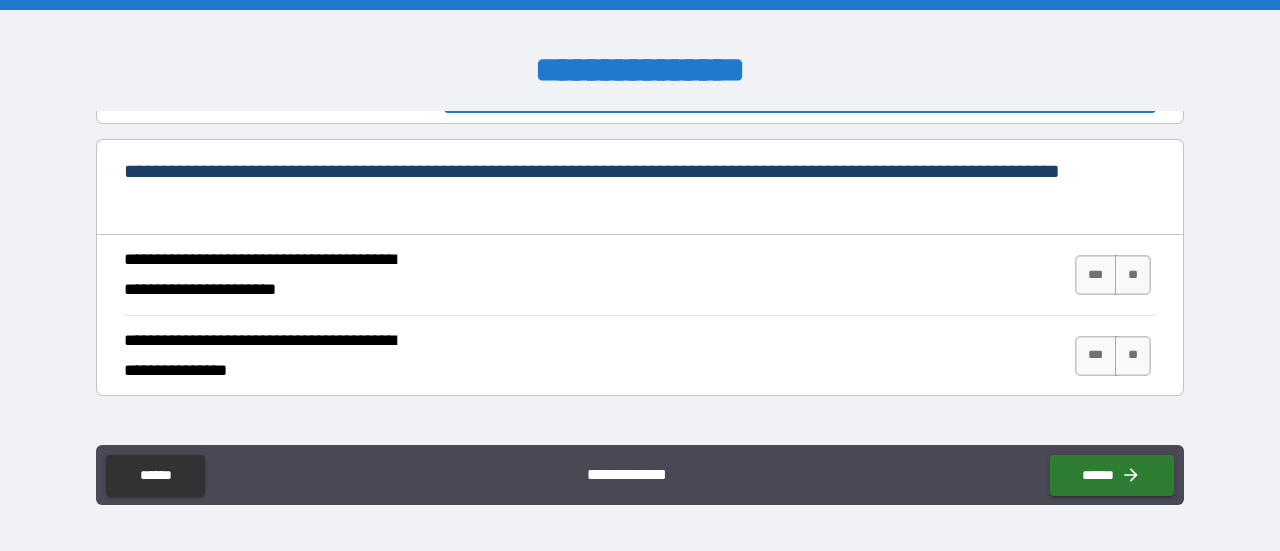 scroll, scrollTop: 998, scrollLeft: 0, axis: vertical 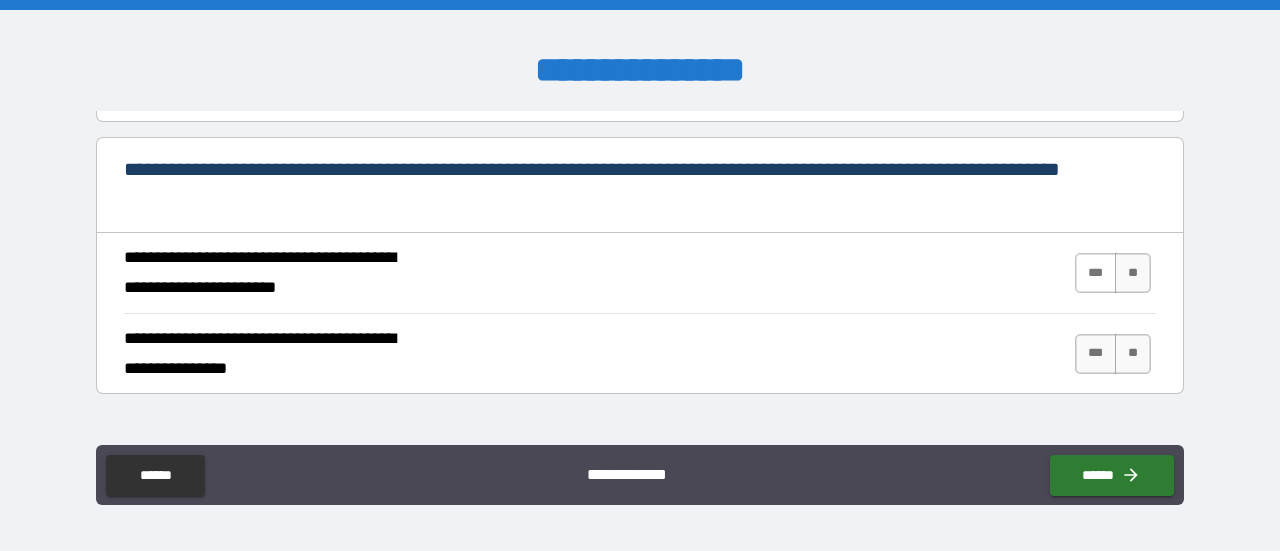 type on "**********" 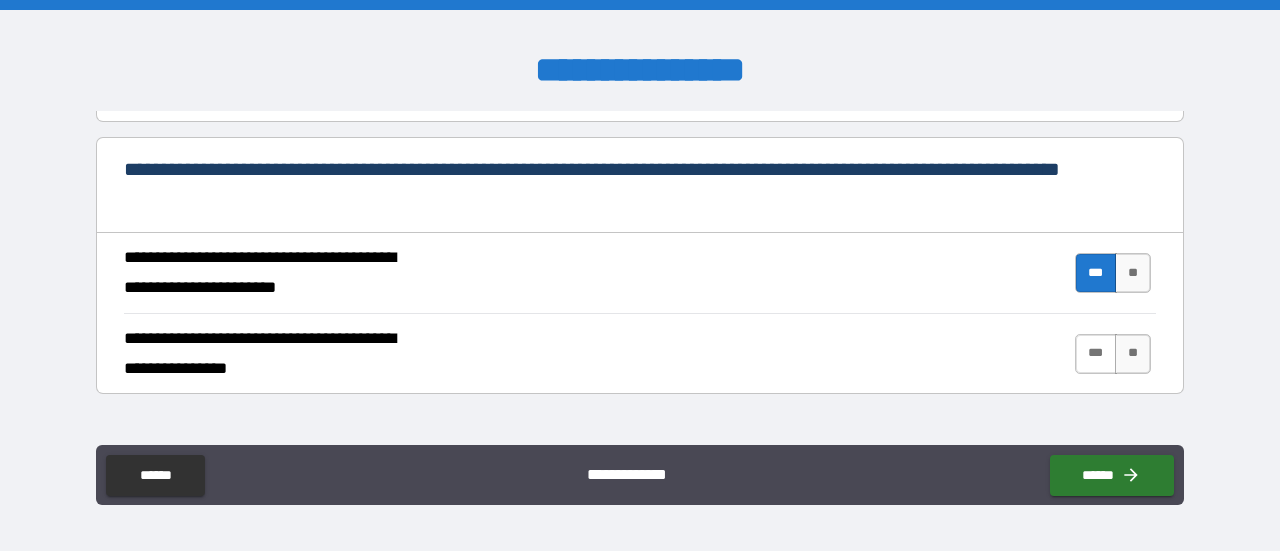 click on "***" at bounding box center (1096, 354) 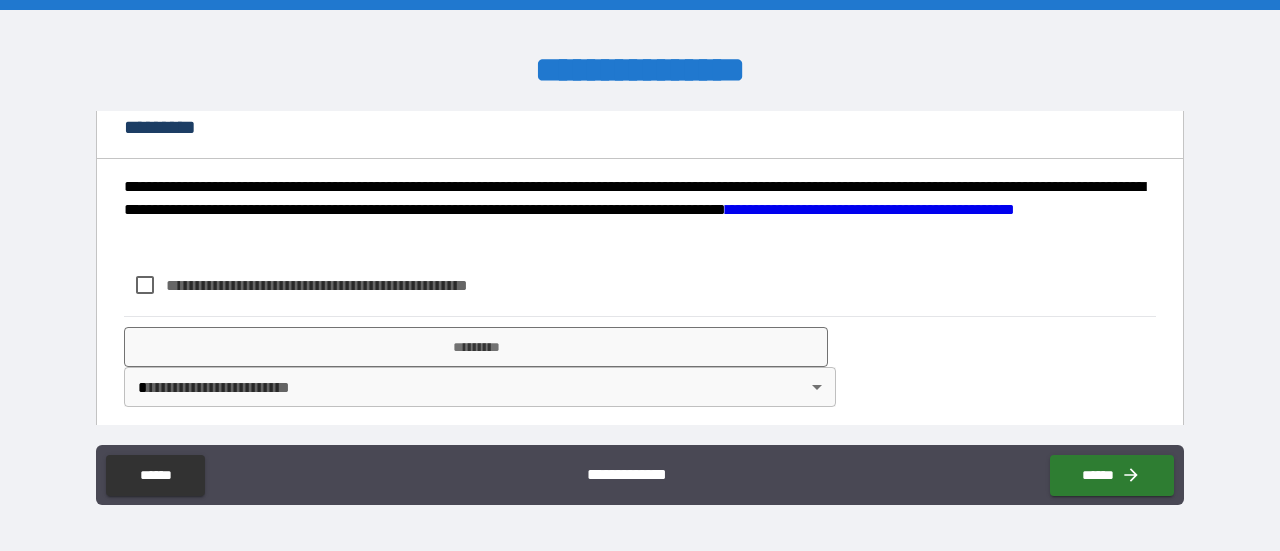 scroll, scrollTop: 2110, scrollLeft: 0, axis: vertical 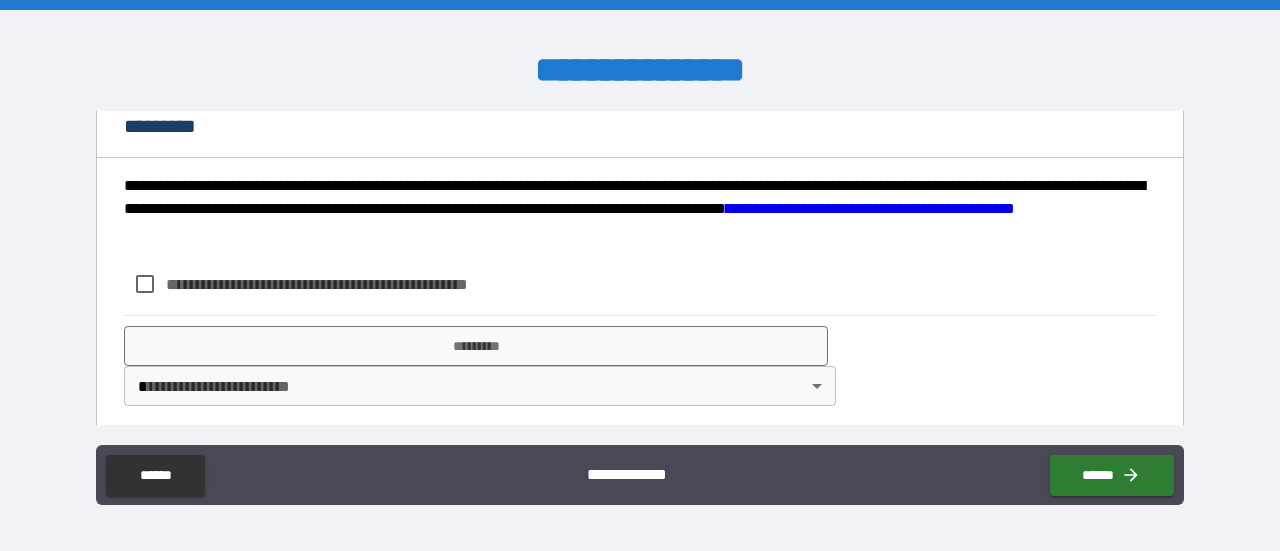 click on "**********" at bounding box center [350, 284] 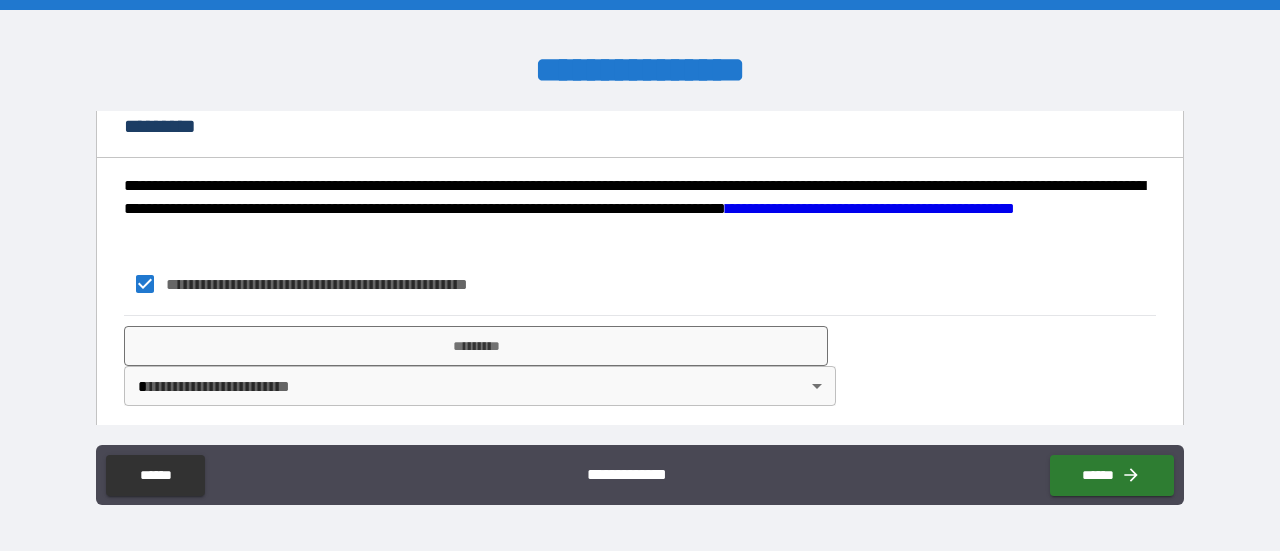click on "**********" at bounding box center [640, 275] 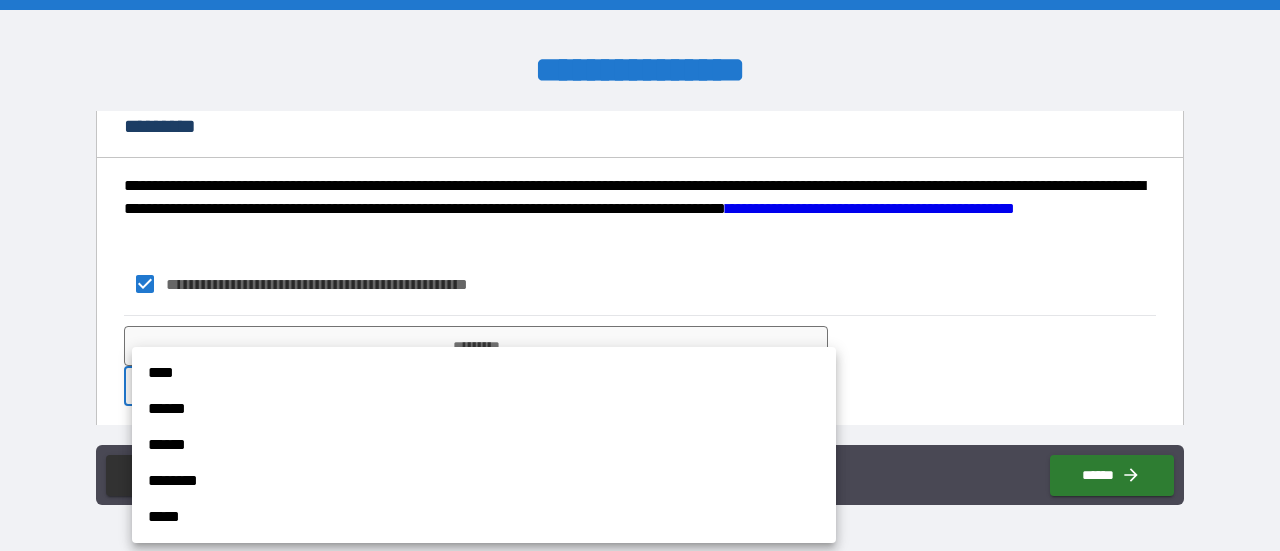 click on "****" at bounding box center (484, 373) 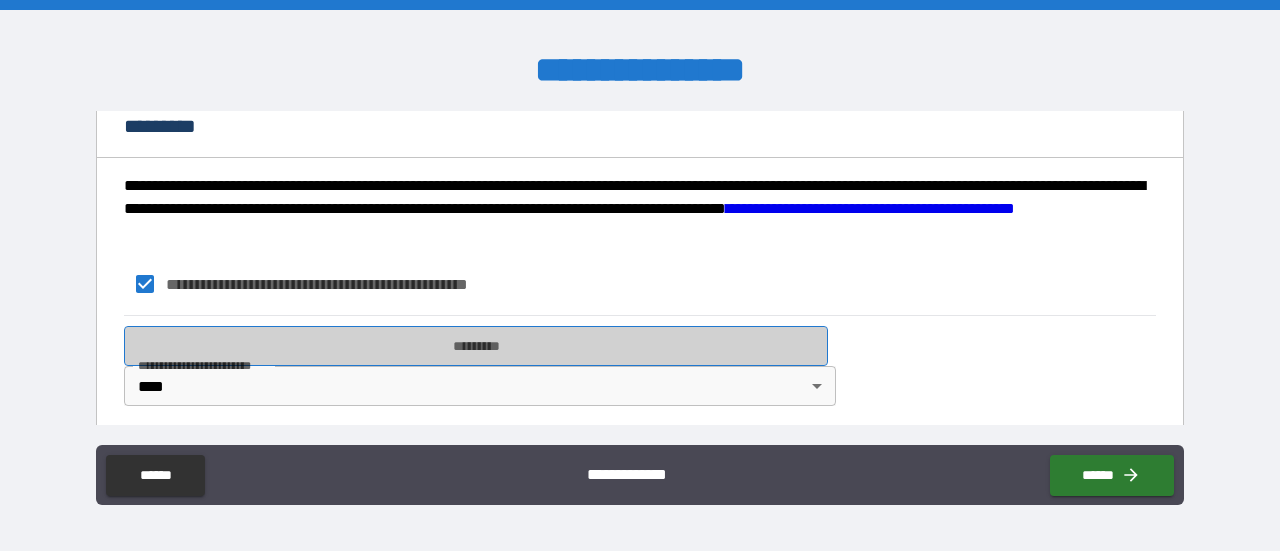 click on "*********" at bounding box center [476, 346] 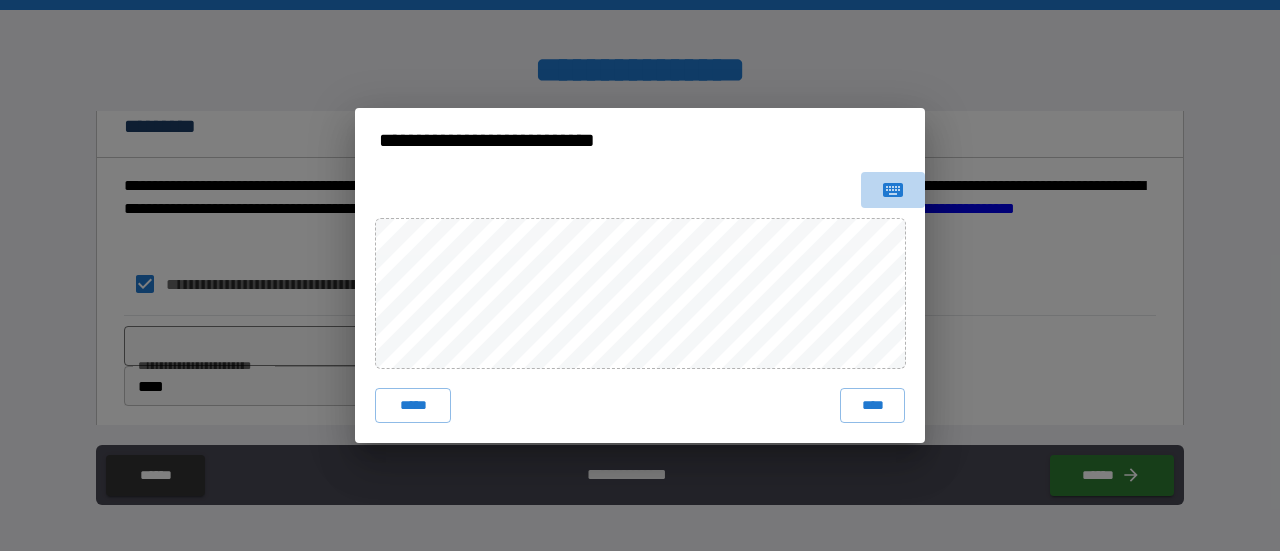 click at bounding box center [893, 190] 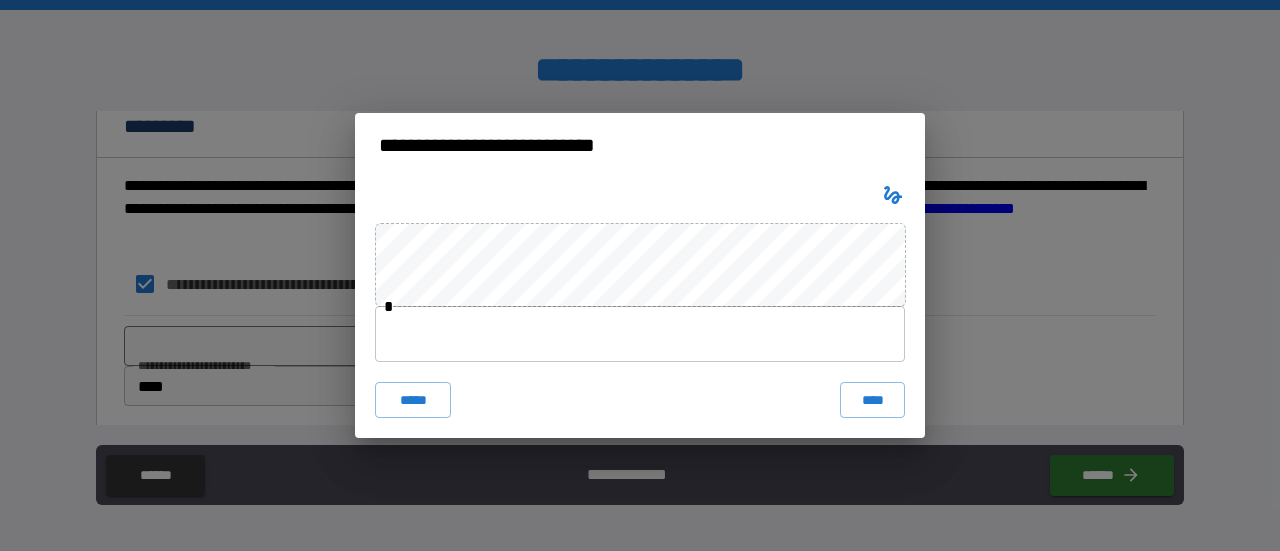 click at bounding box center [640, 334] 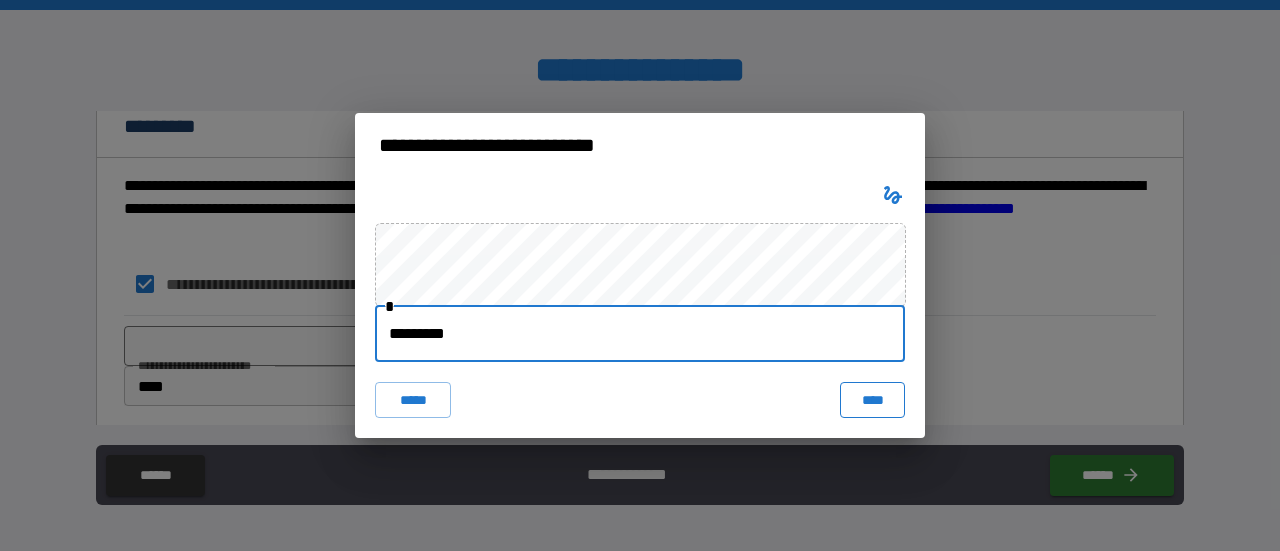 type on "*********" 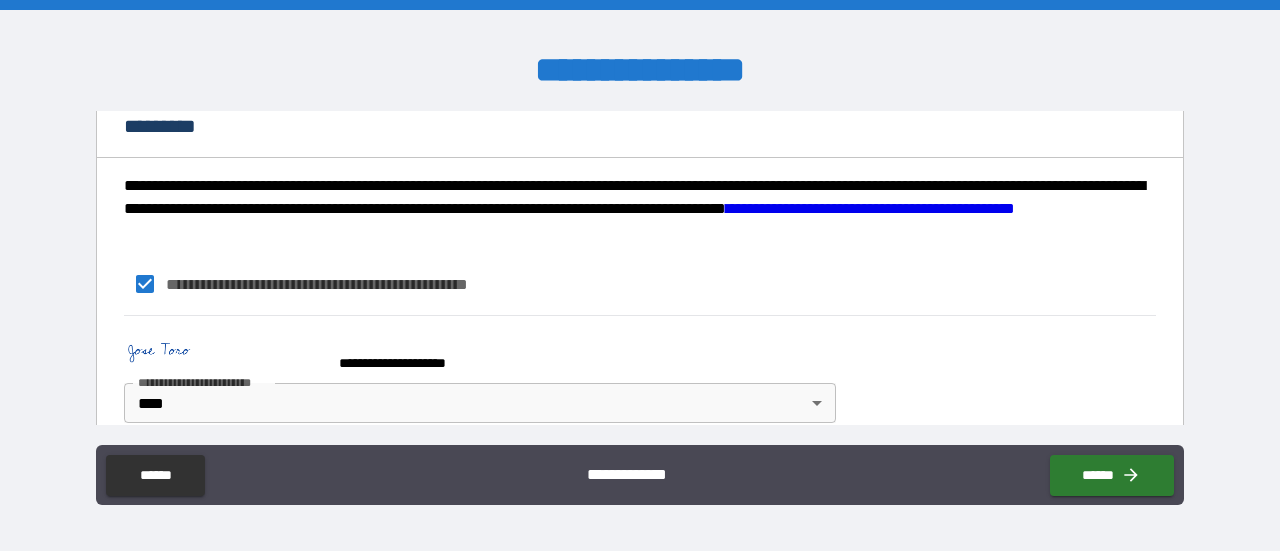 scroll, scrollTop: 2126, scrollLeft: 0, axis: vertical 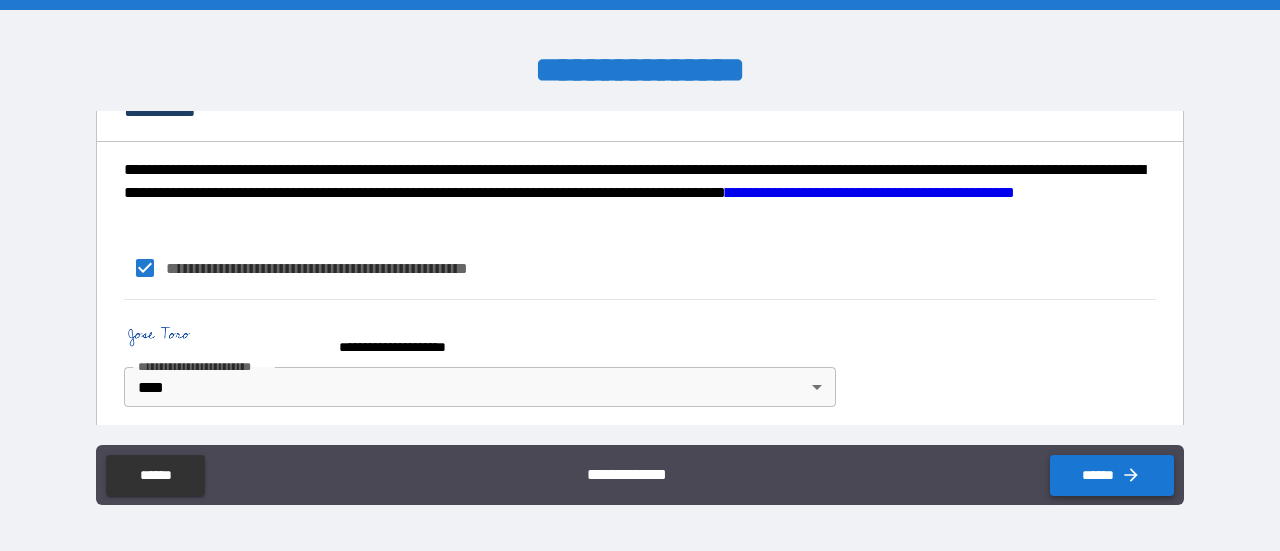 click on "******" at bounding box center [1112, 475] 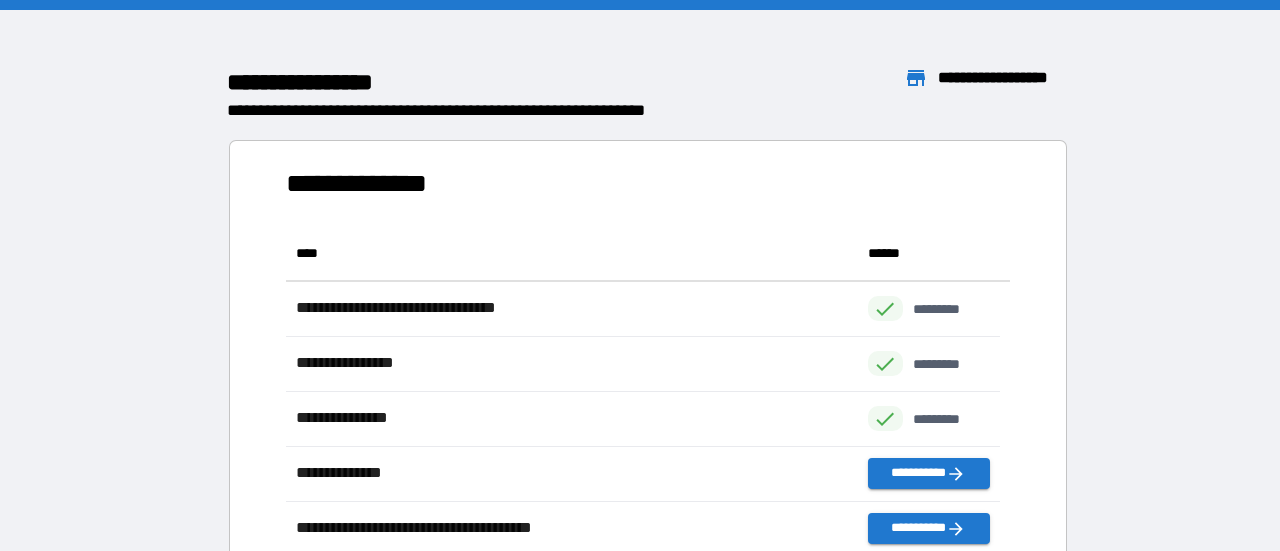 scroll, scrollTop: 16, scrollLeft: 16, axis: both 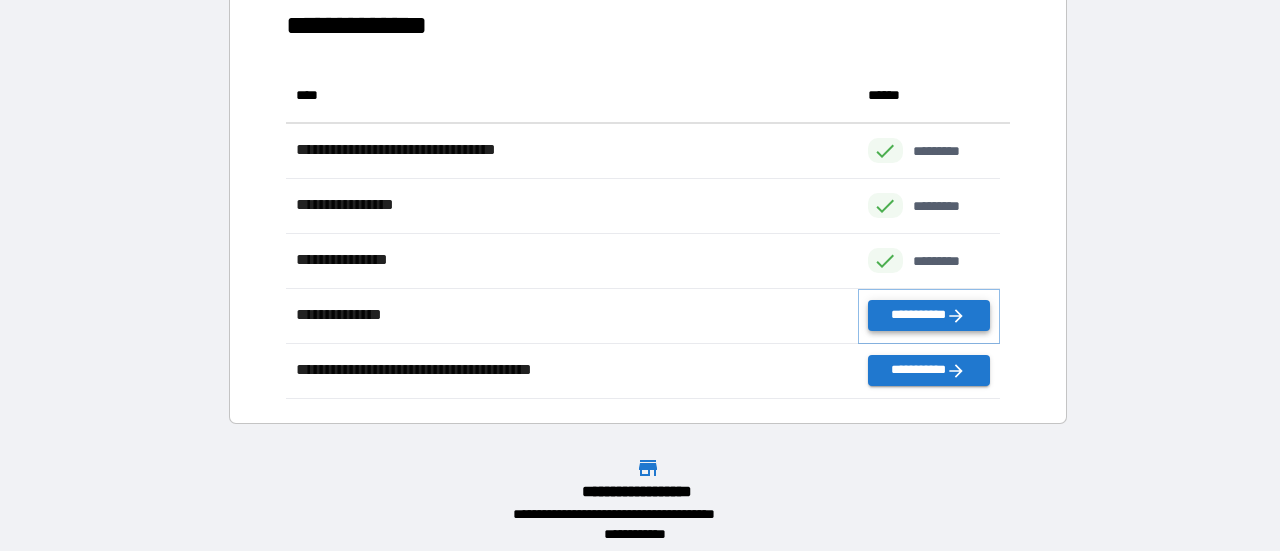 click on "**********" at bounding box center (929, 315) 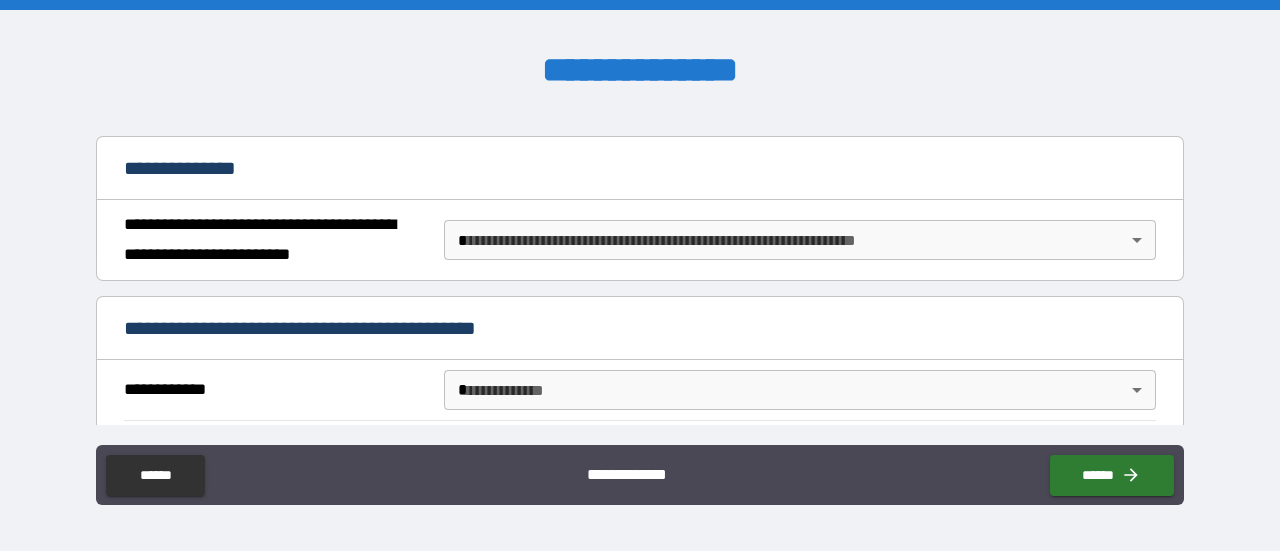 scroll, scrollTop: 208, scrollLeft: 0, axis: vertical 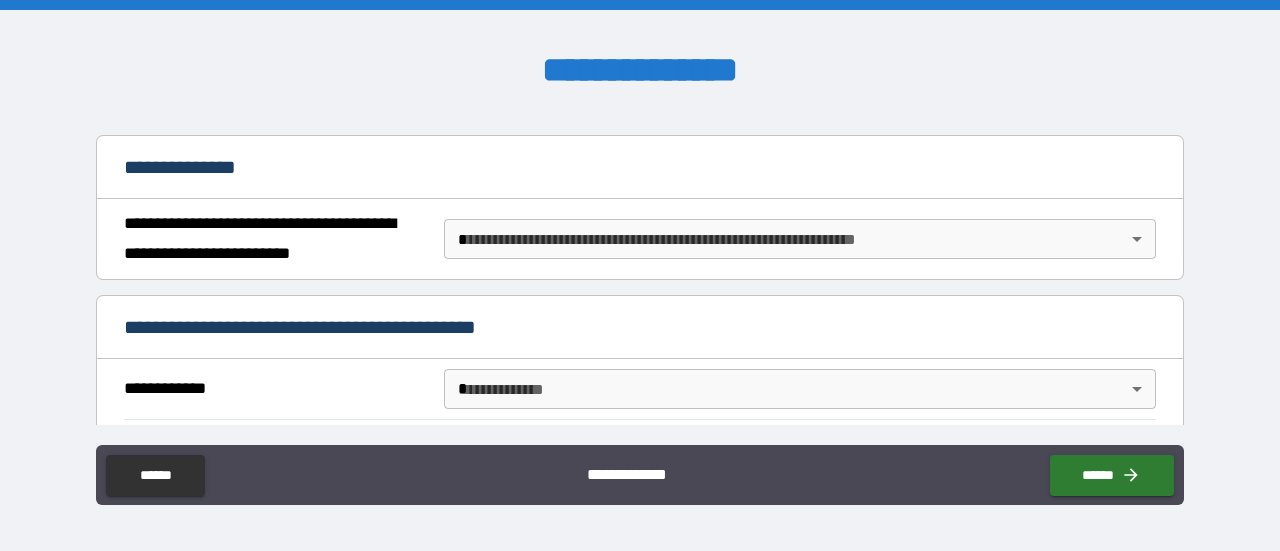 click on "**********" at bounding box center (640, 275) 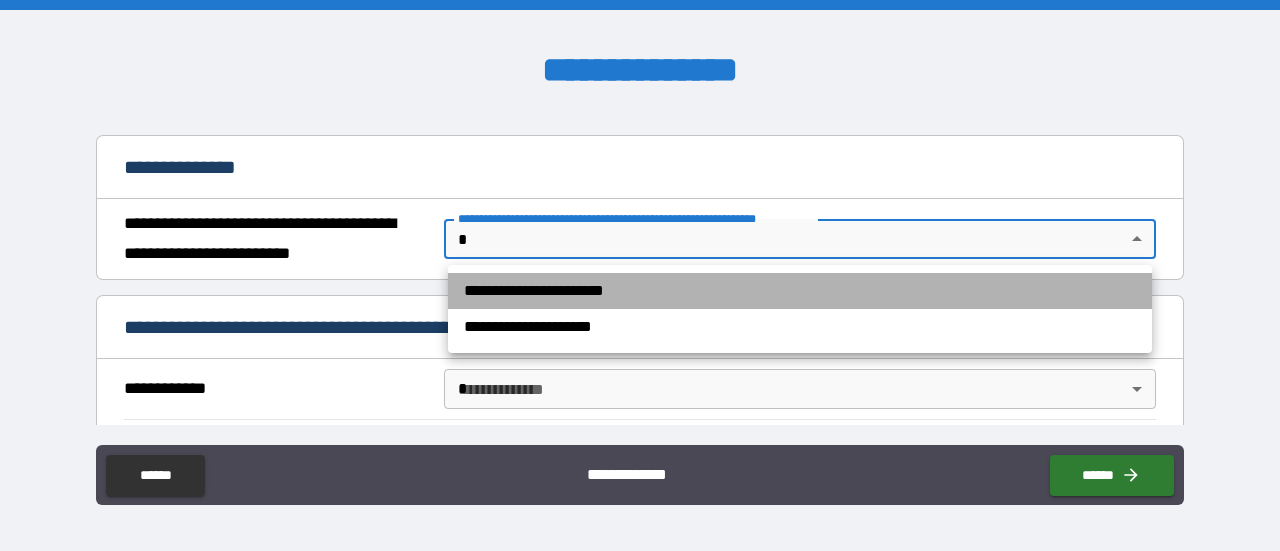 click on "**********" at bounding box center (800, 291) 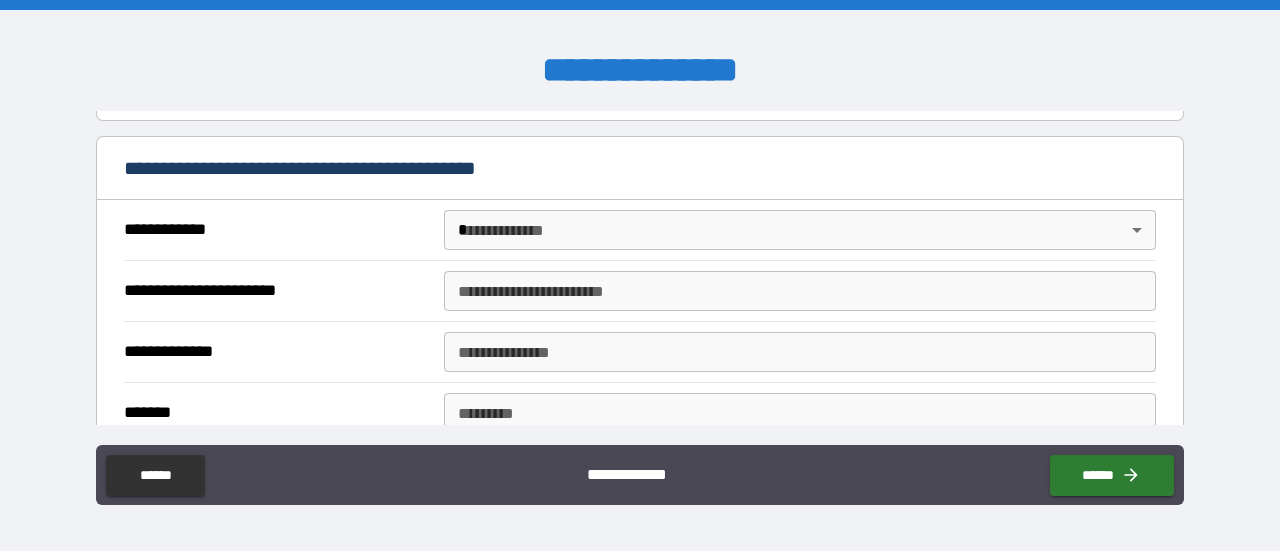 scroll, scrollTop: 402, scrollLeft: 0, axis: vertical 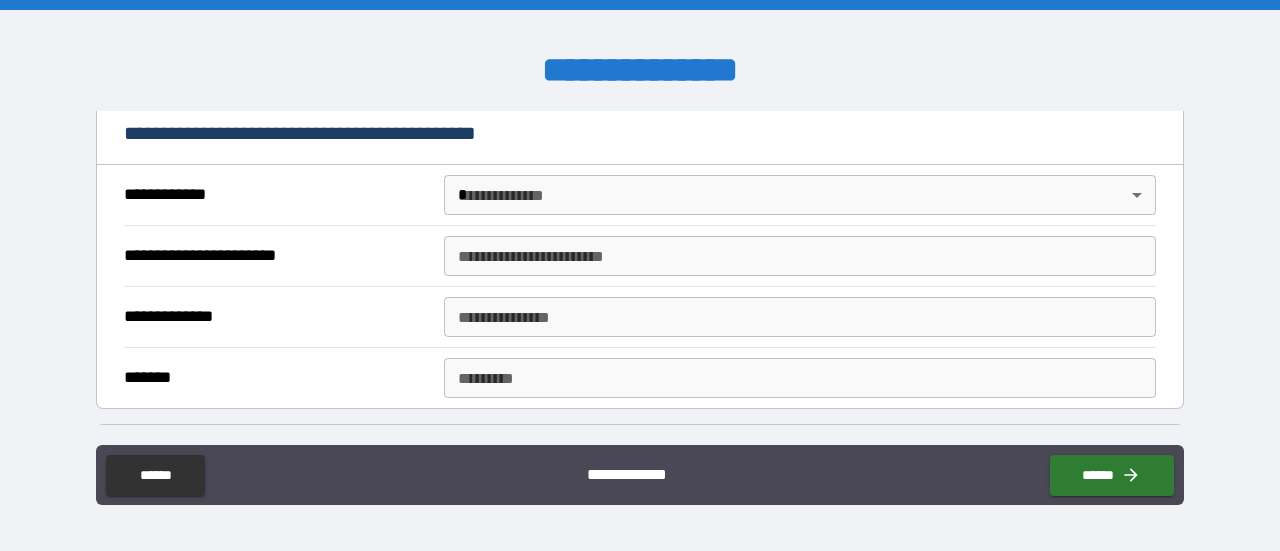 click on "**********" at bounding box center (640, 275) 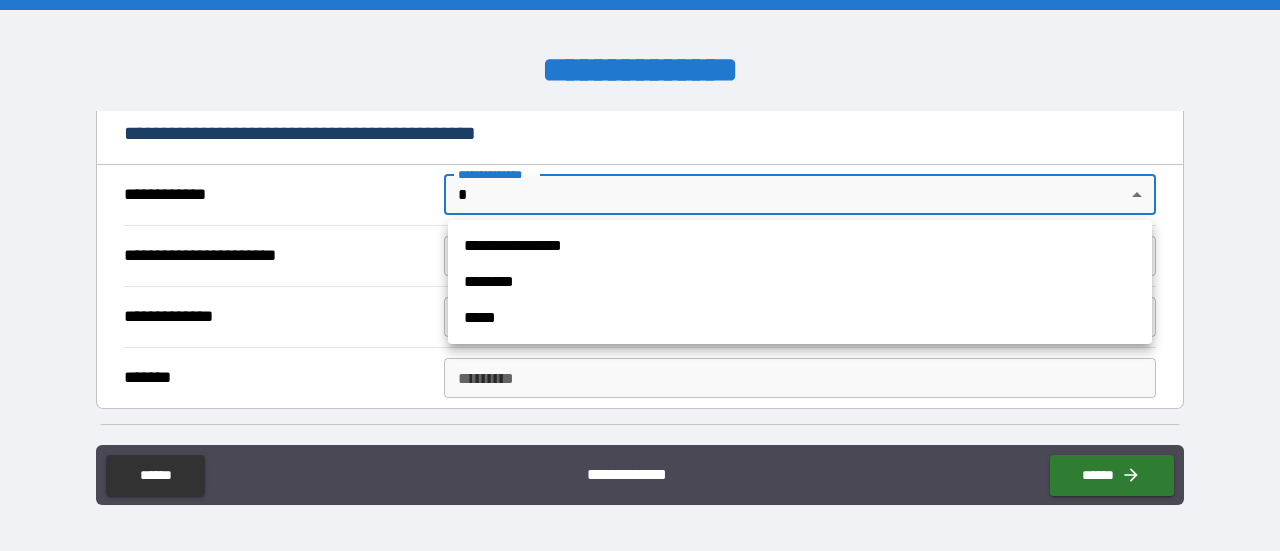 click on "**********" at bounding box center [800, 246] 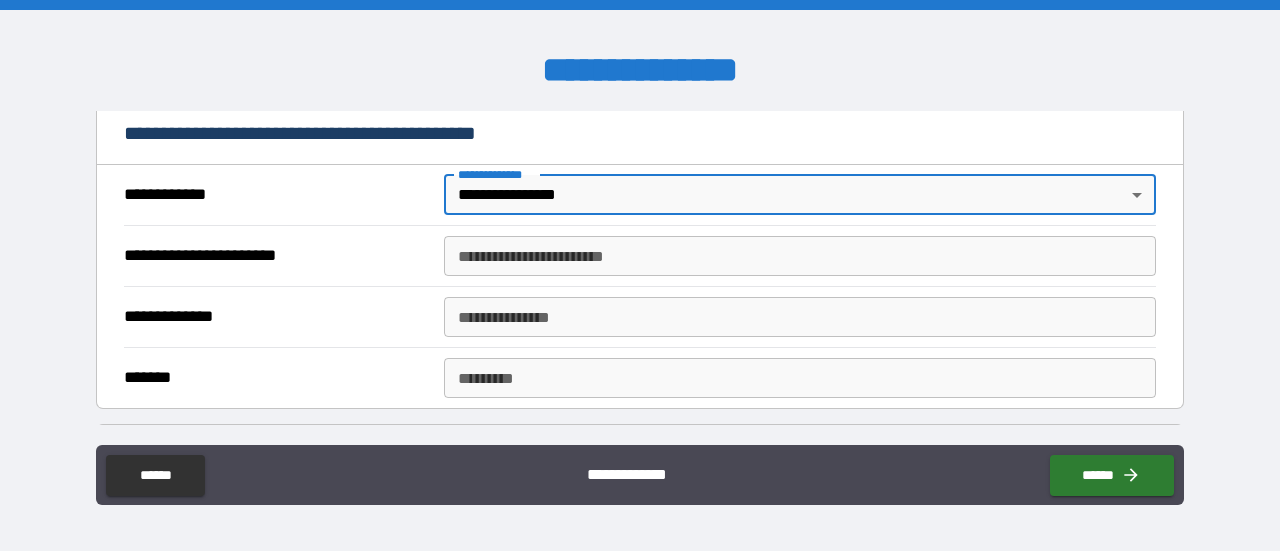 click on "**********" at bounding box center (800, 256) 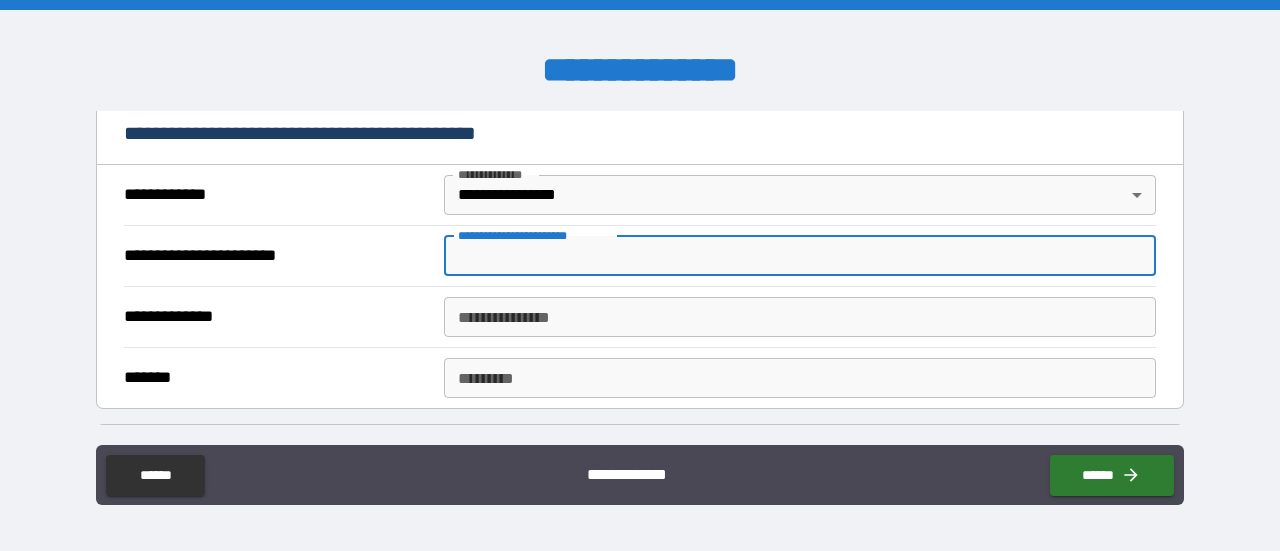 click on "**********" at bounding box center [800, 256] 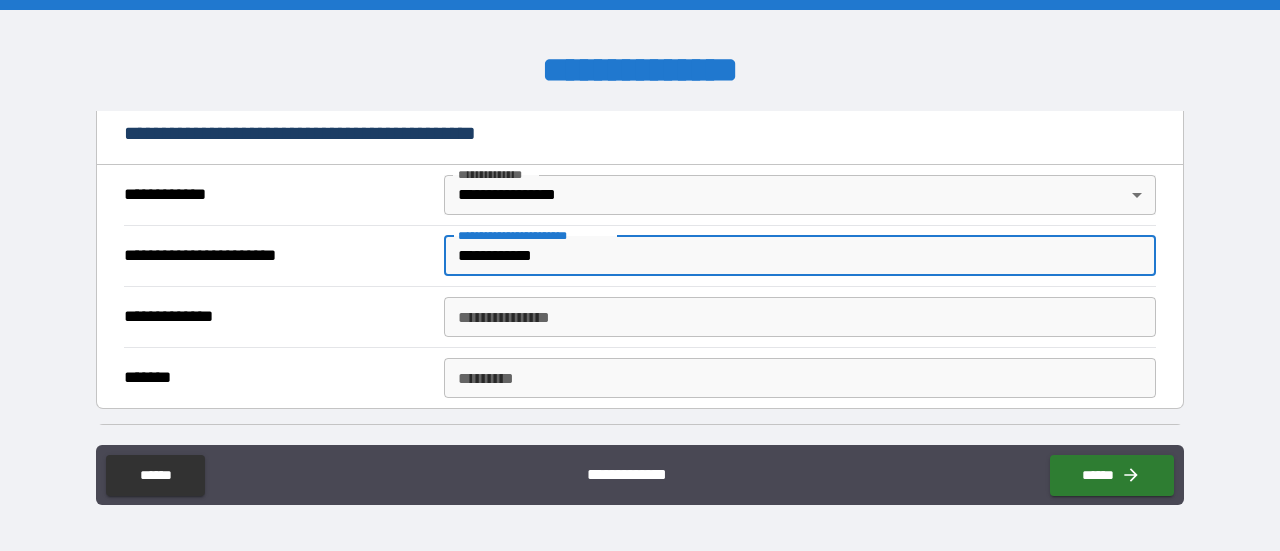 type on "**********" 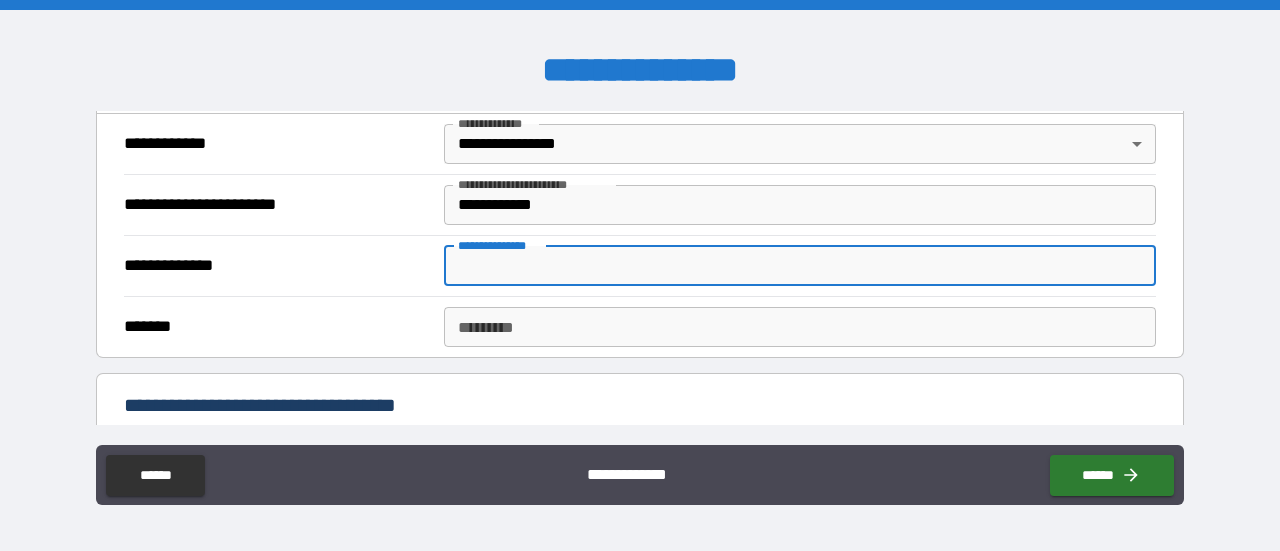 scroll, scrollTop: 454, scrollLeft: 0, axis: vertical 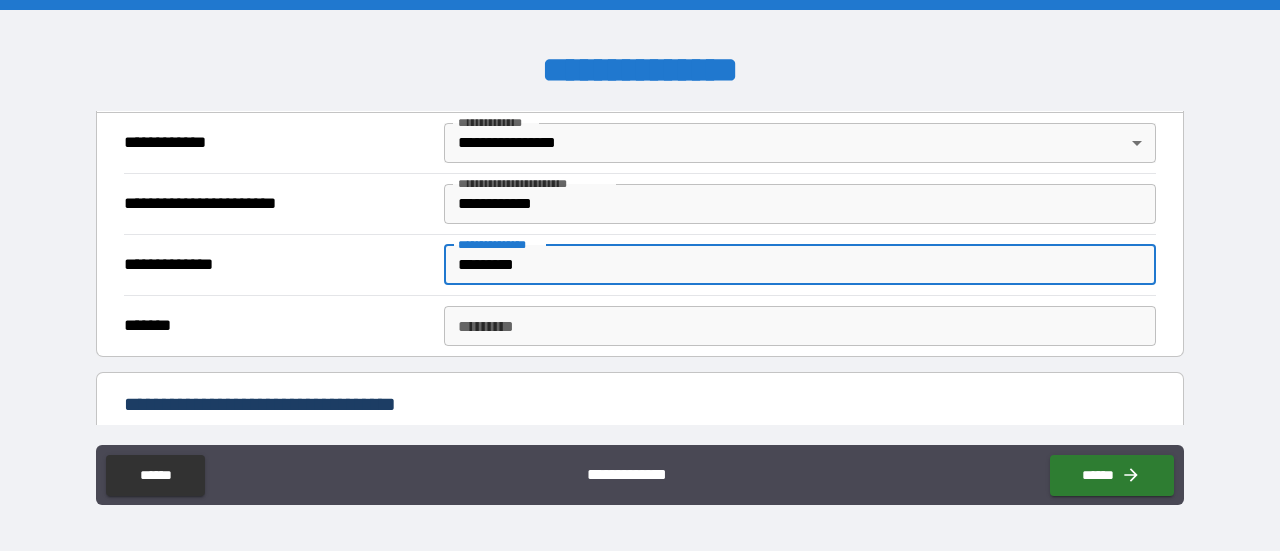 type on "*********" 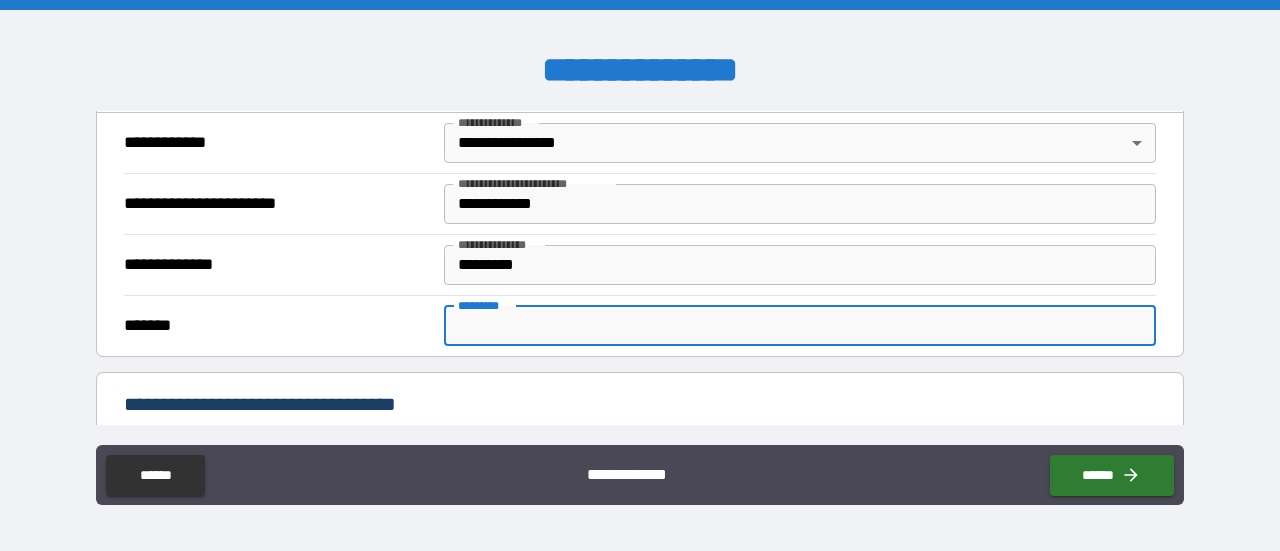 click on "**********" at bounding box center [277, 265] 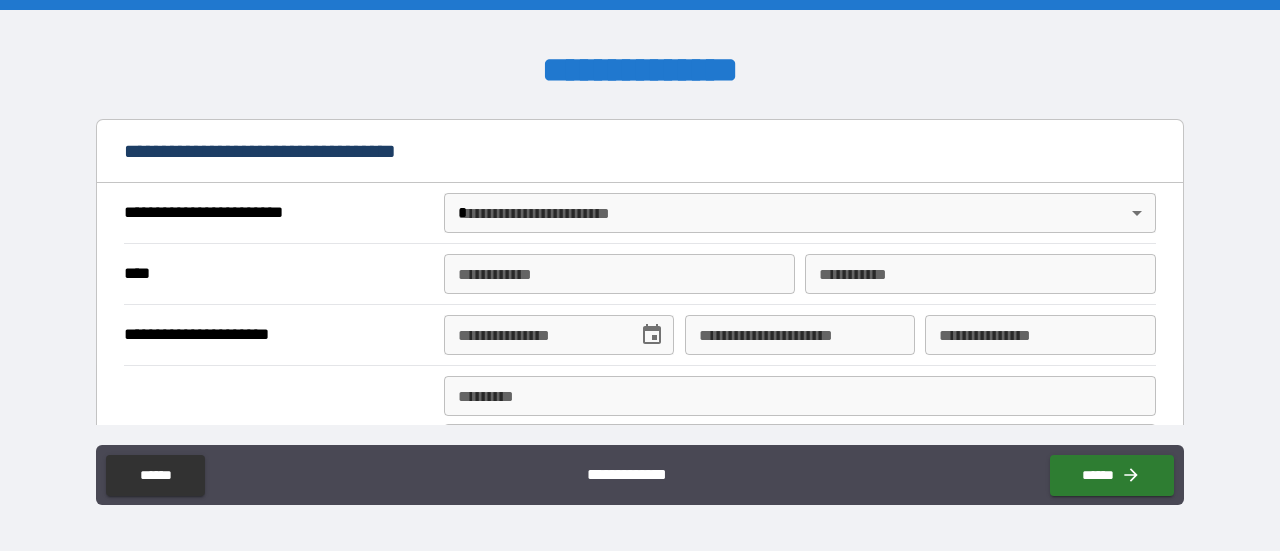 scroll, scrollTop: 711, scrollLeft: 0, axis: vertical 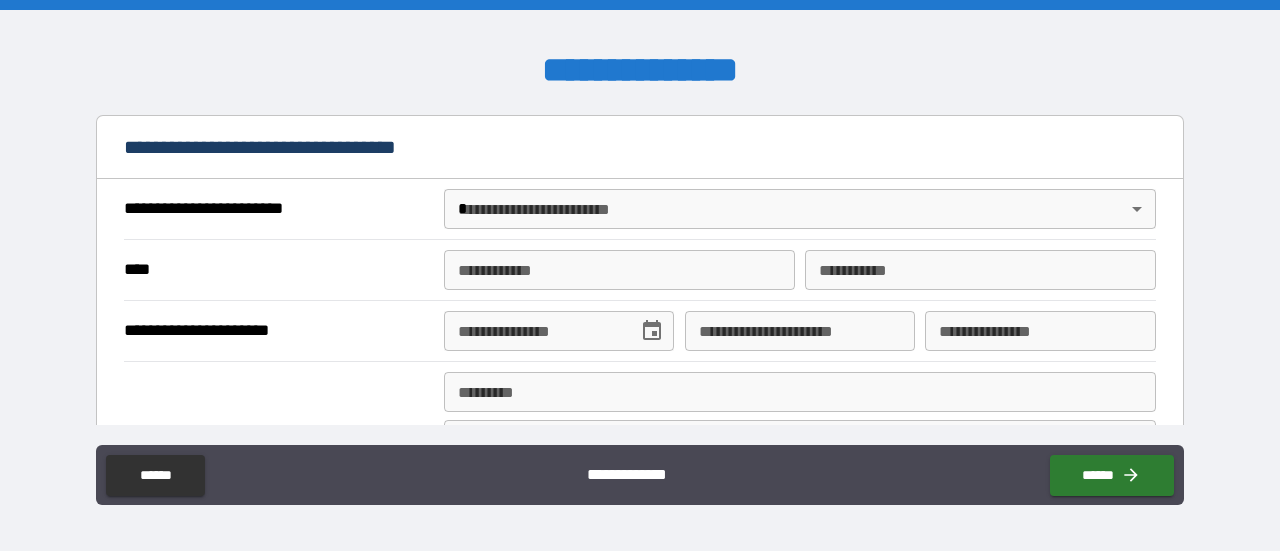 click on "**********" at bounding box center [640, 275] 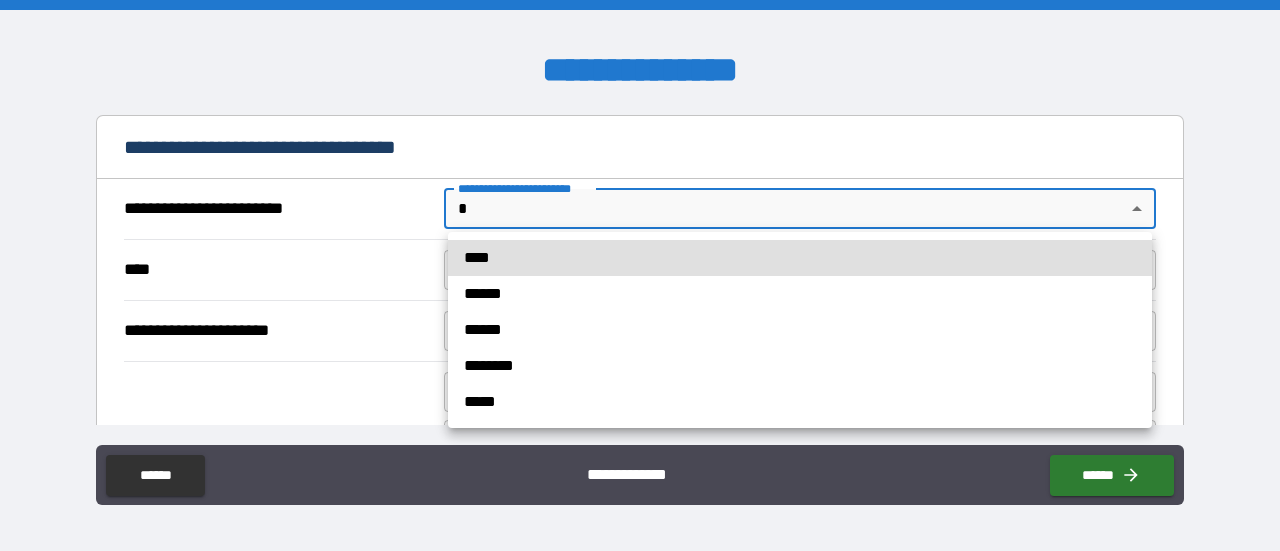 click on "****" at bounding box center [800, 258] 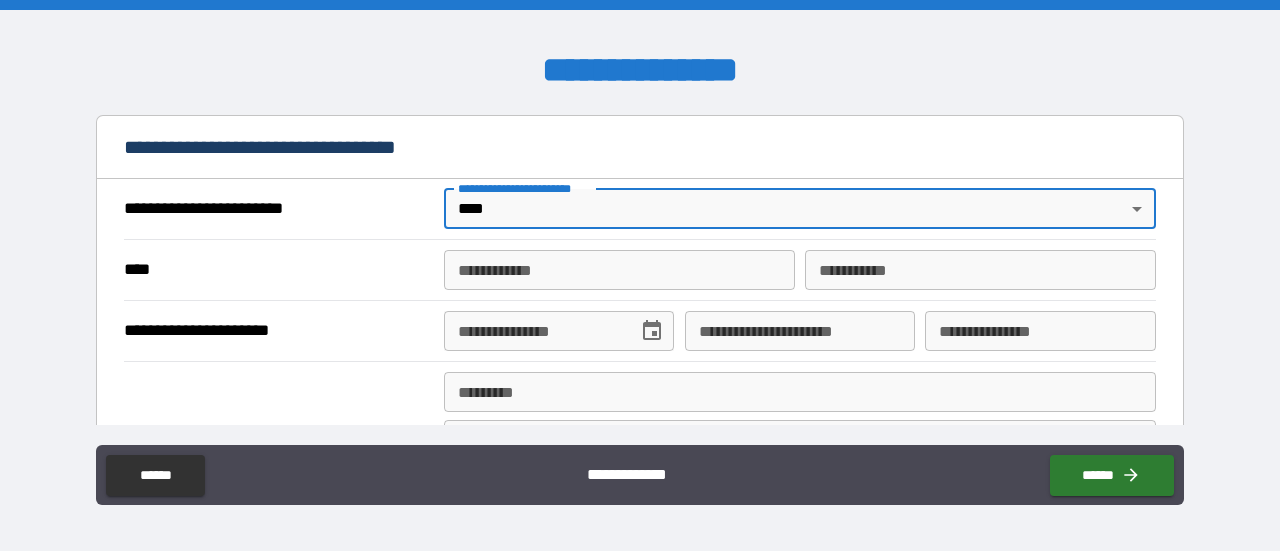 click on "**********" at bounding box center [619, 270] 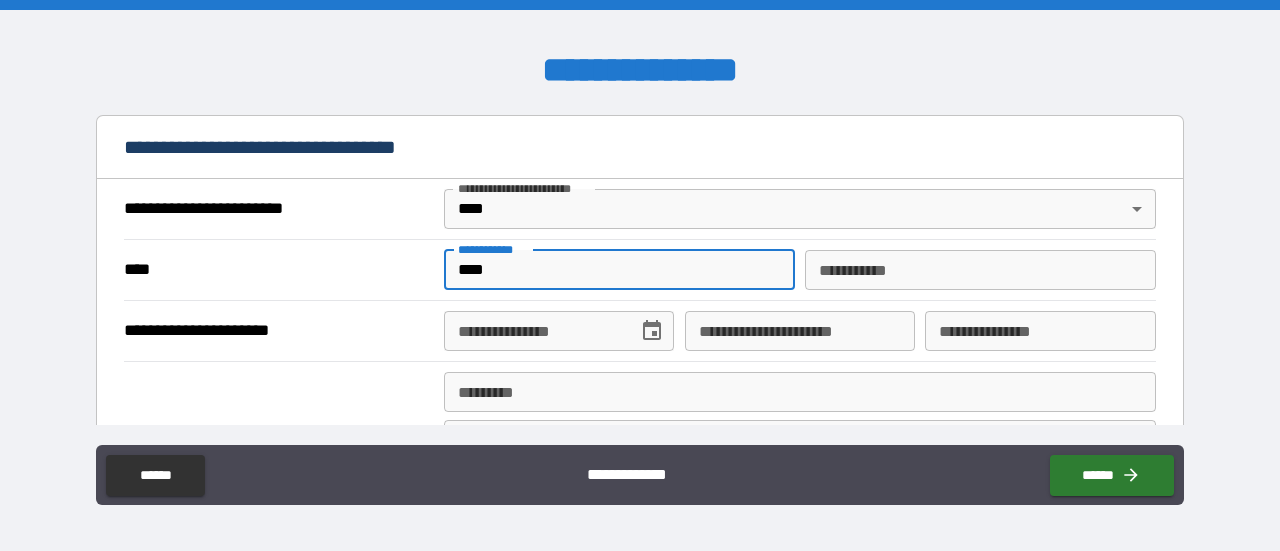type on "****" 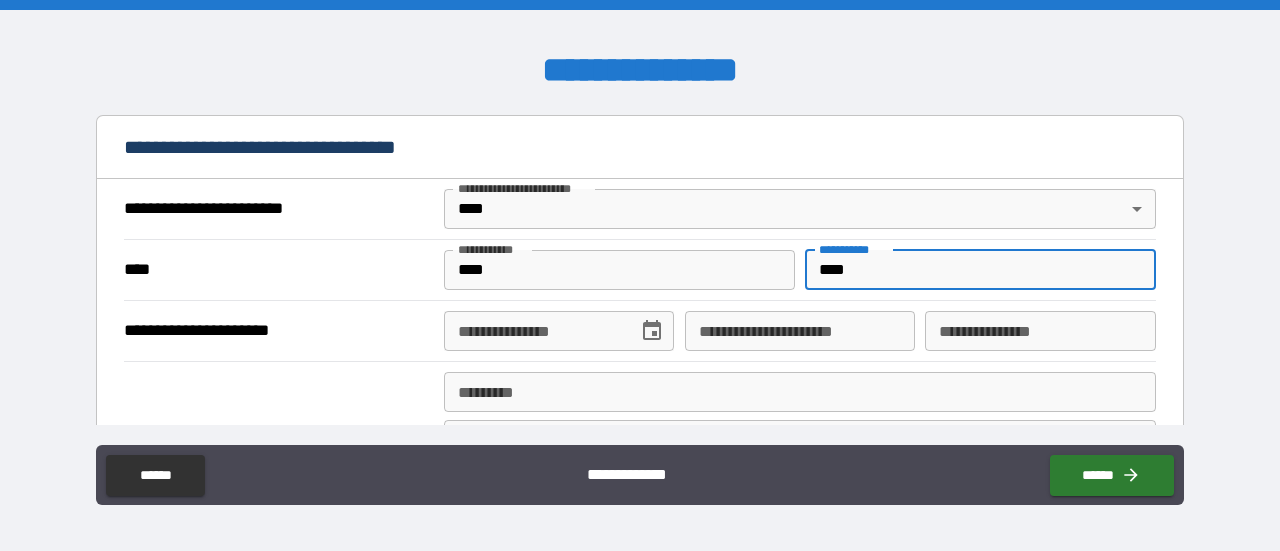type on "****" 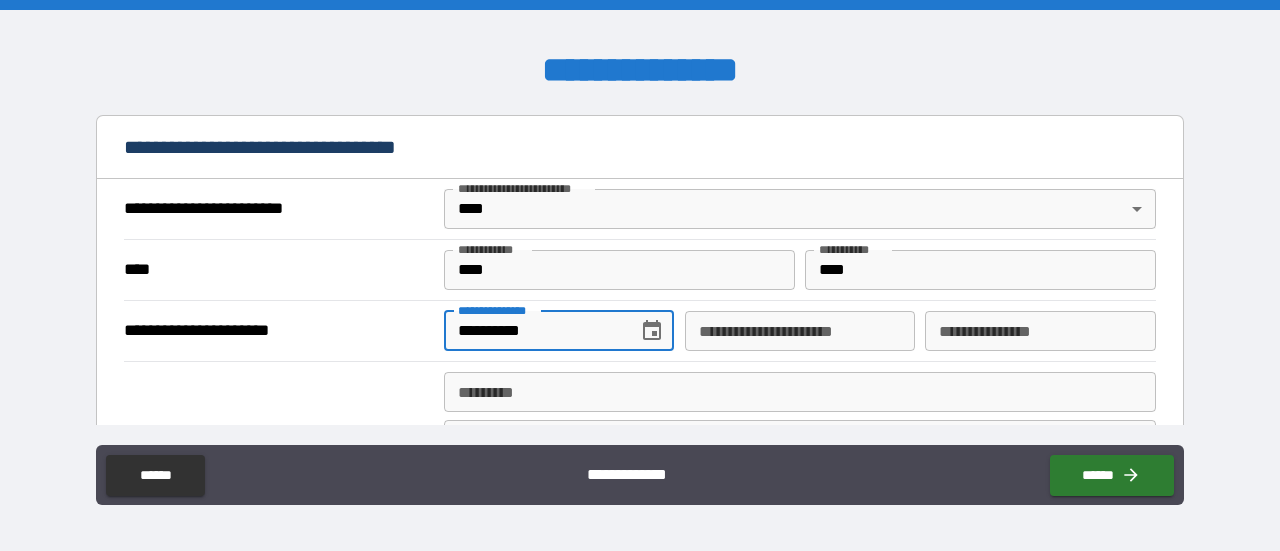scroll, scrollTop: 848, scrollLeft: 0, axis: vertical 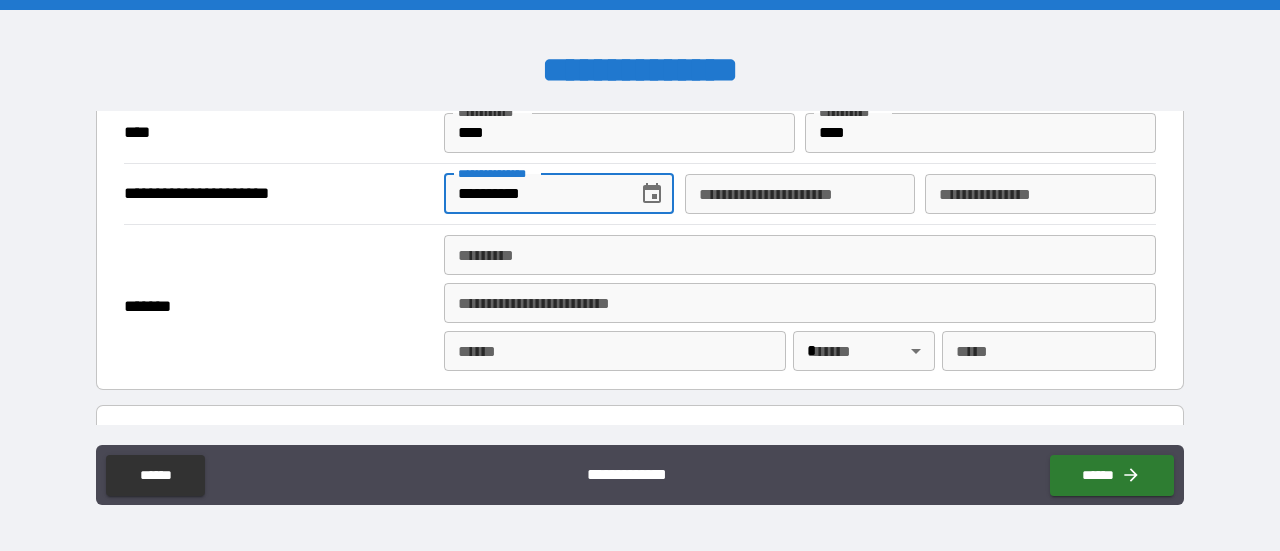 type on "**********" 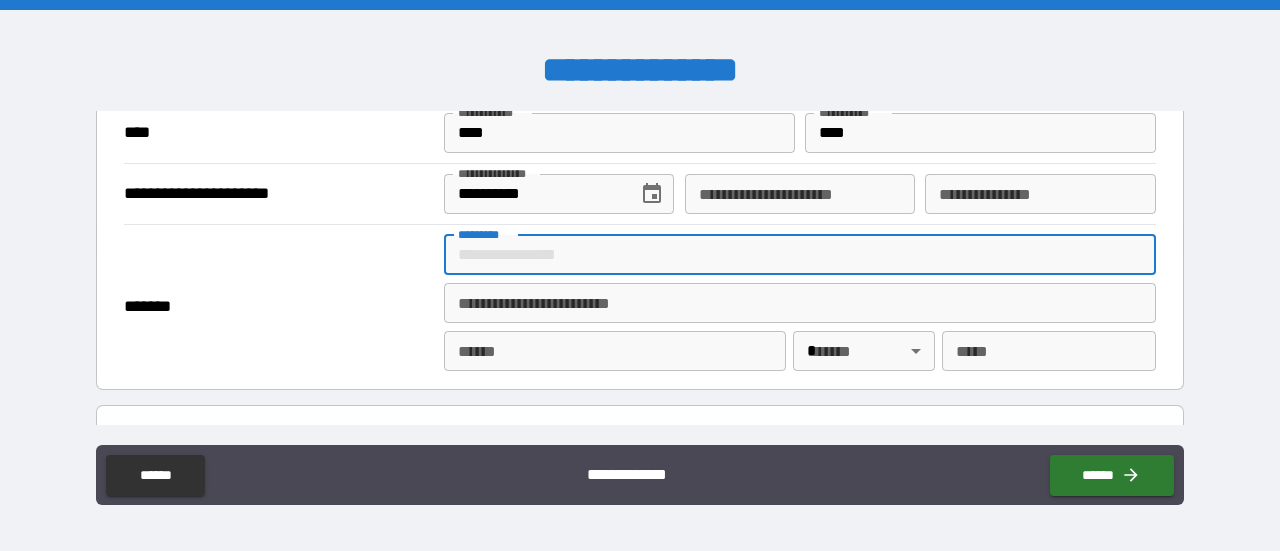 click on "*******   * *******   *" at bounding box center [800, 255] 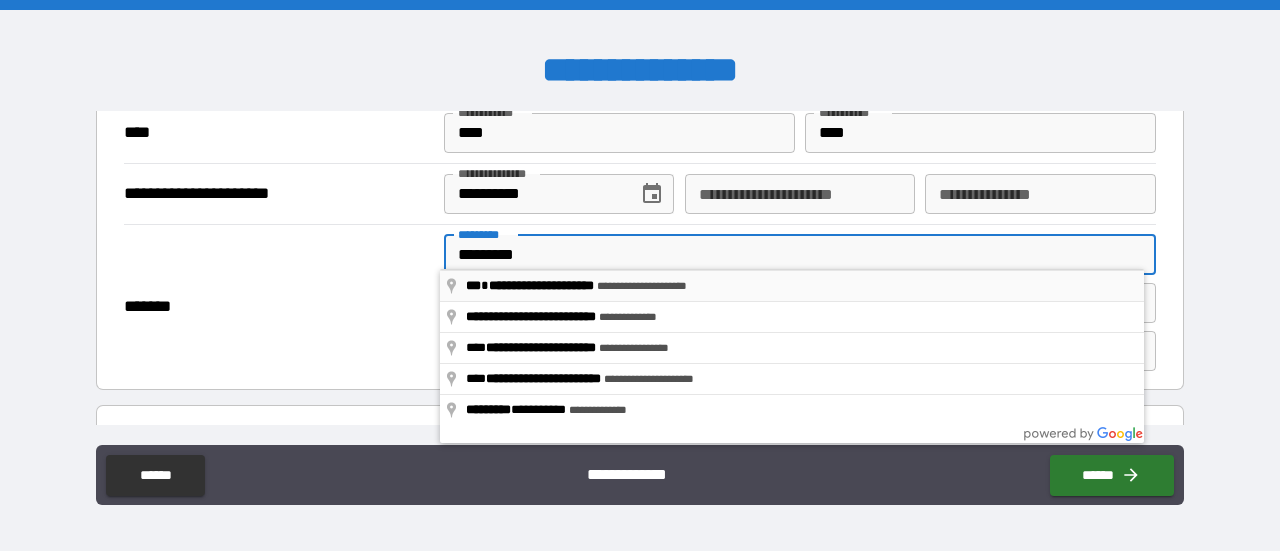 type on "**********" 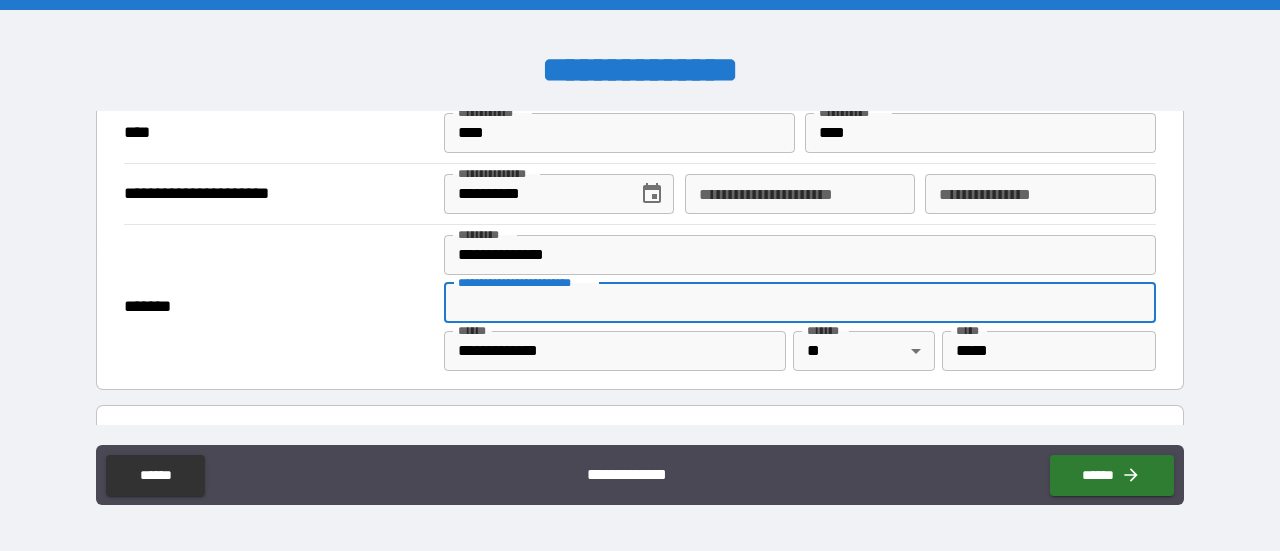 click on "**********" at bounding box center (800, 303) 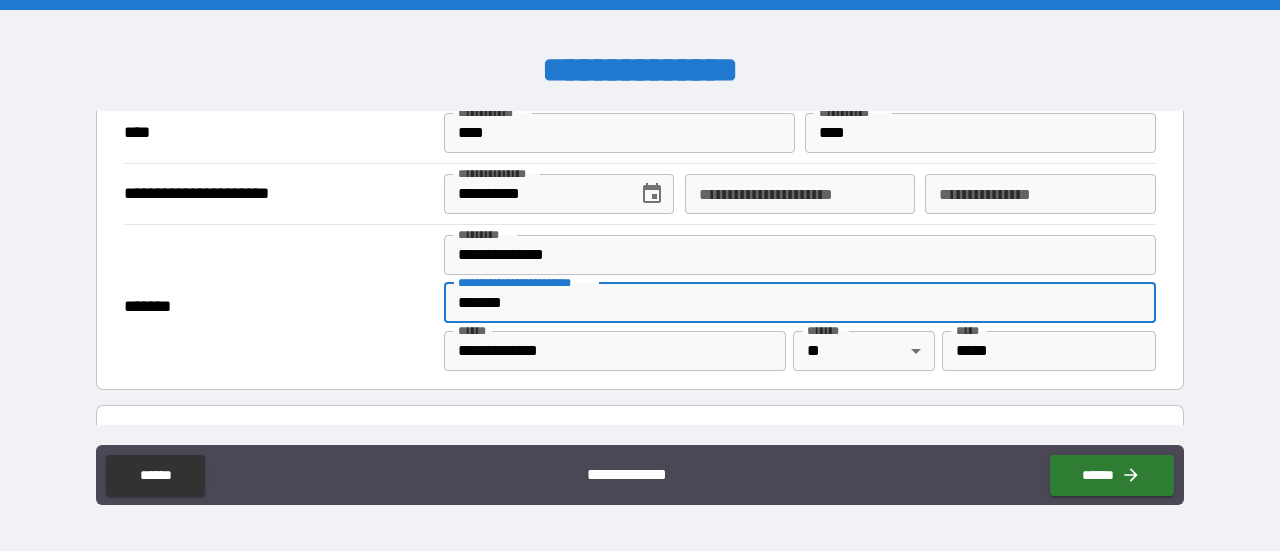 type on "*******" 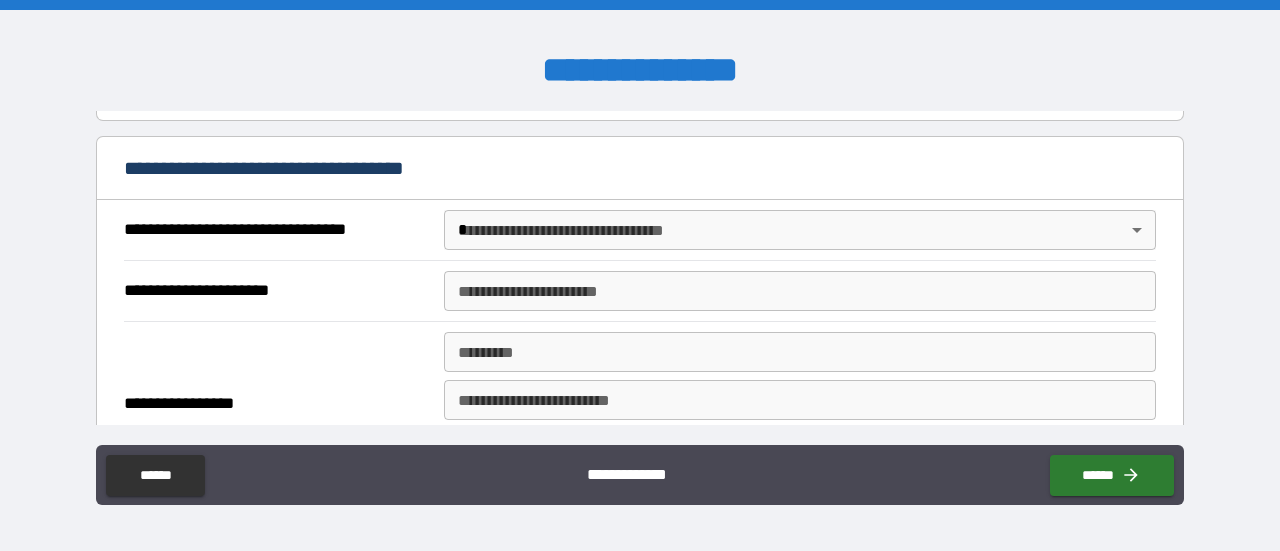 scroll, scrollTop: 1120, scrollLeft: 0, axis: vertical 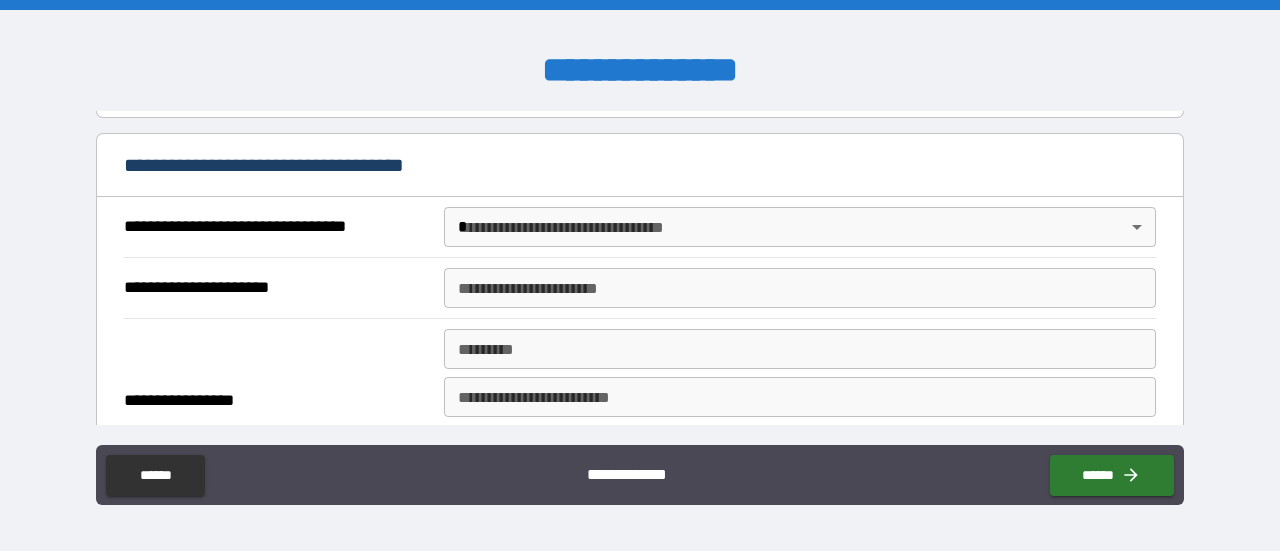 click on "**********" at bounding box center [640, 275] 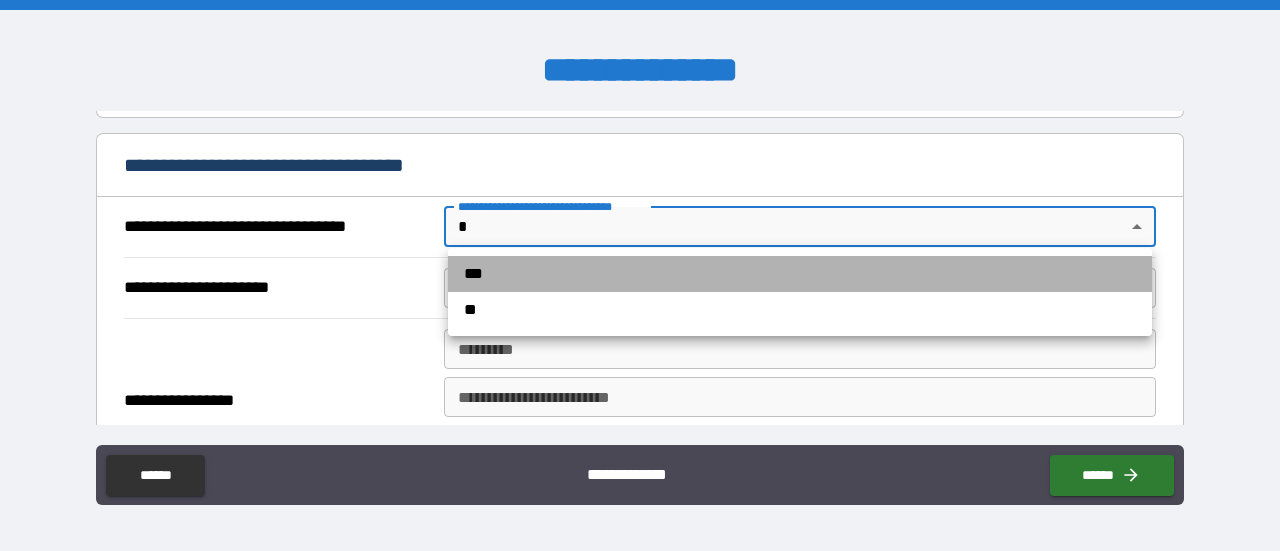 click on "***" at bounding box center [800, 274] 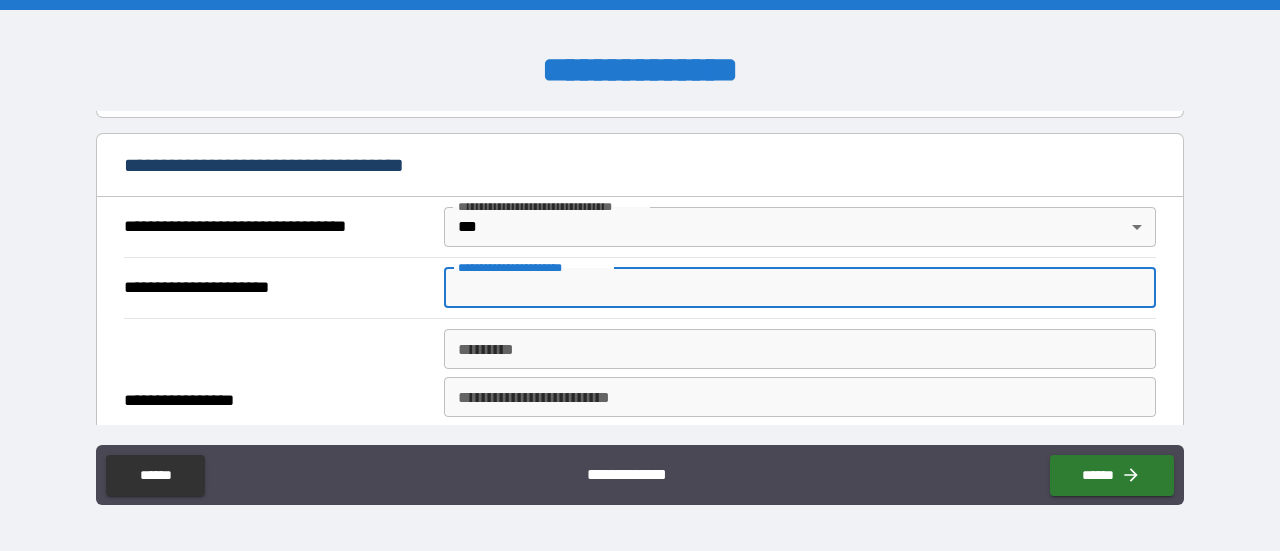 click on "**********" at bounding box center (800, 288) 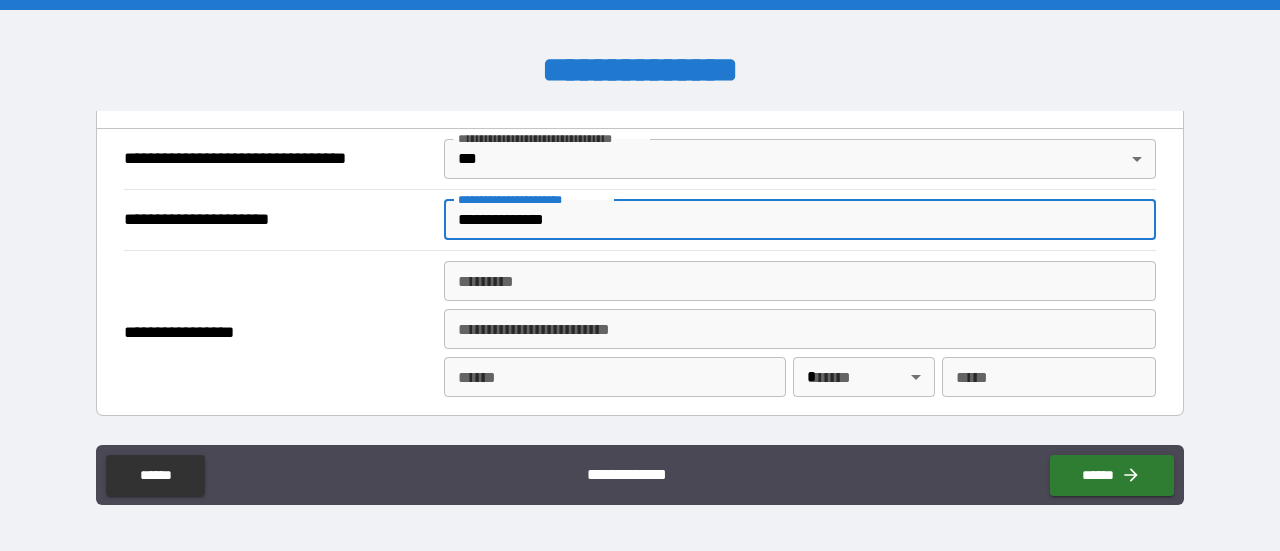 type on "**********" 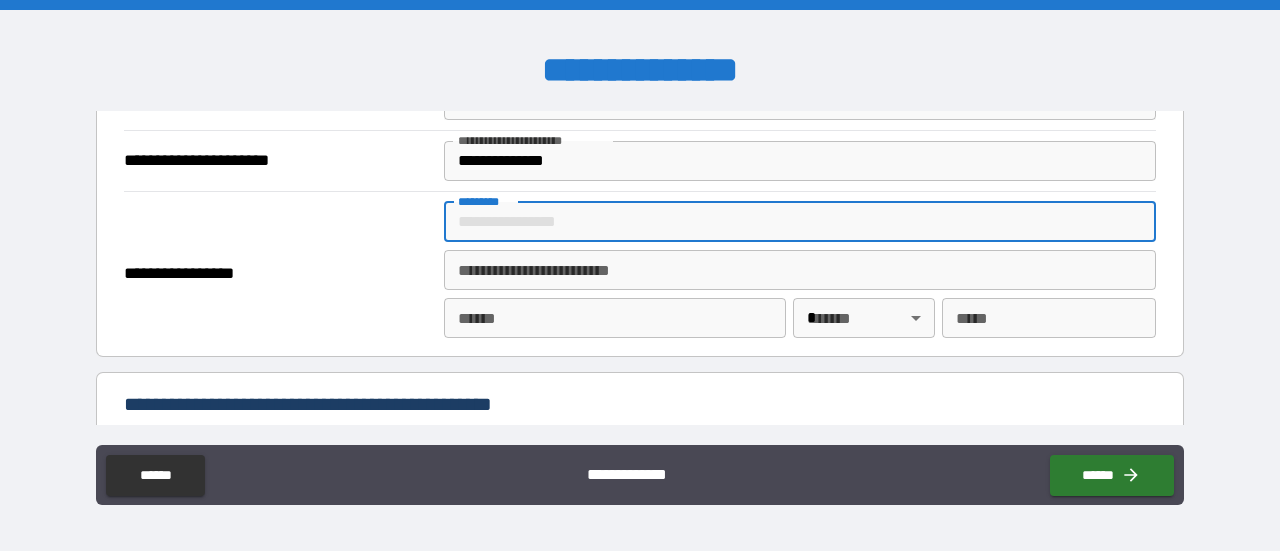 scroll, scrollTop: 1248, scrollLeft: 0, axis: vertical 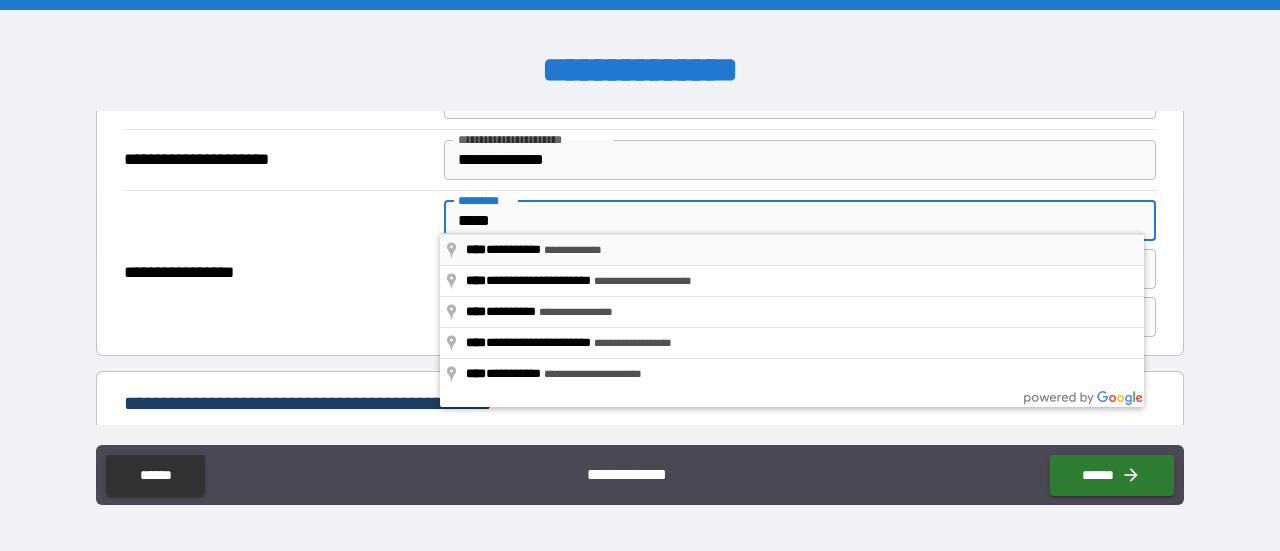 type on "**********" 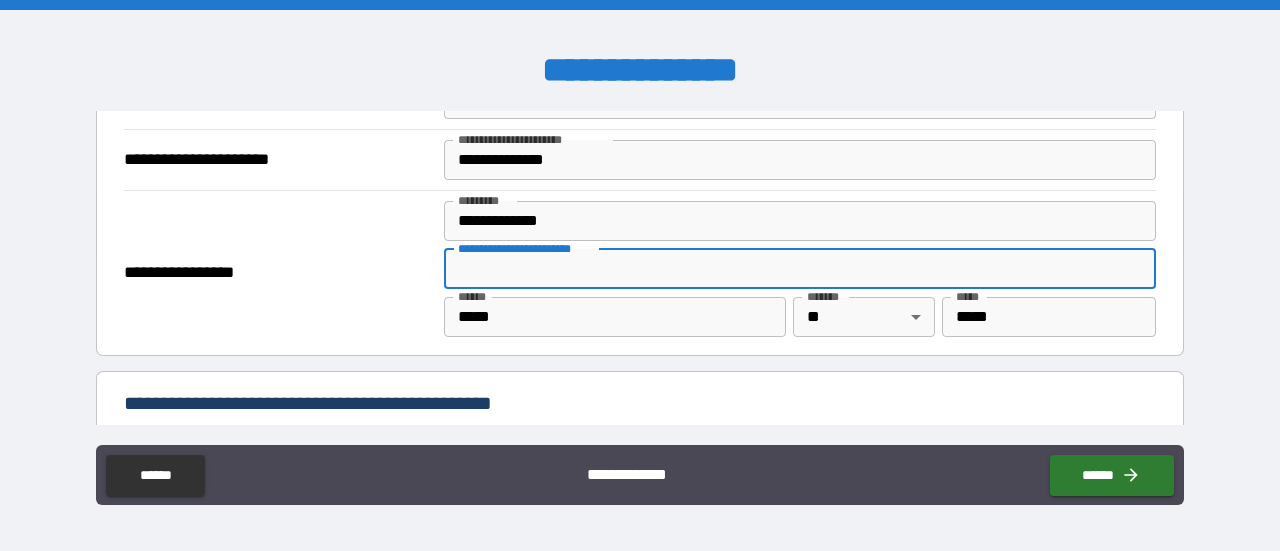 click on "**********" at bounding box center (800, 269) 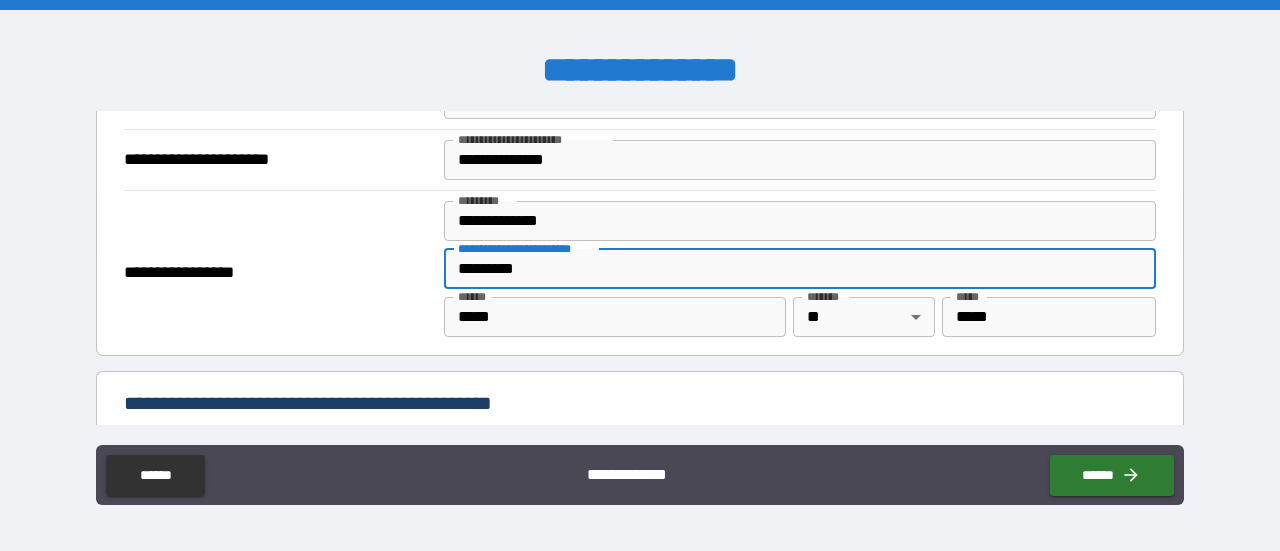 type on "*********" 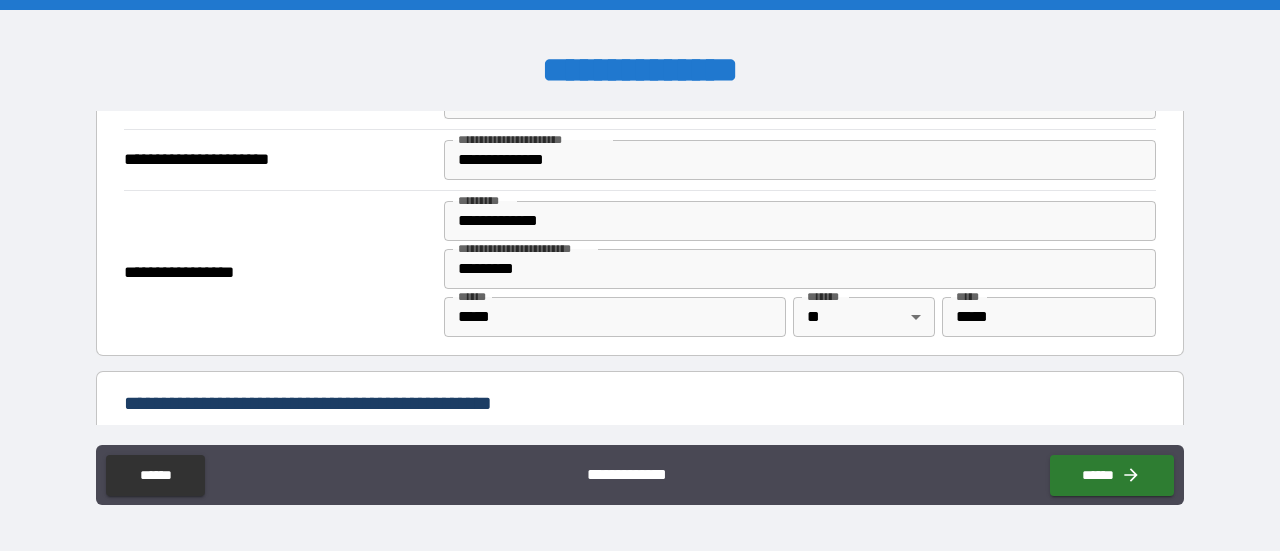 click on "**********" at bounding box center (277, 273) 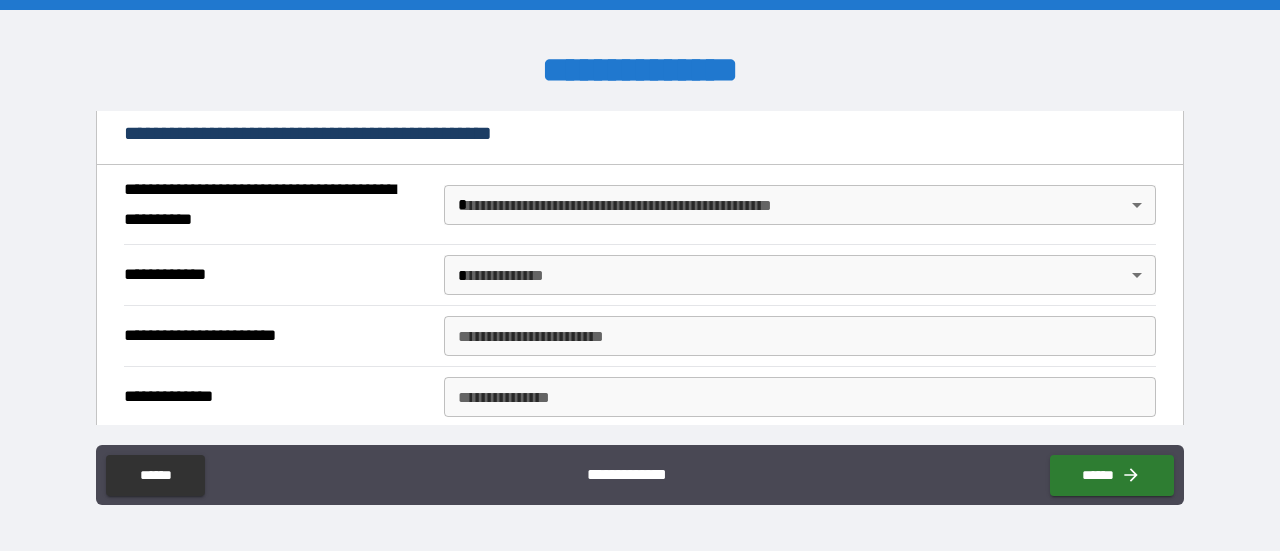 scroll, scrollTop: 1519, scrollLeft: 0, axis: vertical 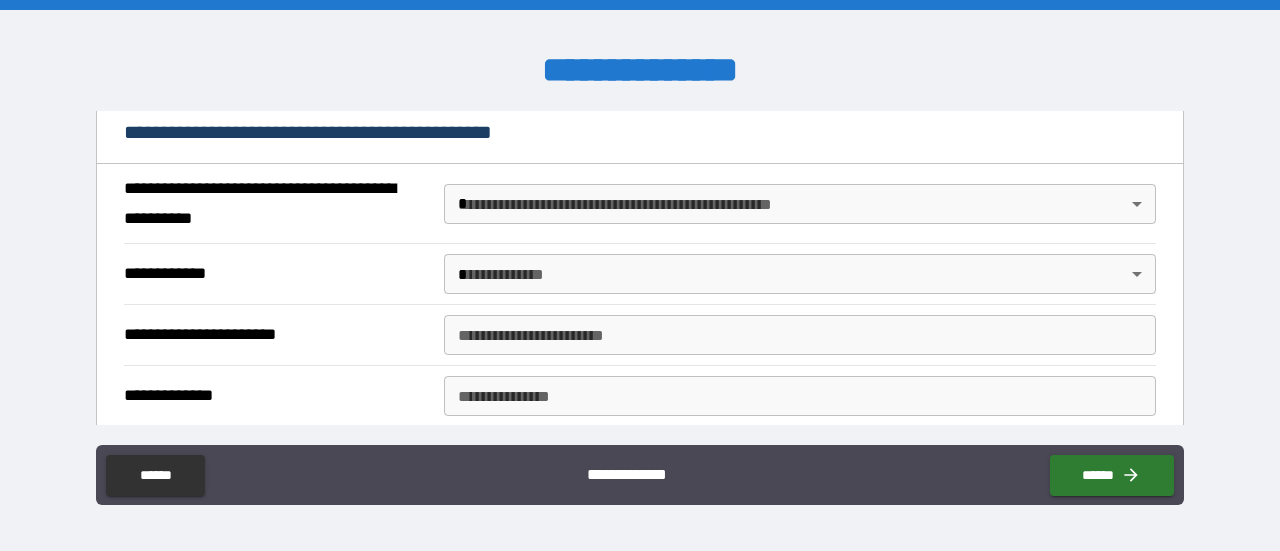 click on "**********" at bounding box center (640, 275) 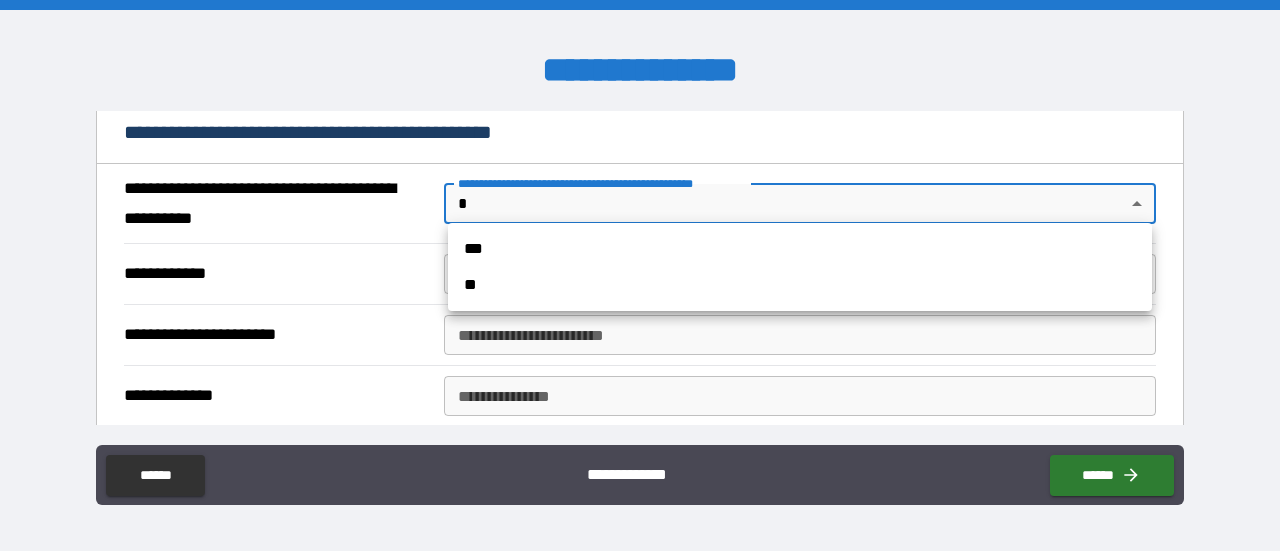 click on "**" at bounding box center [800, 285] 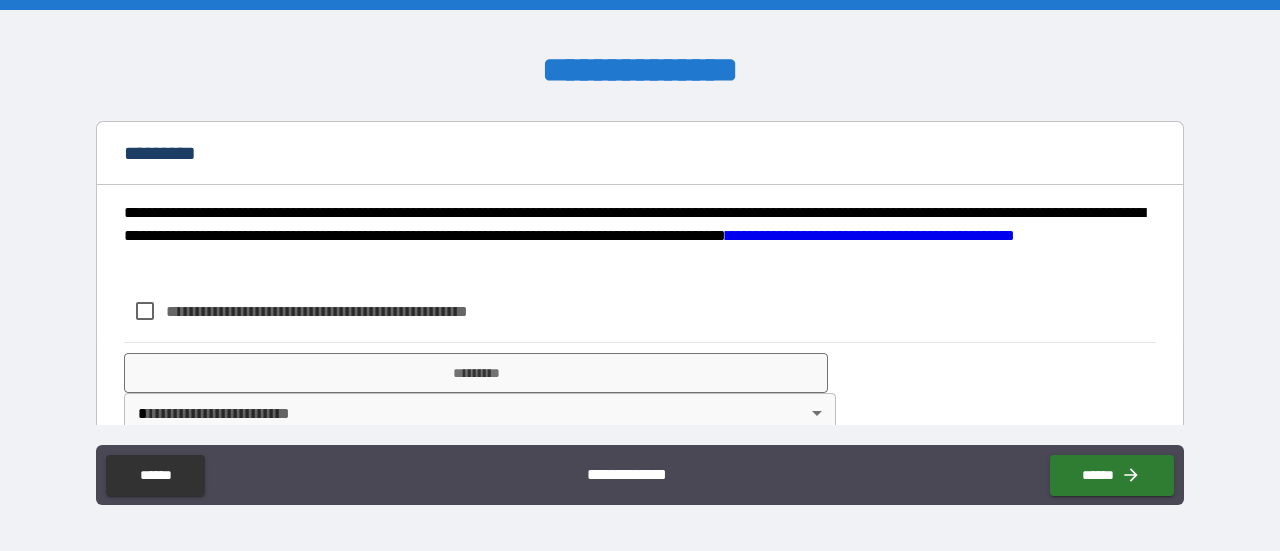 scroll, scrollTop: 1686, scrollLeft: 0, axis: vertical 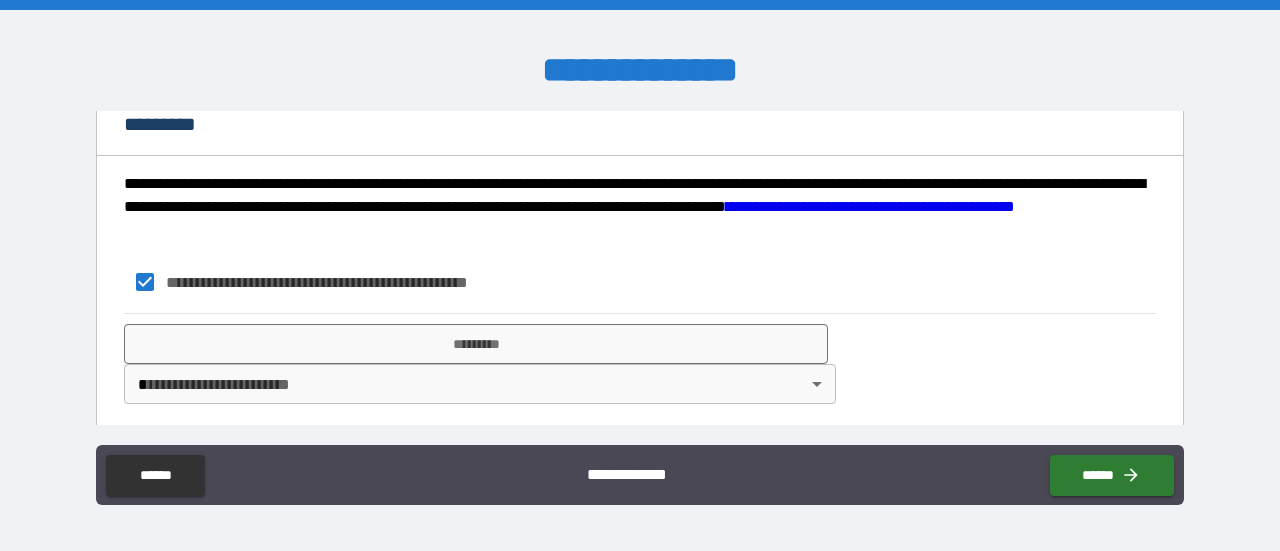 click on "**********" at bounding box center [640, 275] 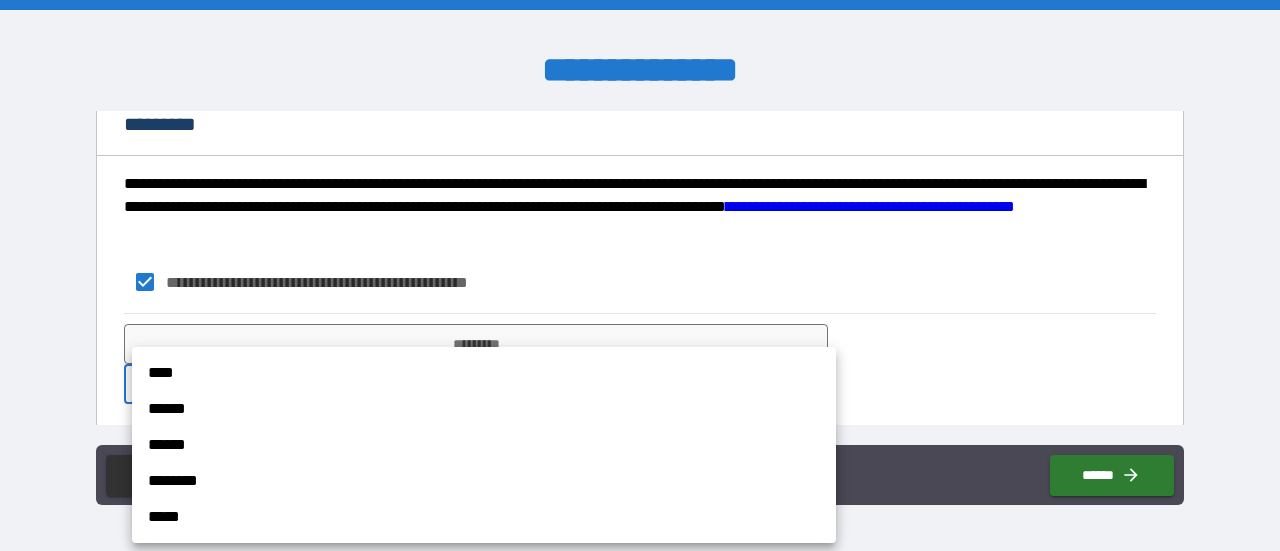 click on "****" at bounding box center (484, 373) 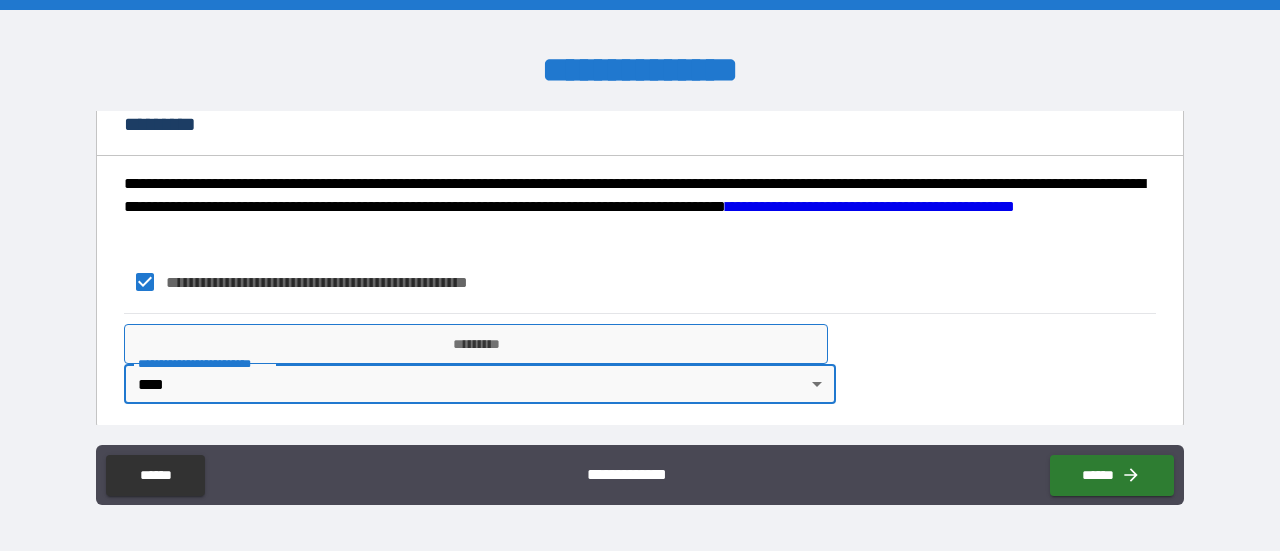 click on "*********" at bounding box center [476, 344] 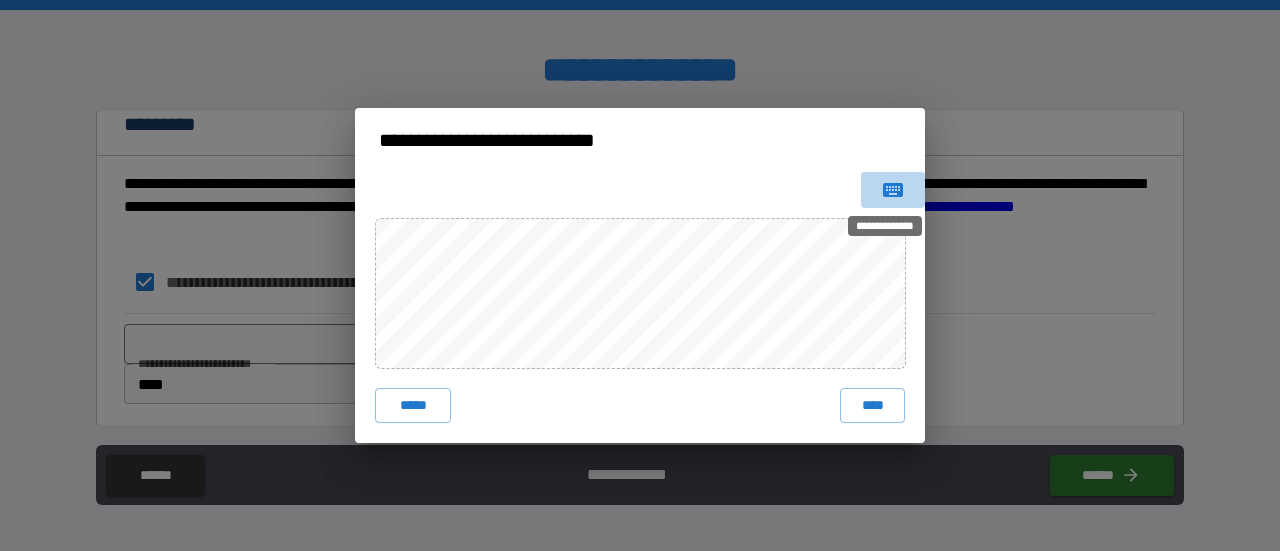 click 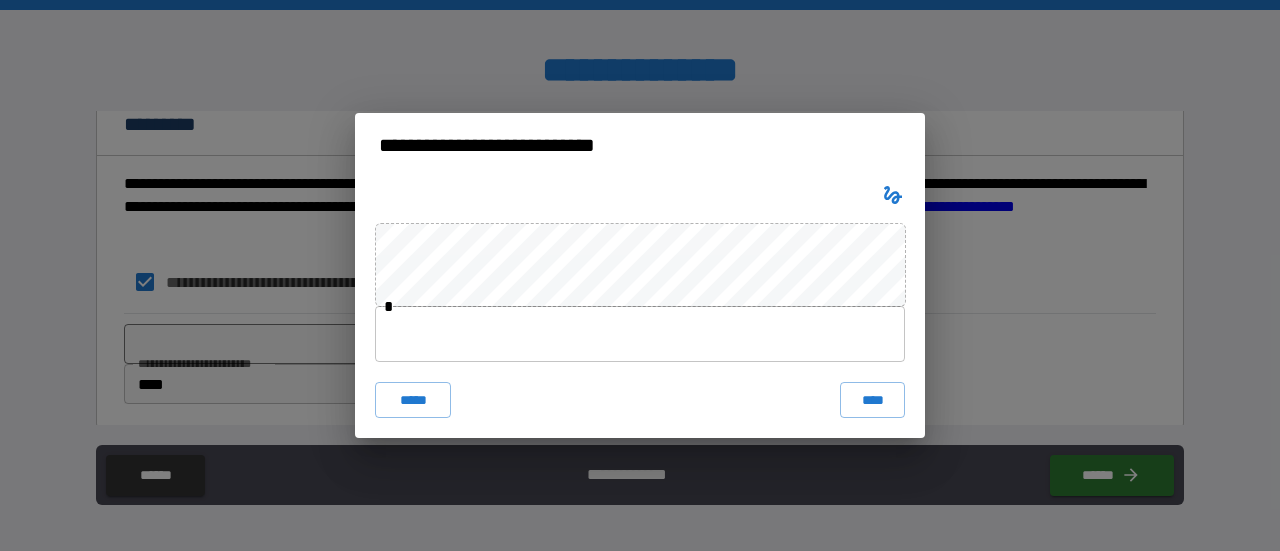 click at bounding box center [640, 334] 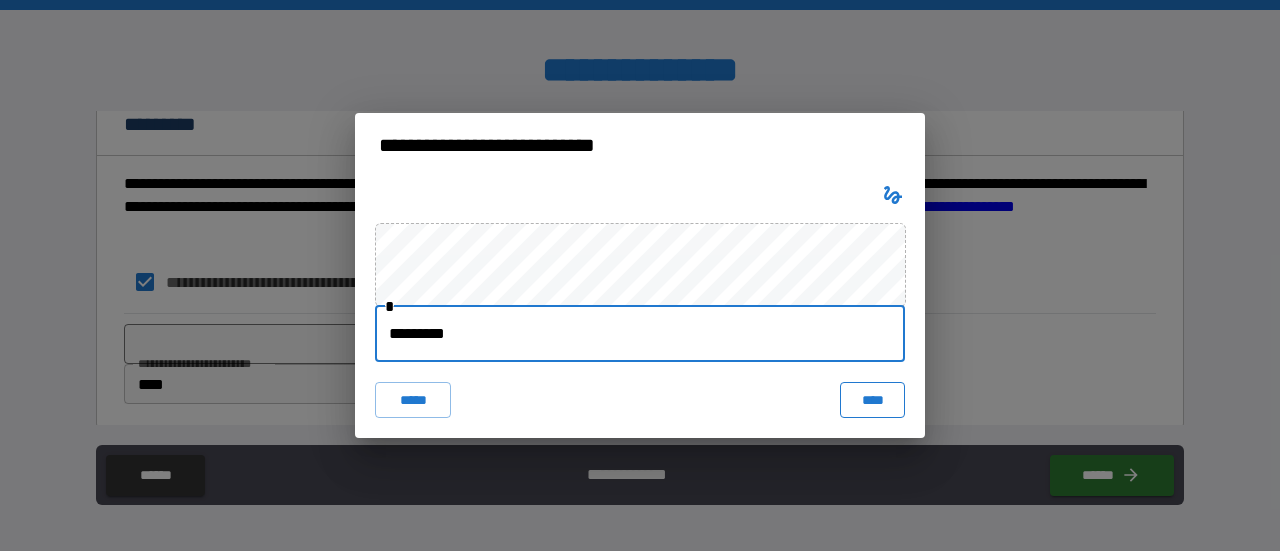 type on "*********" 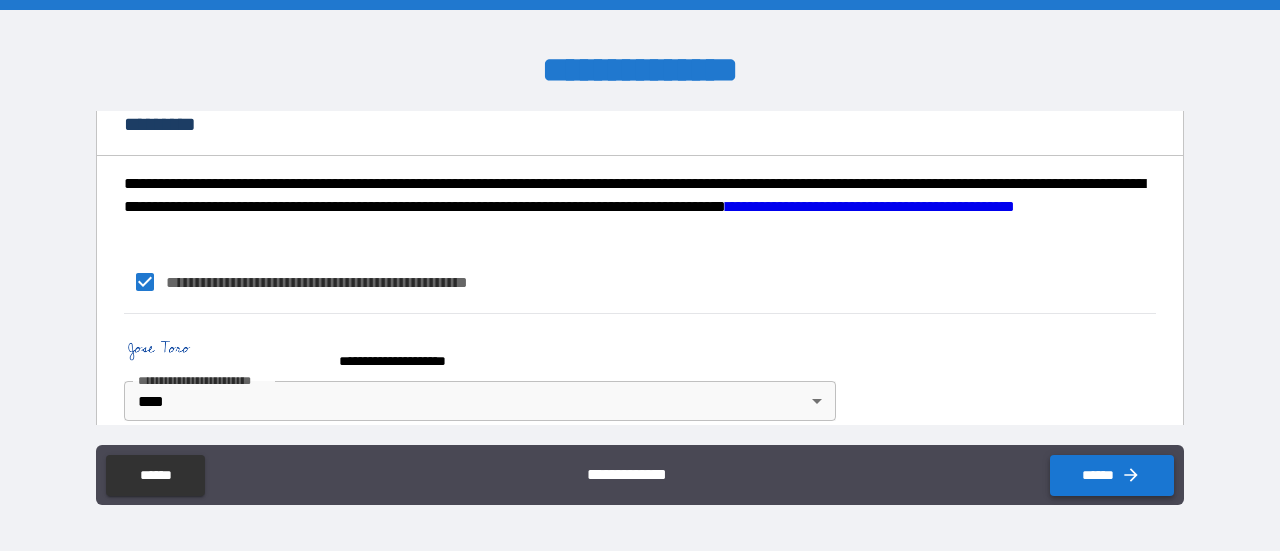 click 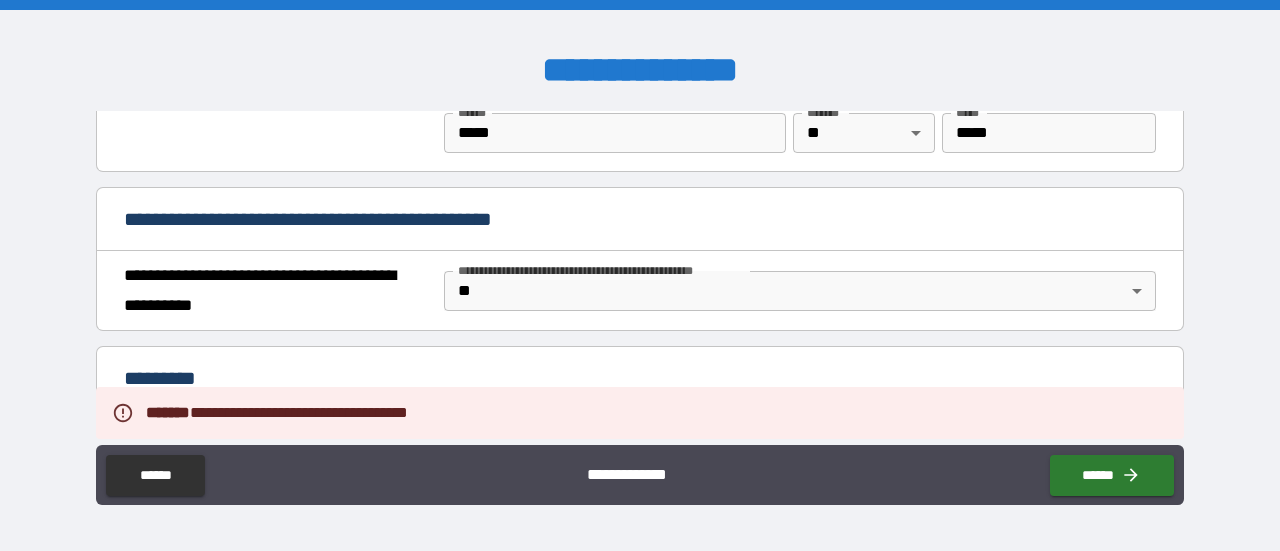 scroll, scrollTop: 1430, scrollLeft: 0, axis: vertical 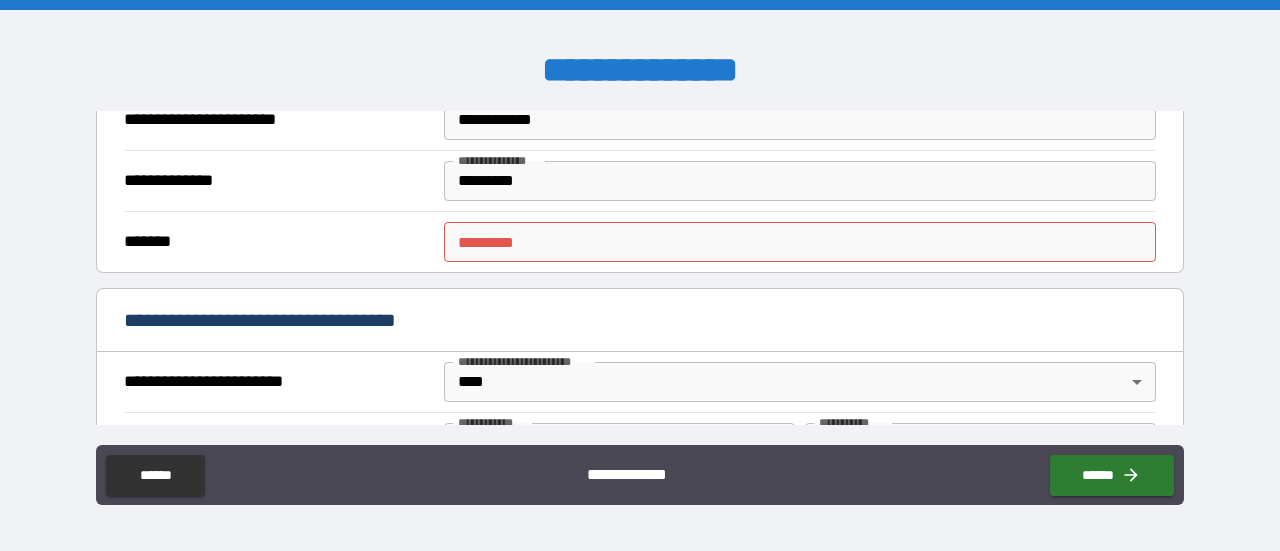 click on "*******   *" at bounding box center [800, 242] 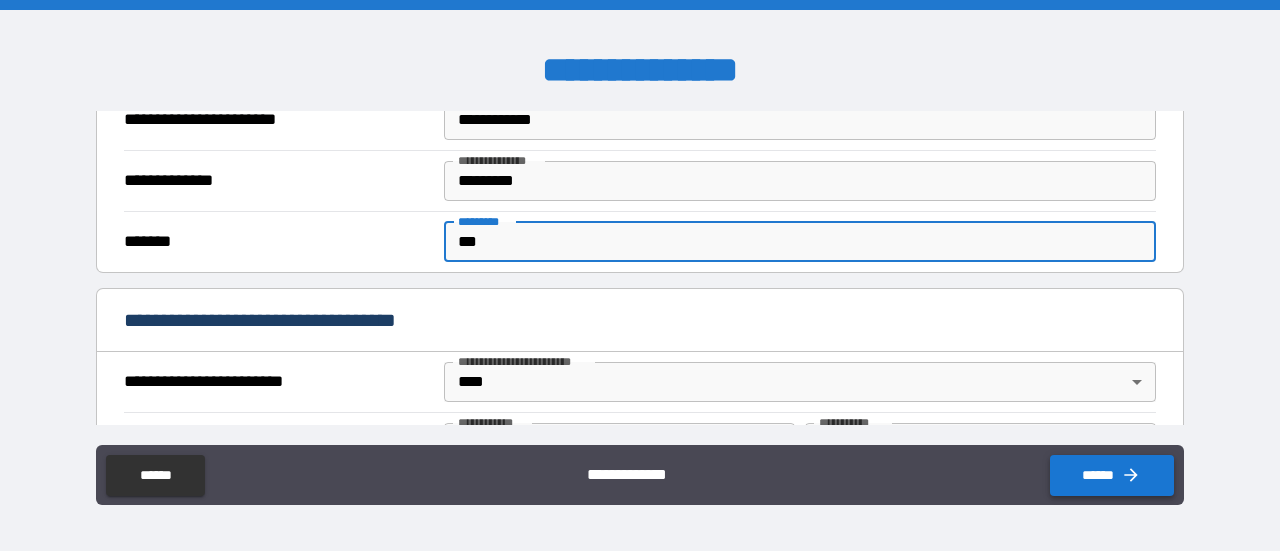 type on "***" 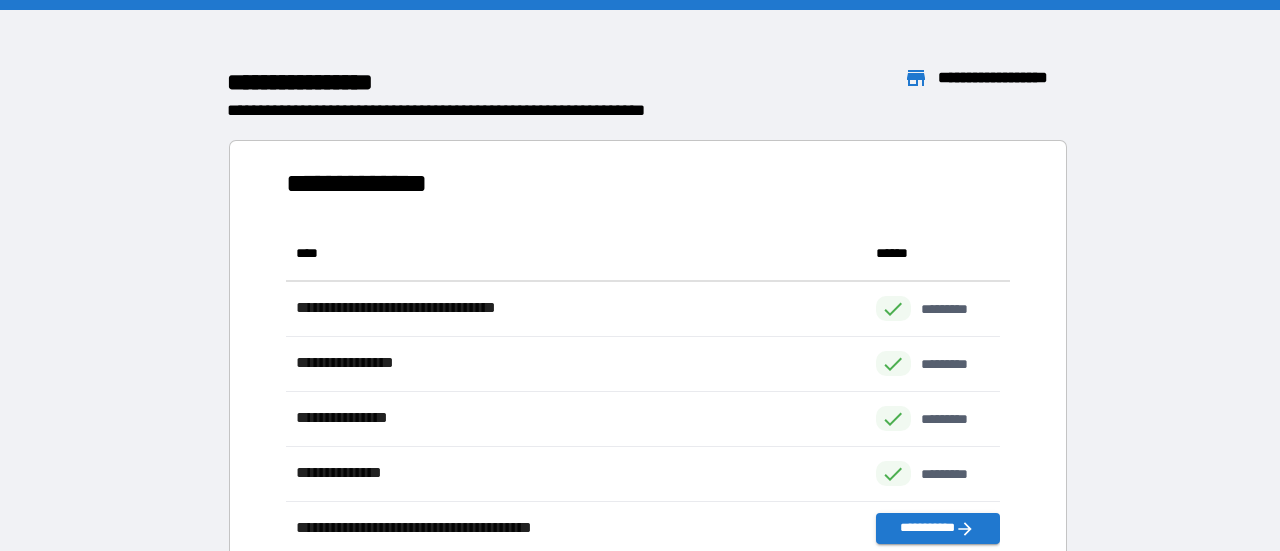 scroll, scrollTop: 315, scrollLeft: 698, axis: both 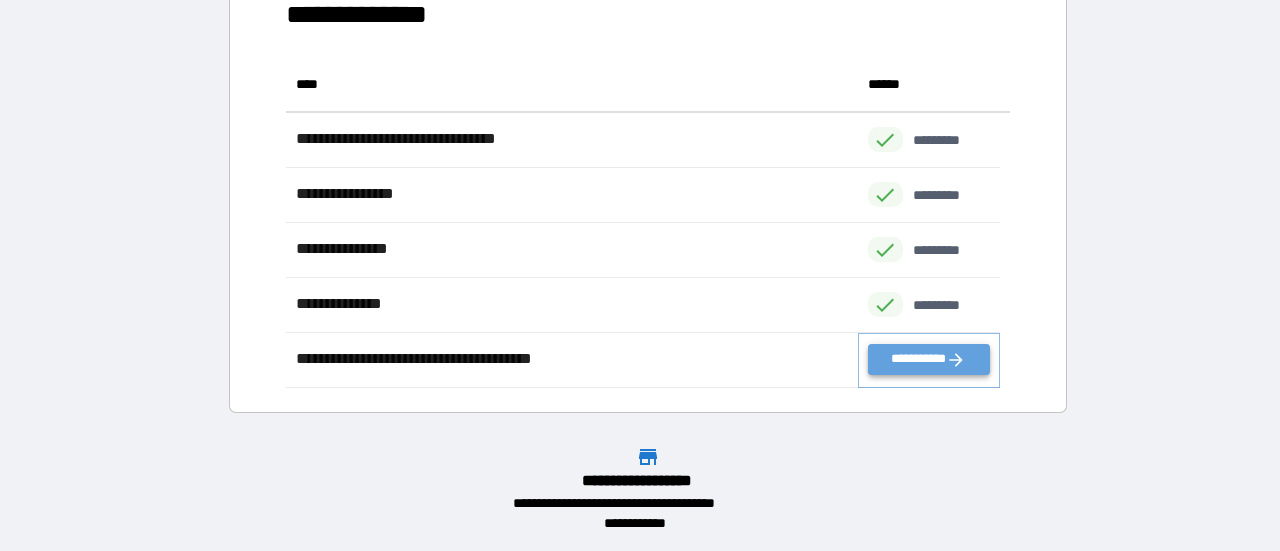 click on "**********" at bounding box center (929, 359) 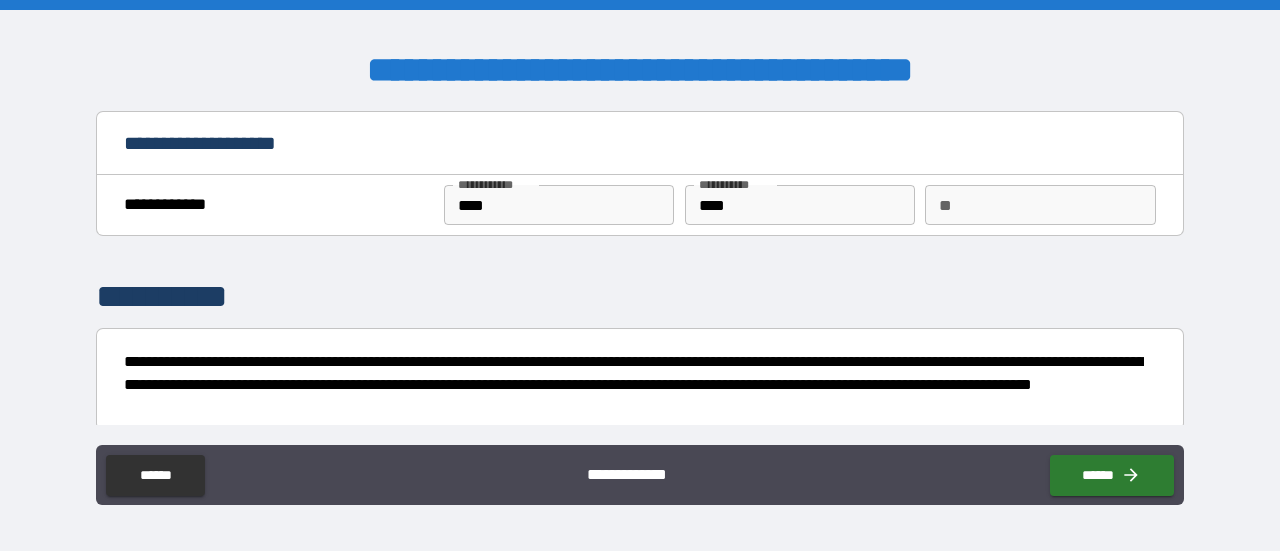 scroll, scrollTop: 44, scrollLeft: 0, axis: vertical 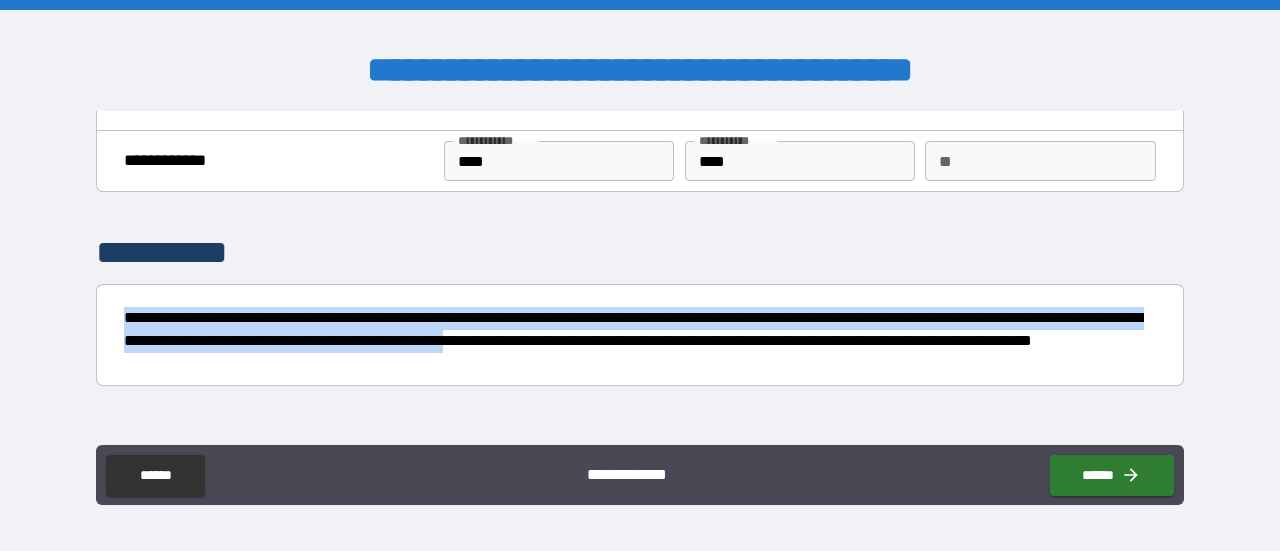 drag, startPoint x: 946, startPoint y: 347, endPoint x: 950, endPoint y: 221, distance: 126.06348 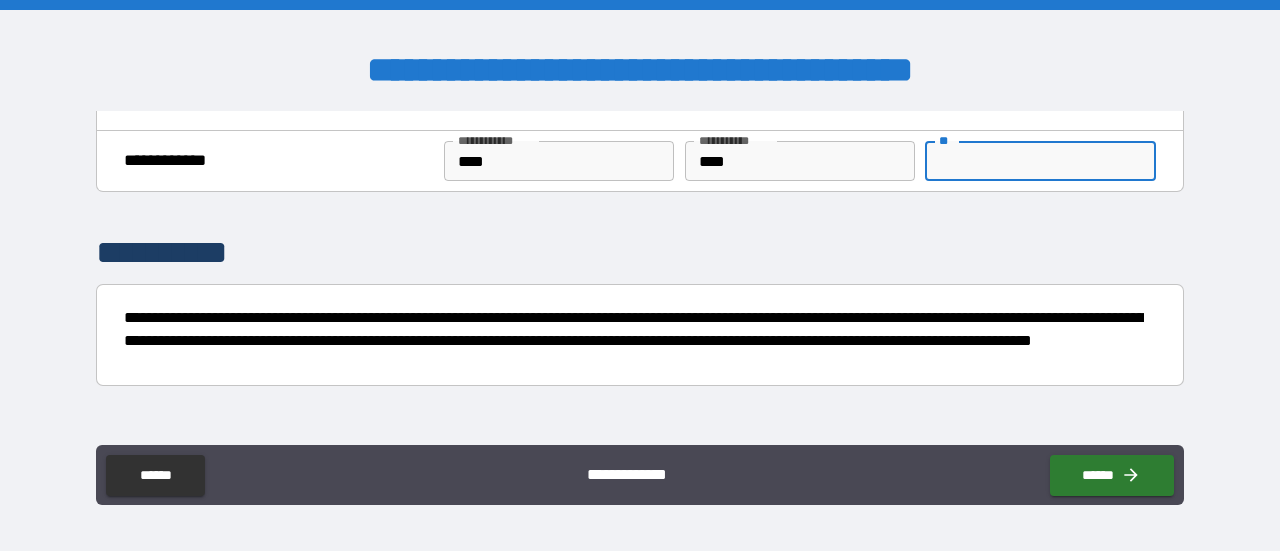 click on "**" at bounding box center [1040, 161] 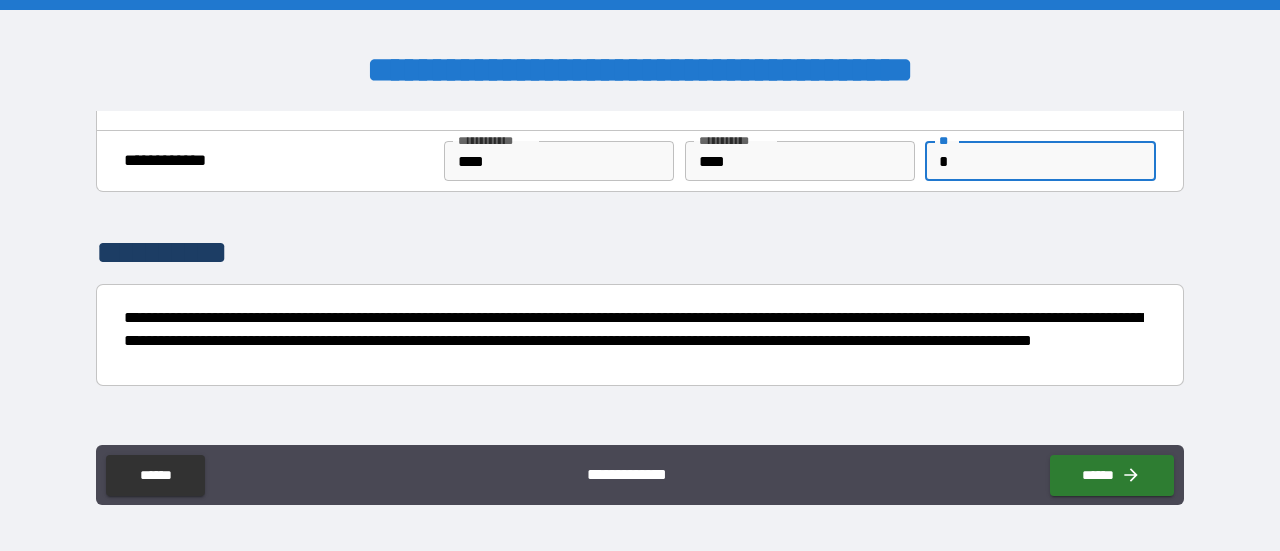type on "*" 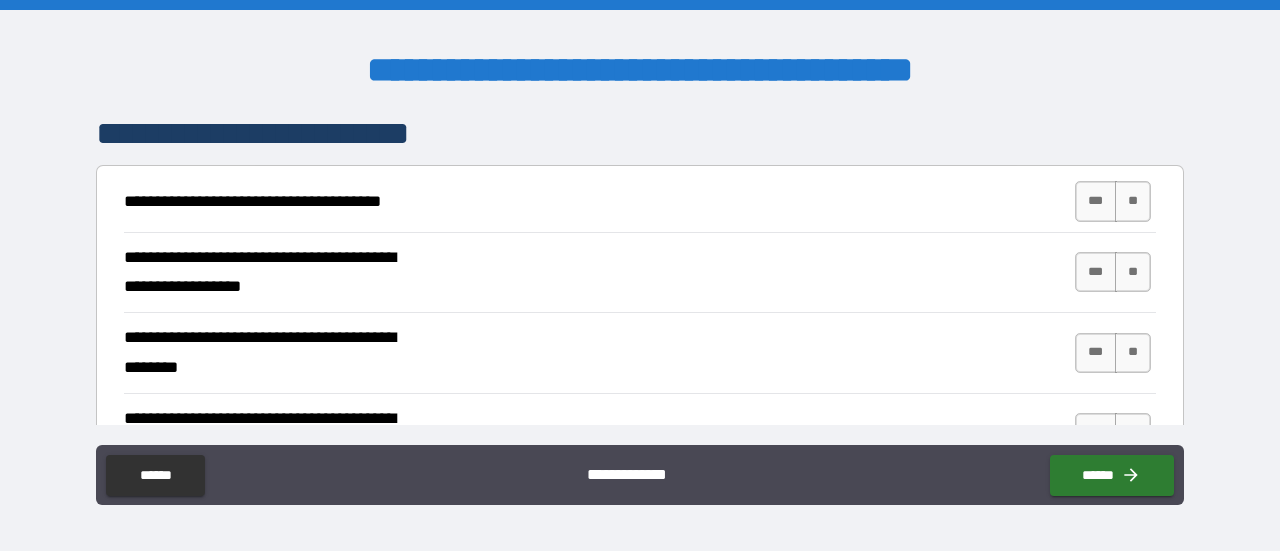 scroll, scrollTop: 368, scrollLeft: 0, axis: vertical 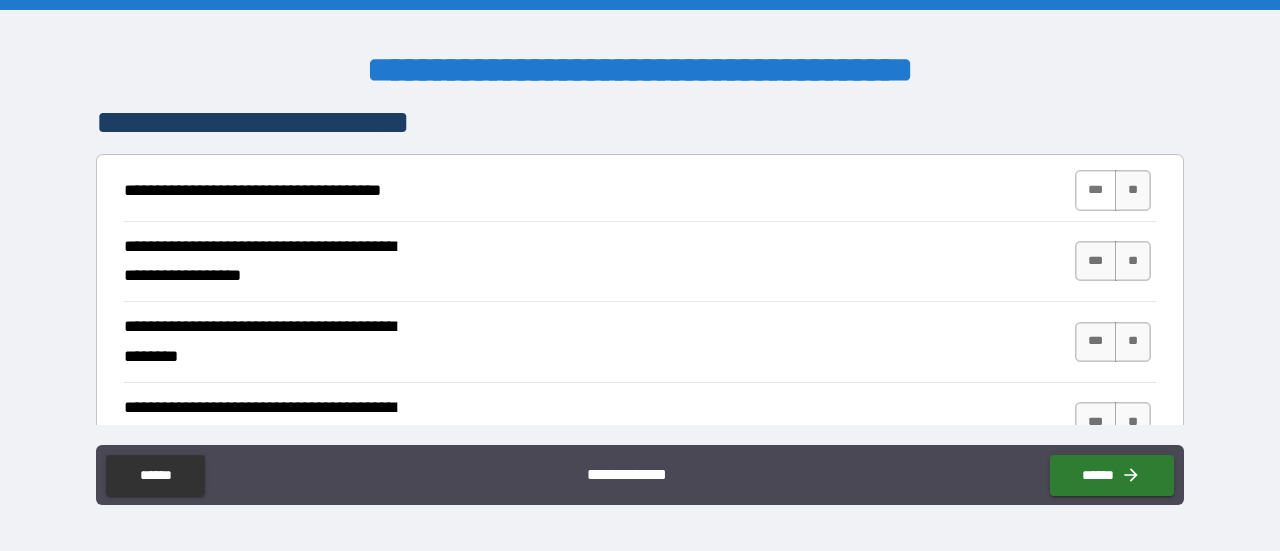 click on "***" at bounding box center (1096, 190) 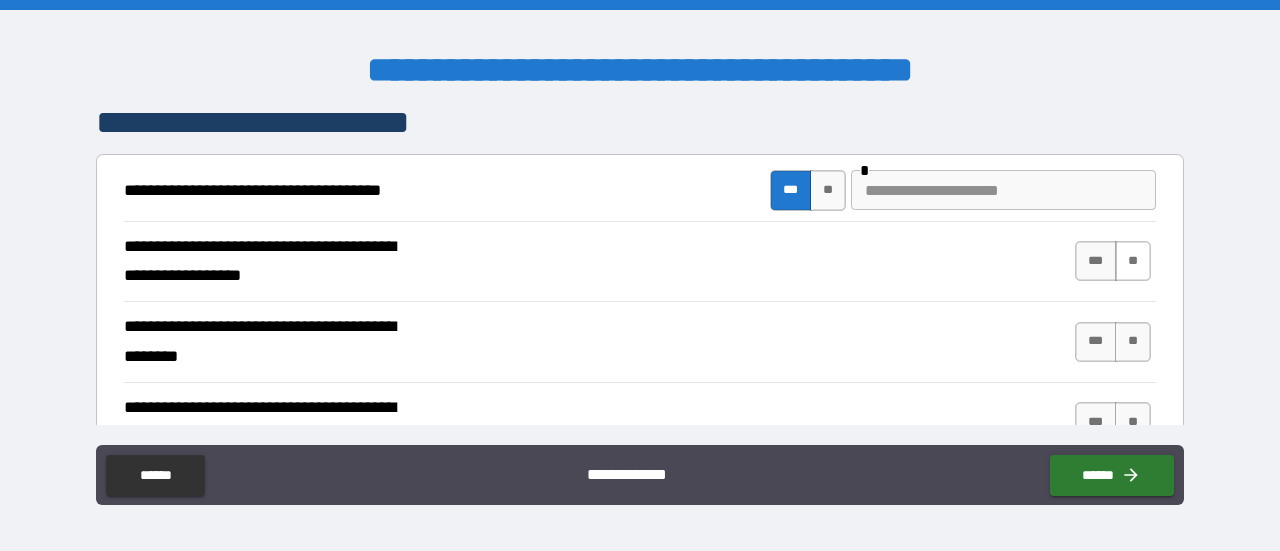 click on "**" at bounding box center (1133, 261) 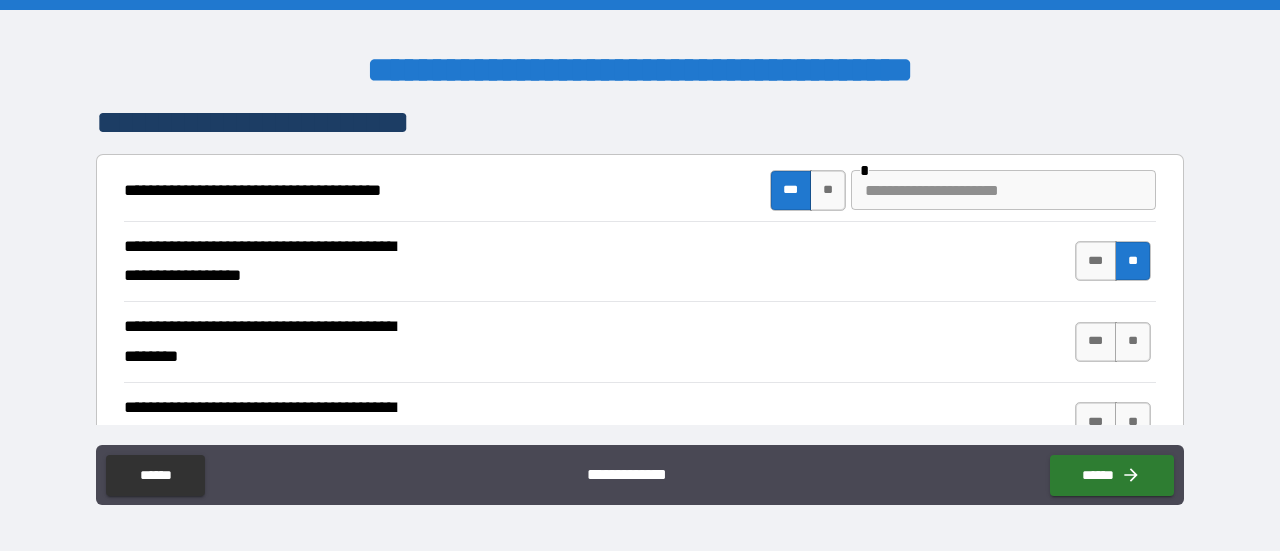 scroll, scrollTop: 380, scrollLeft: 0, axis: vertical 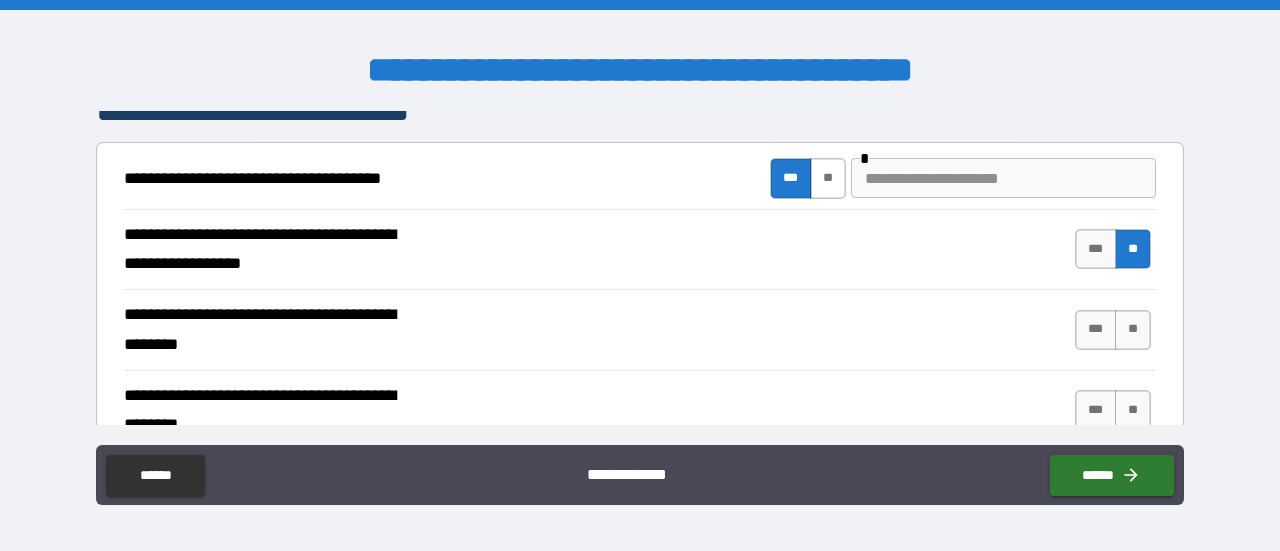 click on "**" at bounding box center (828, 178) 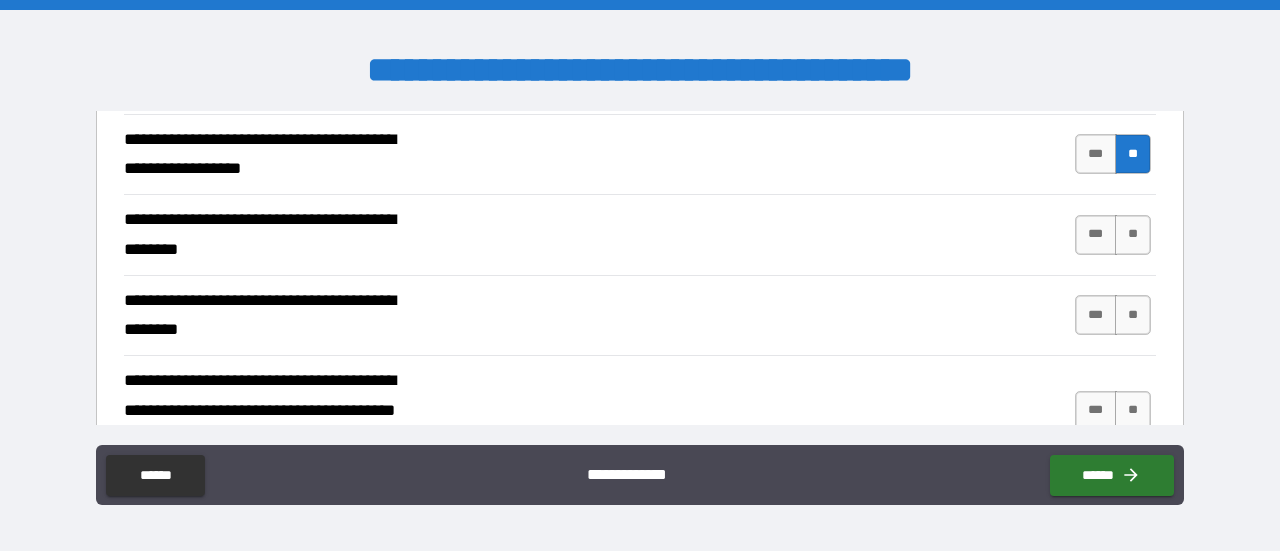 scroll, scrollTop: 481, scrollLeft: 0, axis: vertical 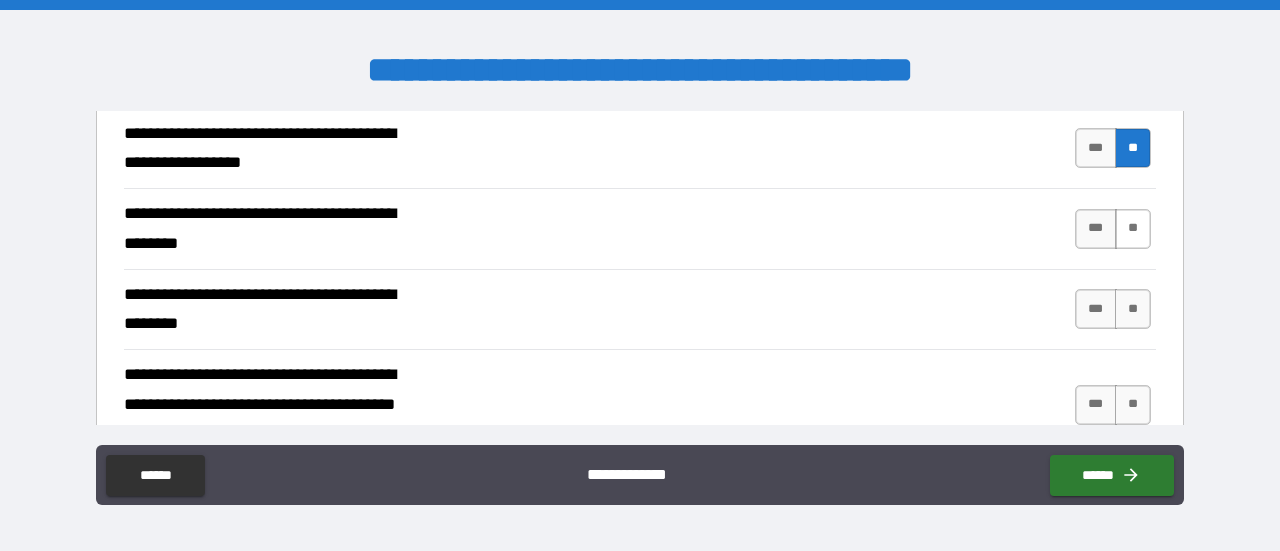 click on "**" at bounding box center [1133, 229] 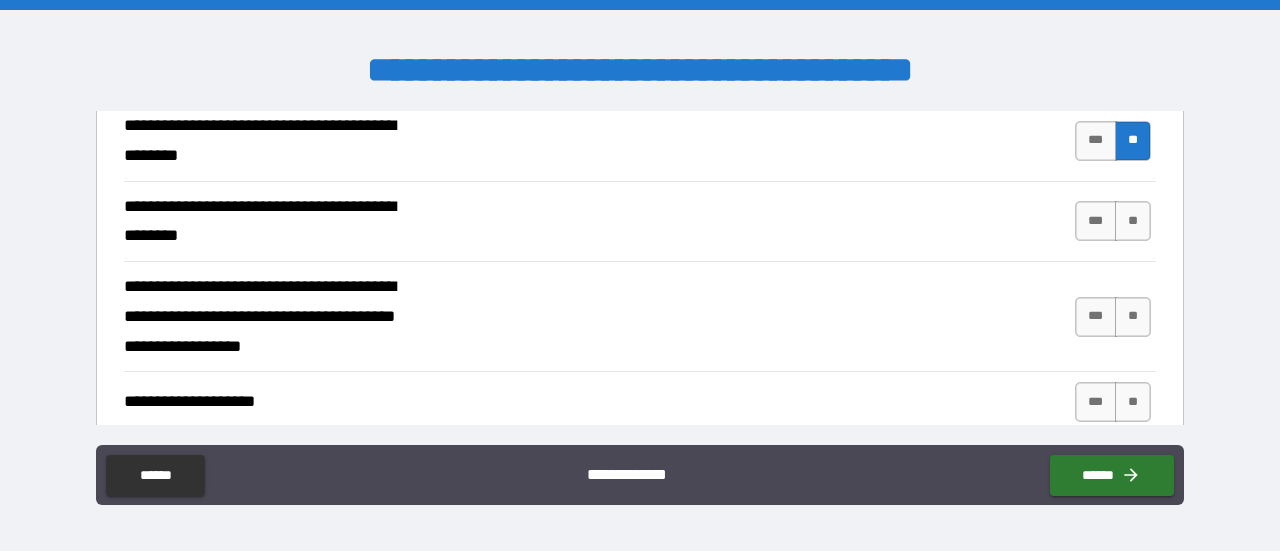 scroll, scrollTop: 572, scrollLeft: 0, axis: vertical 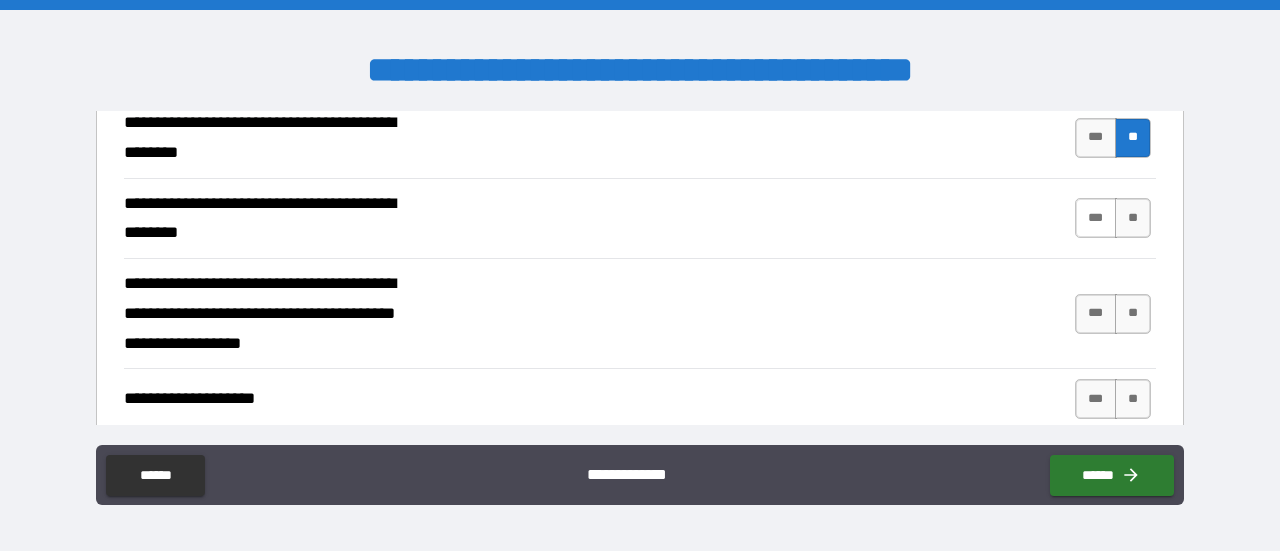 click on "***" at bounding box center (1096, 218) 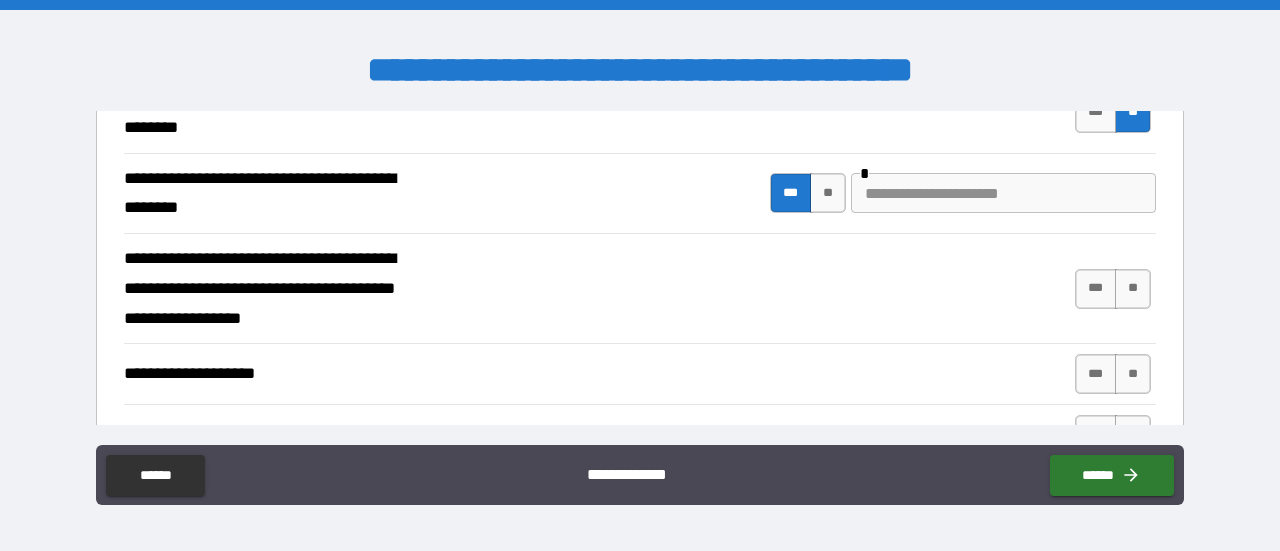 scroll, scrollTop: 602, scrollLeft: 0, axis: vertical 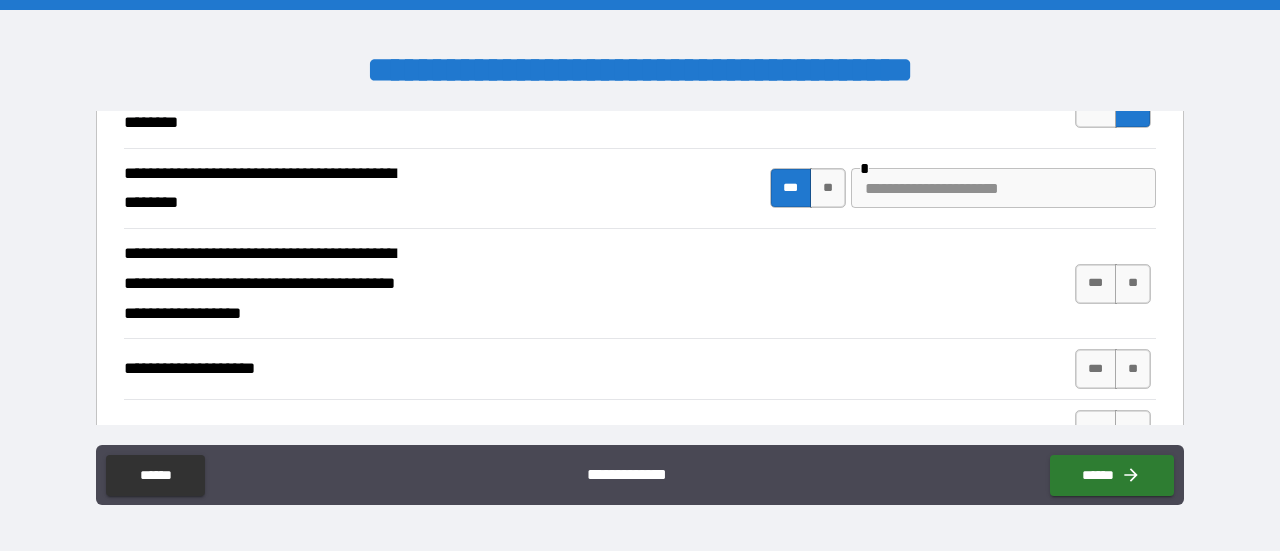click at bounding box center (1003, 188) 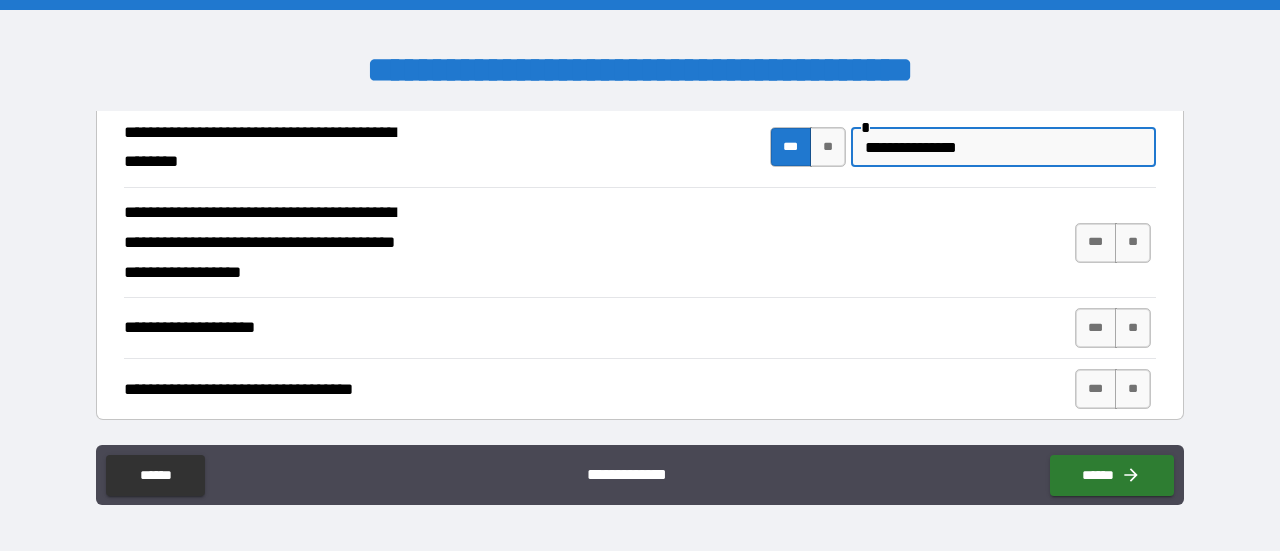 scroll, scrollTop: 646, scrollLeft: 0, axis: vertical 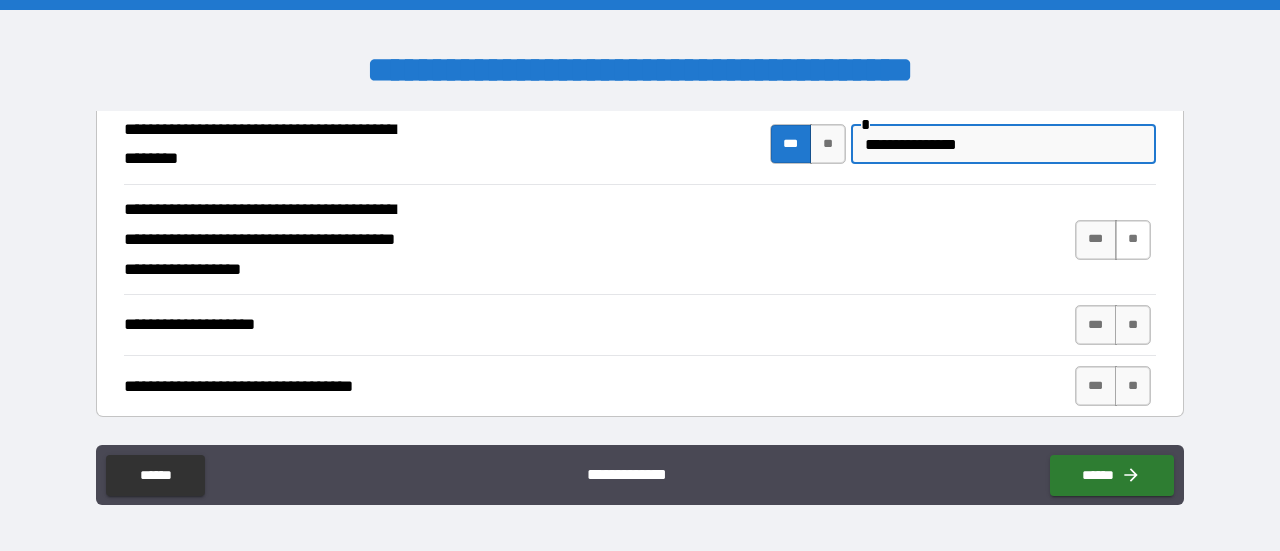 type on "**********" 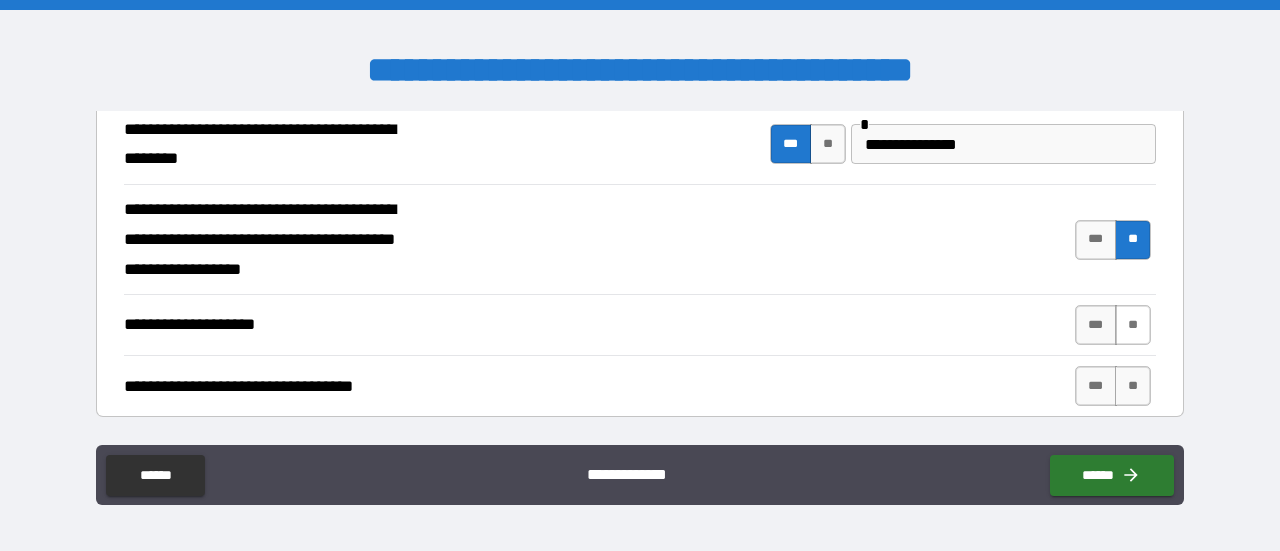 click on "**" at bounding box center (1133, 325) 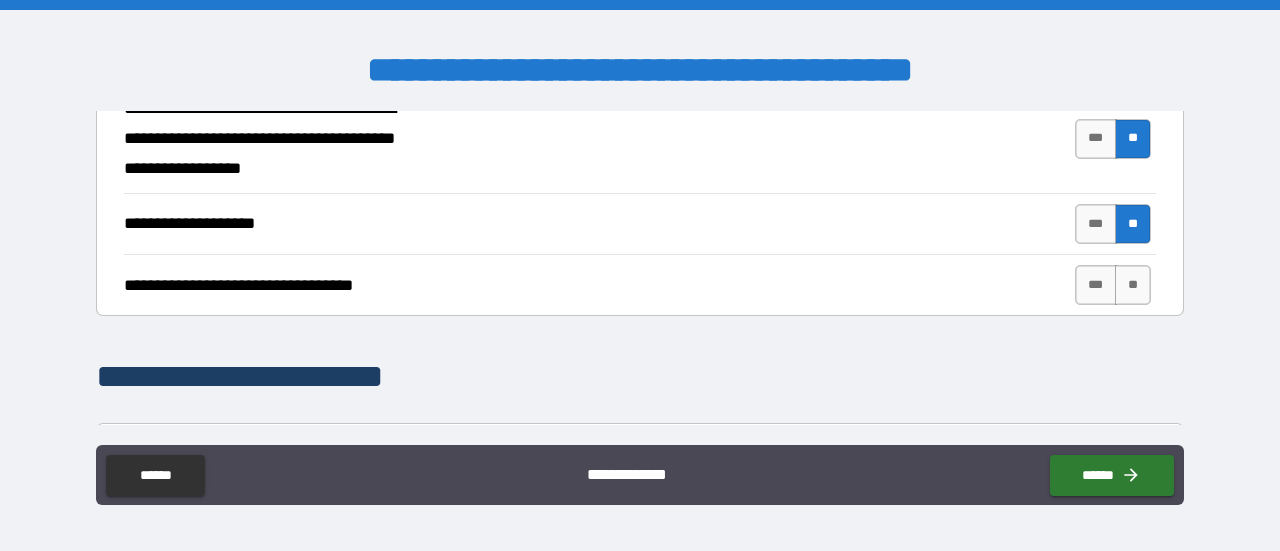 scroll, scrollTop: 748, scrollLeft: 0, axis: vertical 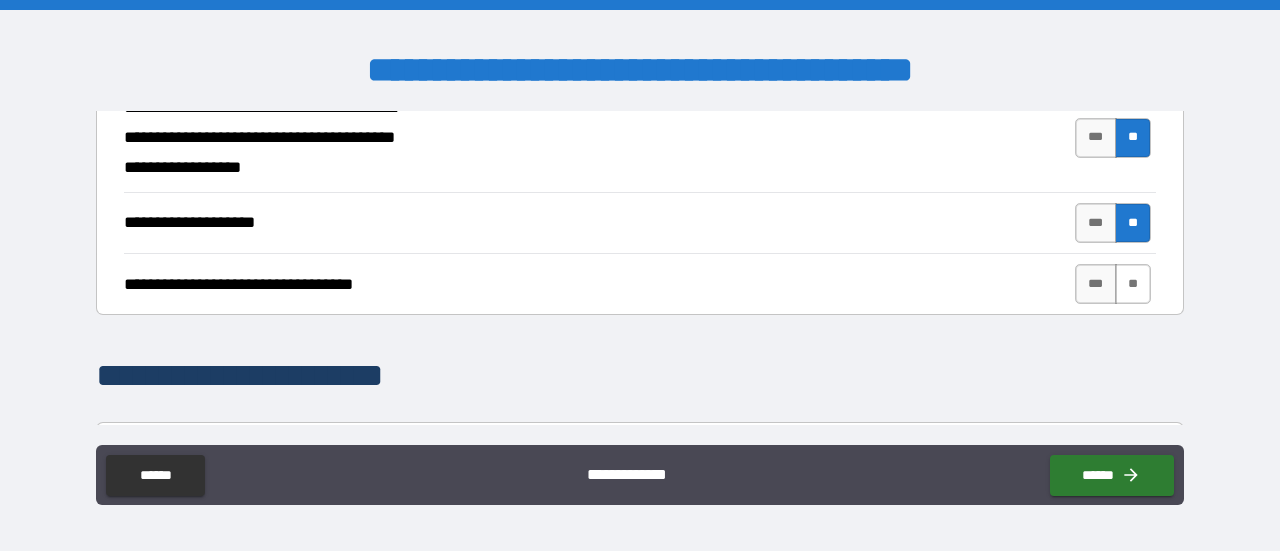 click on "**" at bounding box center [1133, 284] 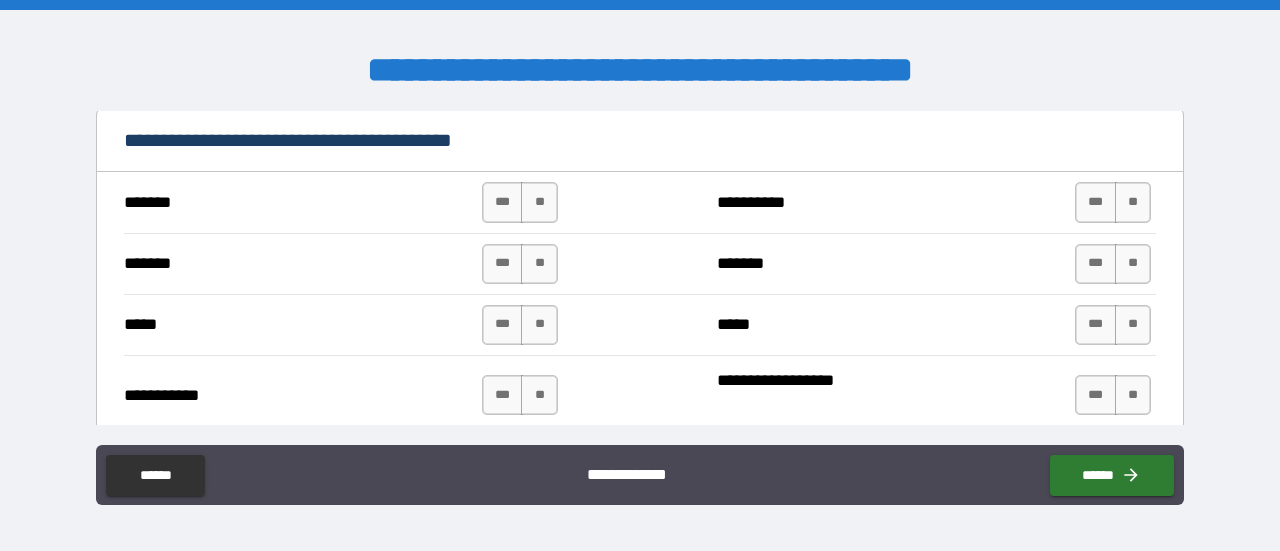 scroll, scrollTop: 1334, scrollLeft: 0, axis: vertical 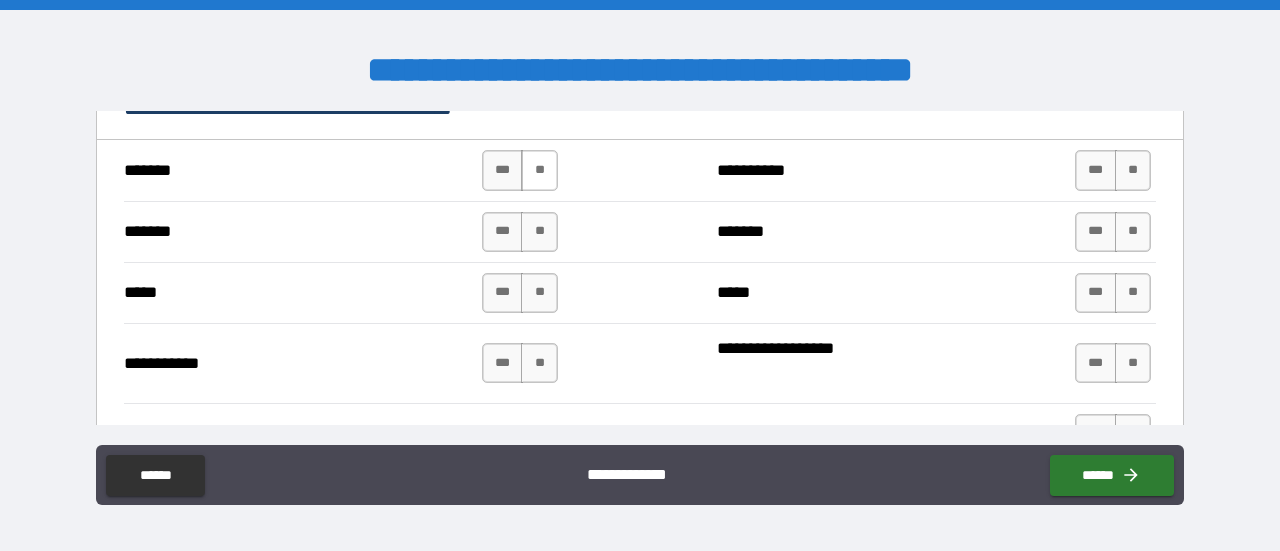 click on "**" at bounding box center [539, 170] 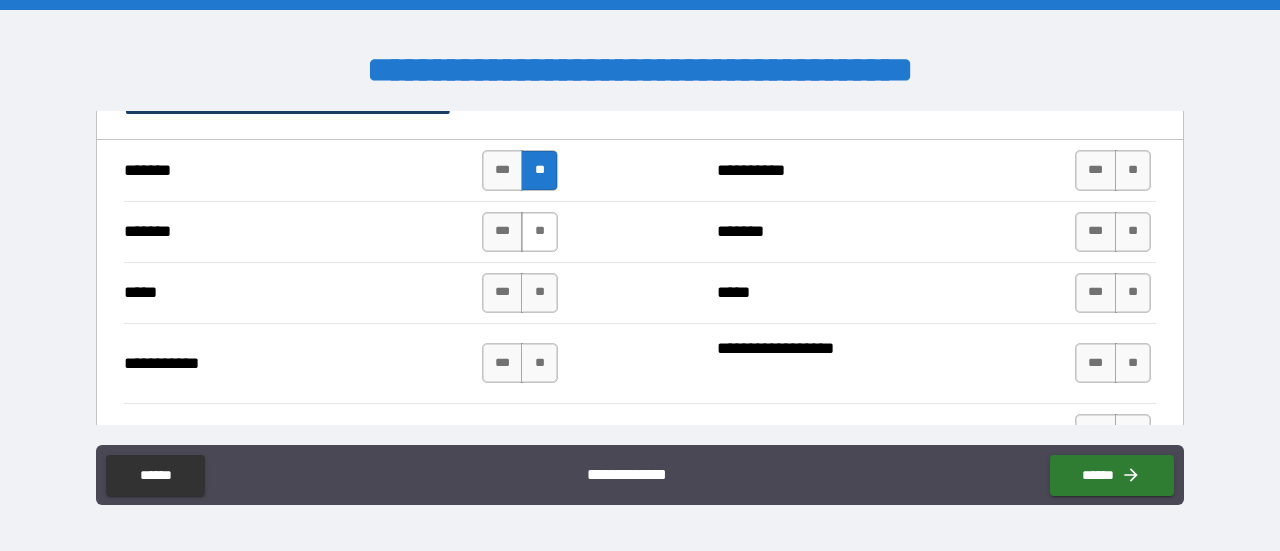 click on "**" at bounding box center (539, 232) 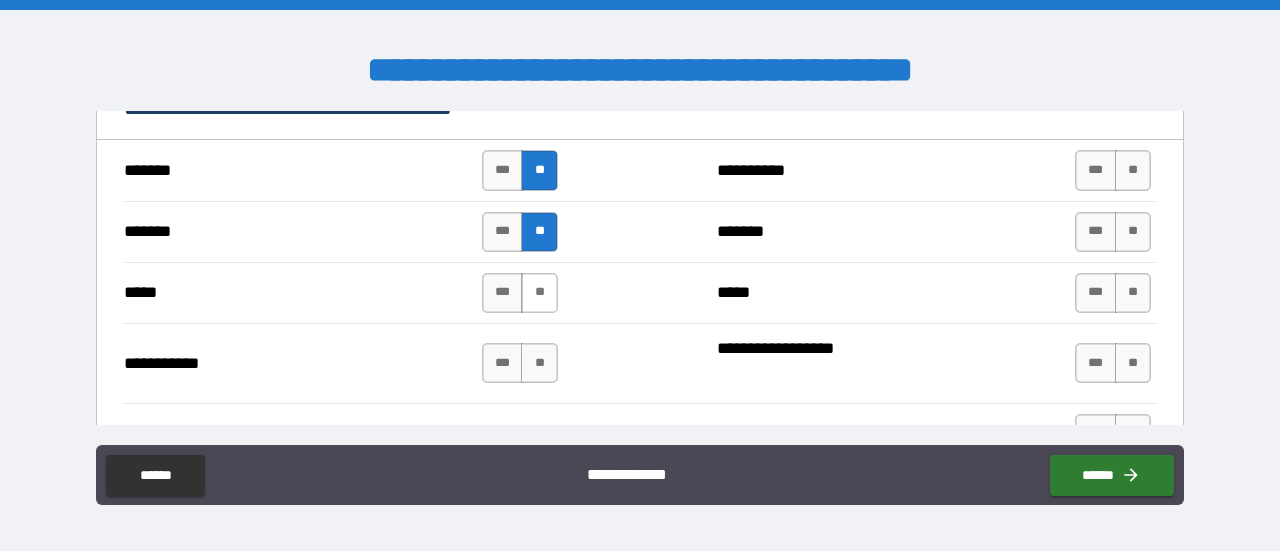 click on "**" at bounding box center (539, 293) 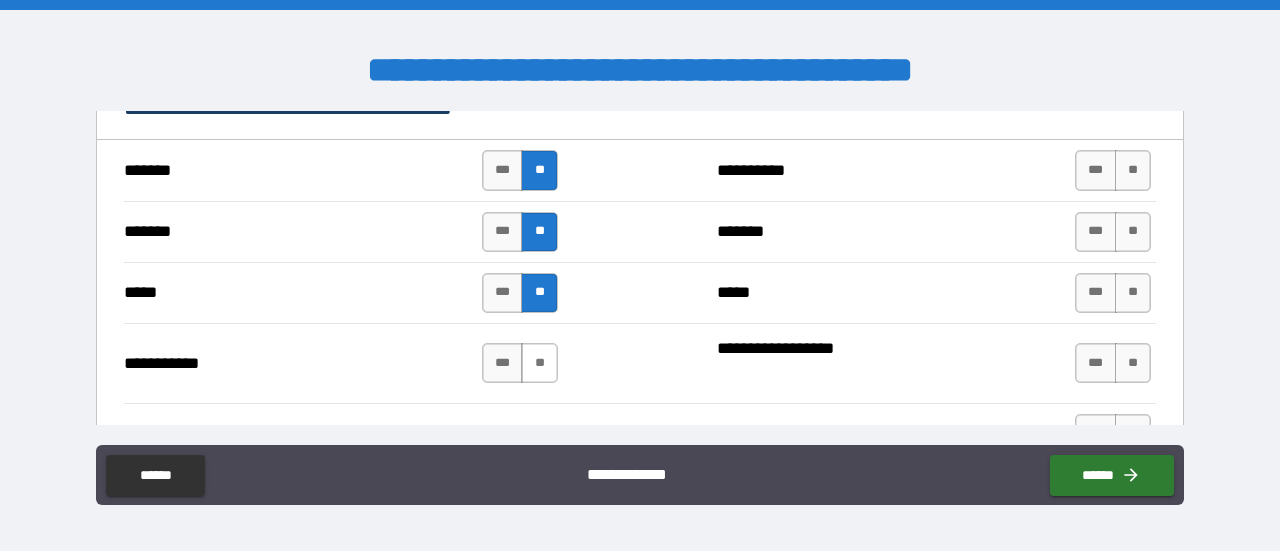 click on "**" at bounding box center [539, 363] 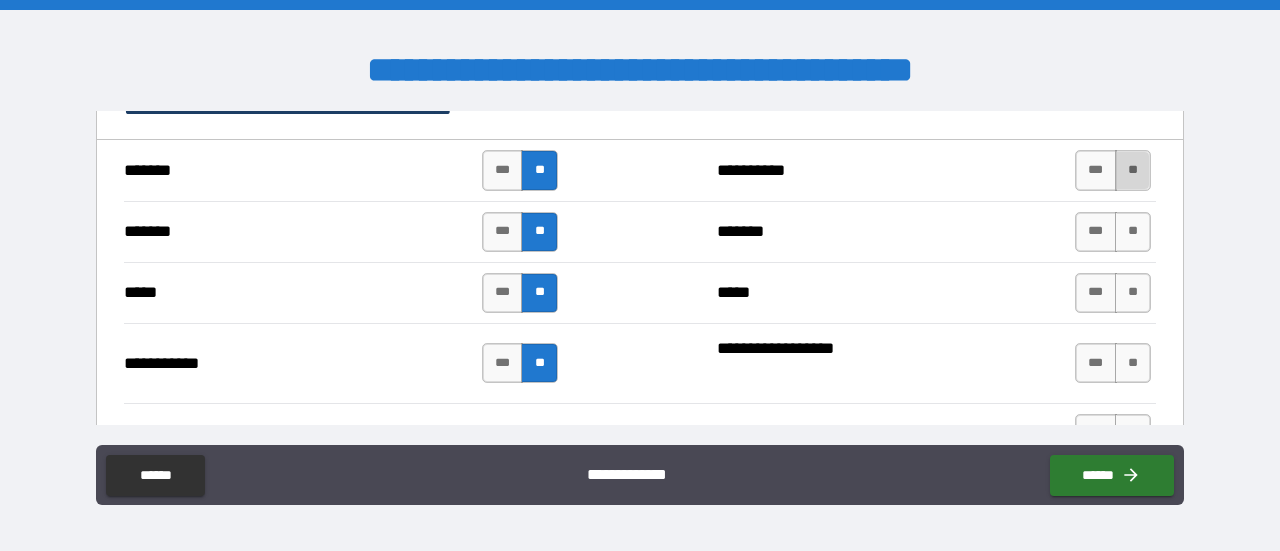 click on "**" at bounding box center [1133, 170] 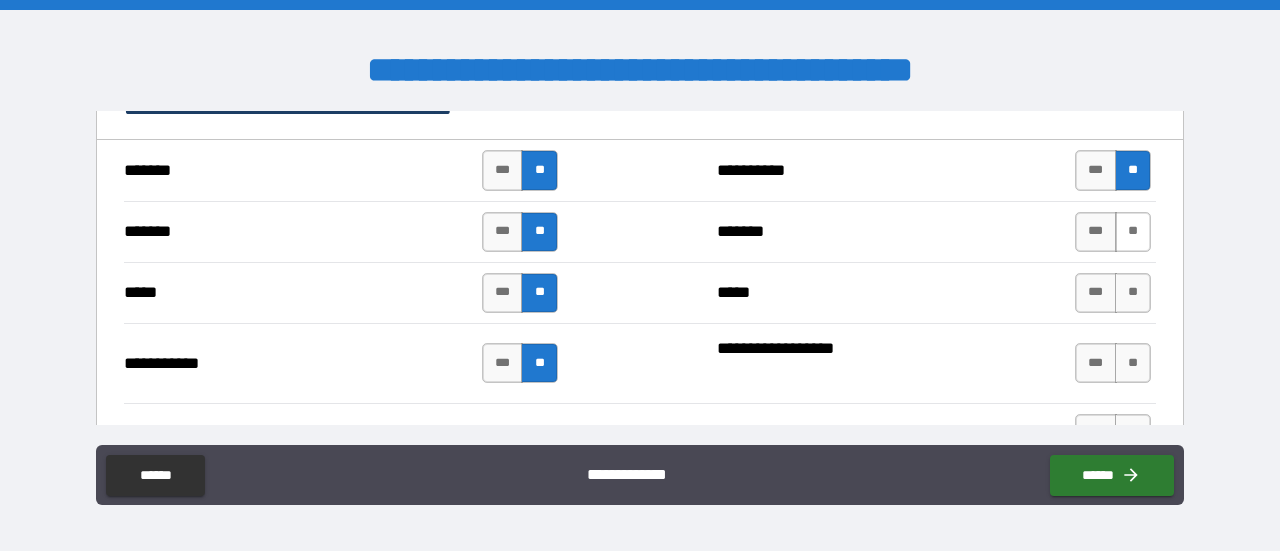 click on "**" at bounding box center (1133, 232) 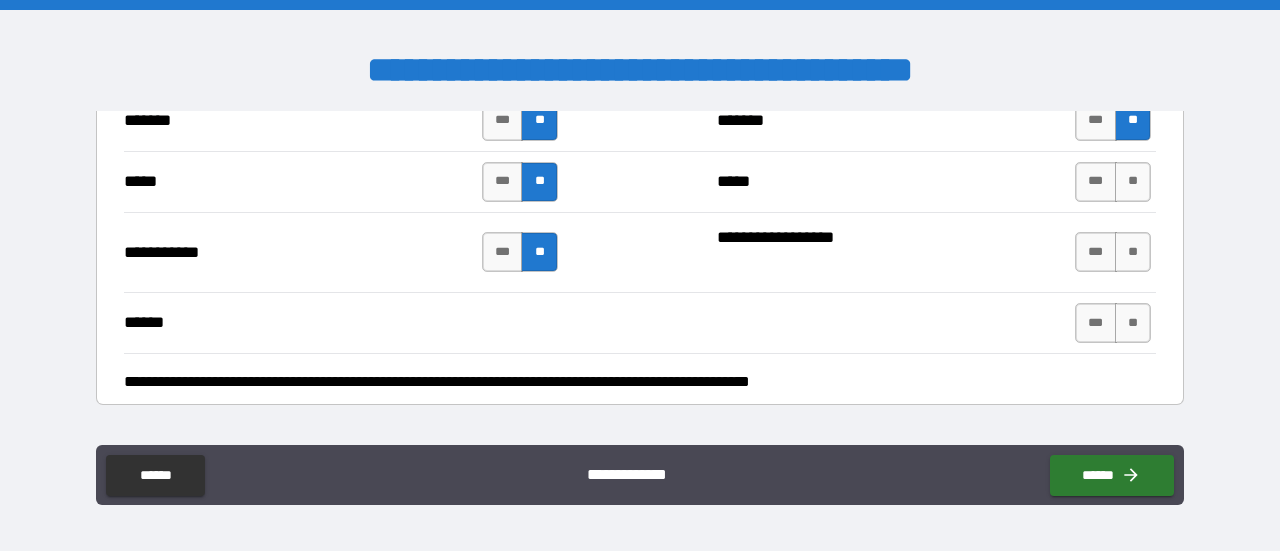 scroll, scrollTop: 1446, scrollLeft: 0, axis: vertical 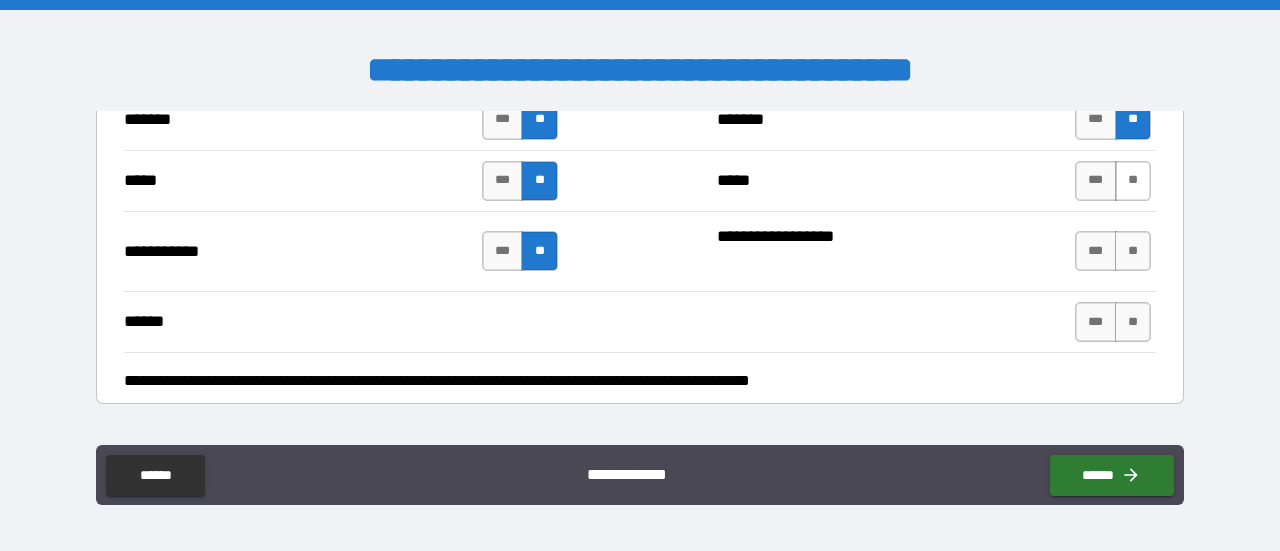 click on "**" at bounding box center [1133, 181] 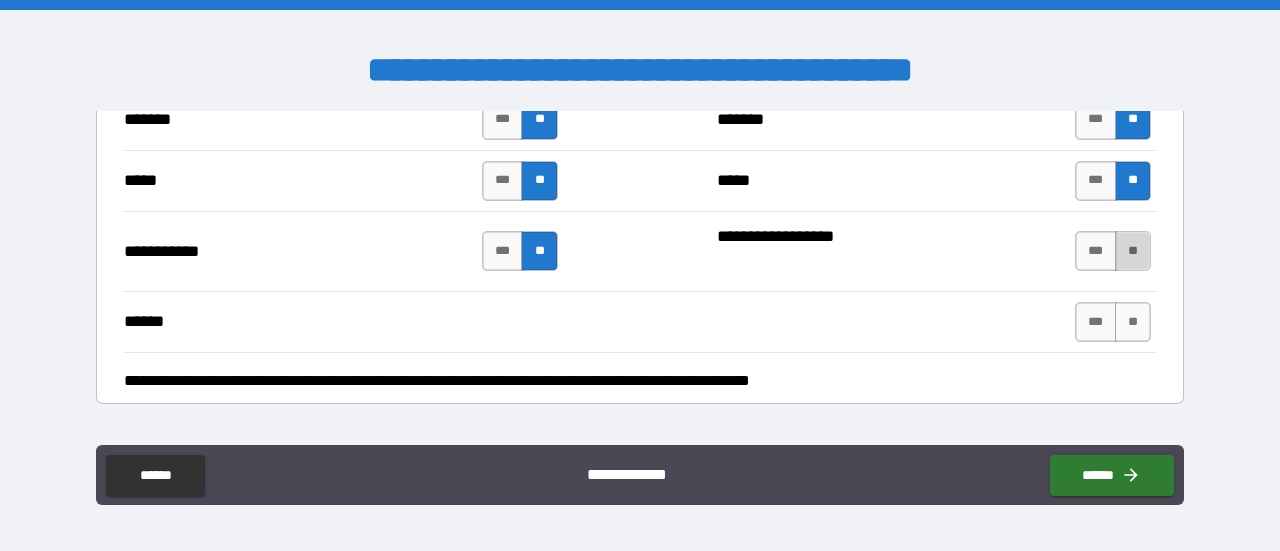click on "**" at bounding box center [1133, 251] 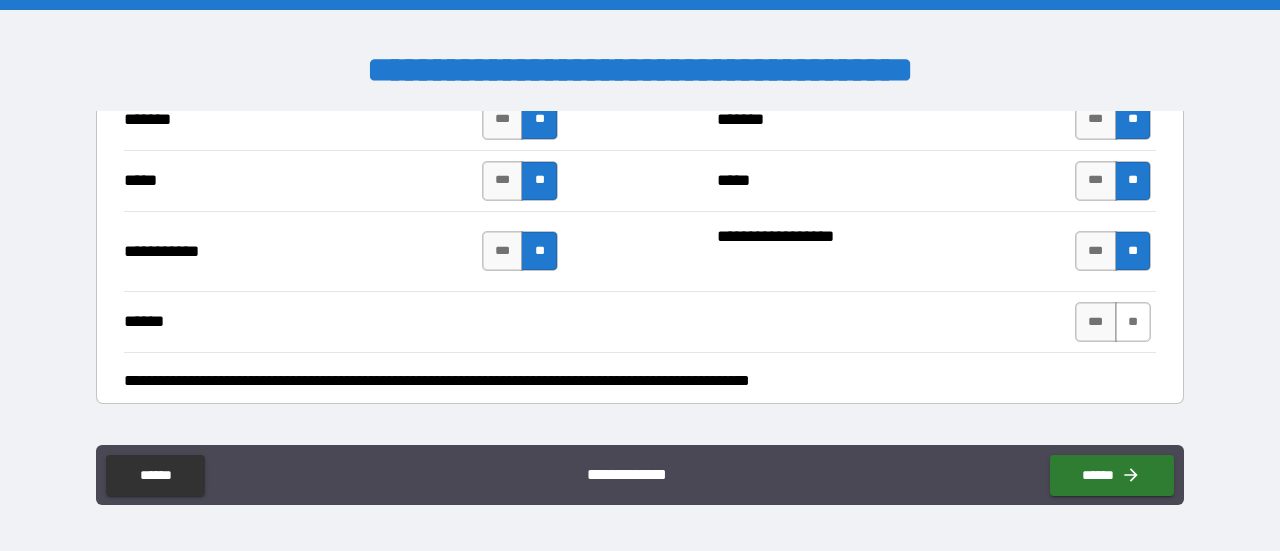 click on "**" at bounding box center [1133, 322] 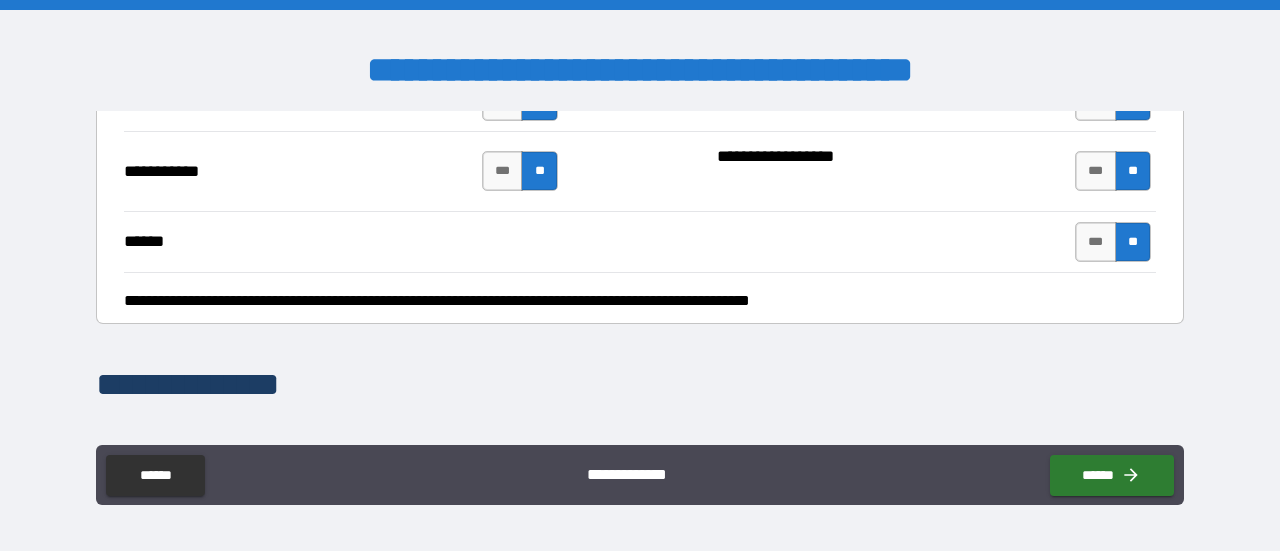 scroll, scrollTop: 1534, scrollLeft: 0, axis: vertical 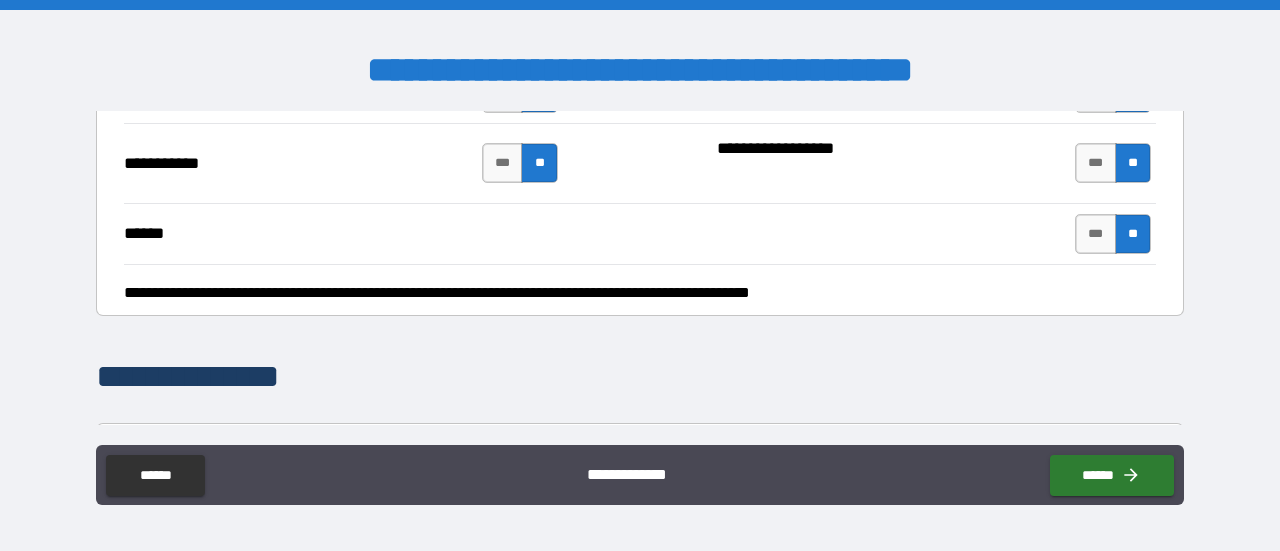 click on "**********" at bounding box center (634, 293) 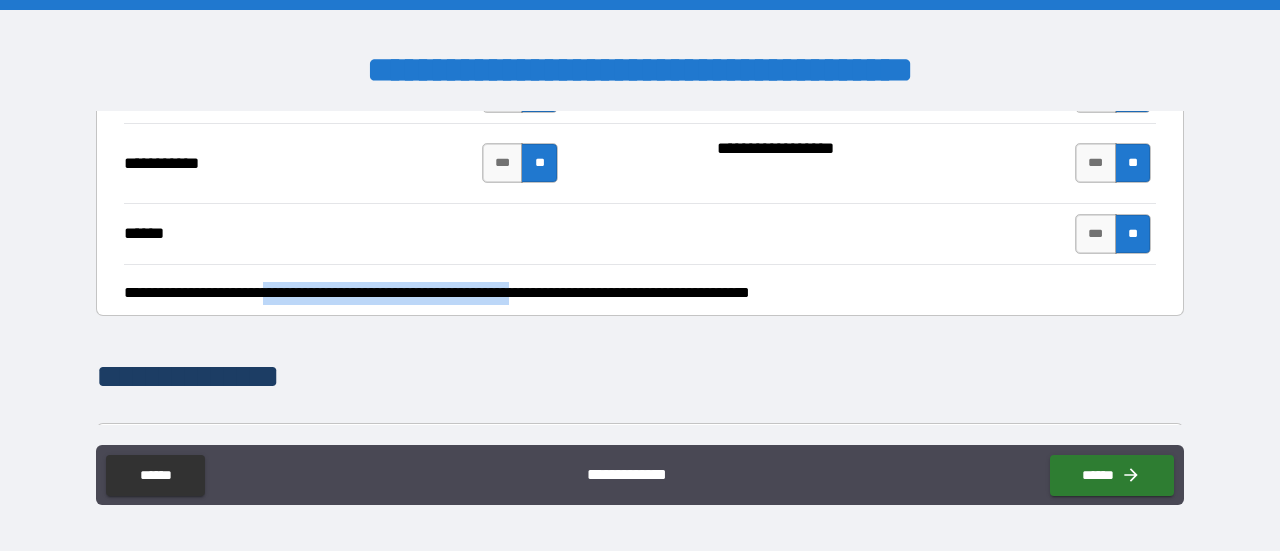 click on "**********" at bounding box center [634, 293] 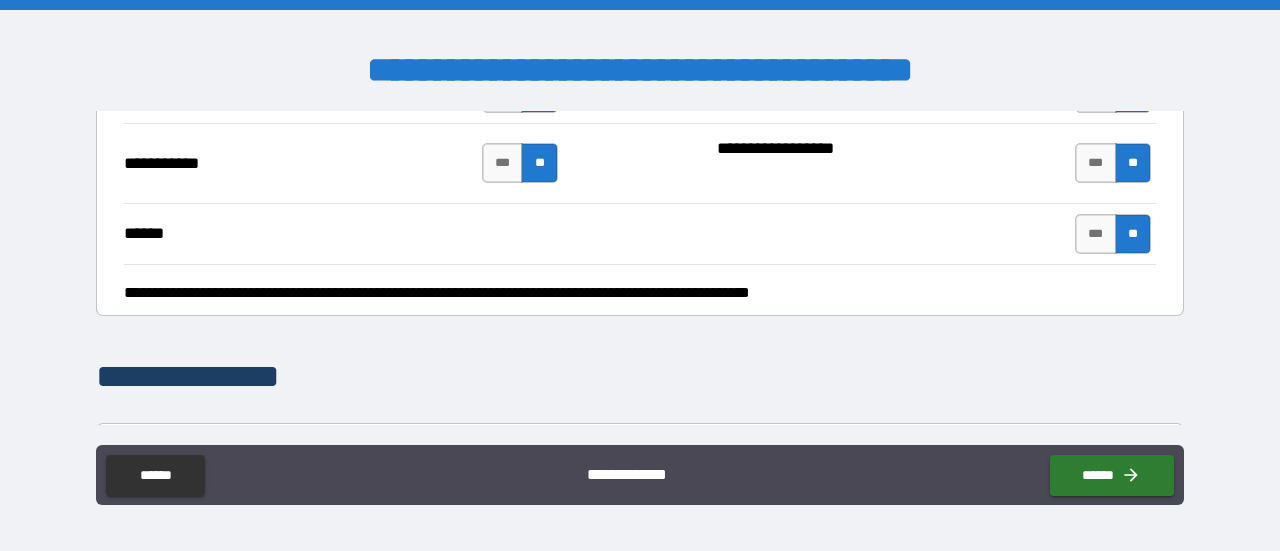 click on "**********" at bounding box center (640, 268) 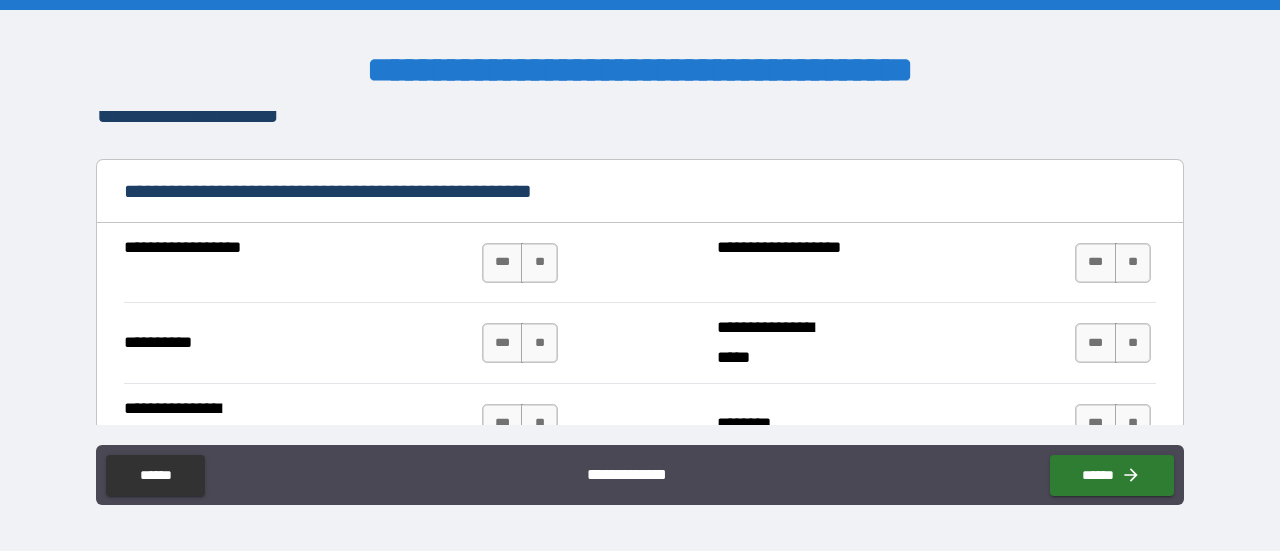 scroll, scrollTop: 1844, scrollLeft: 0, axis: vertical 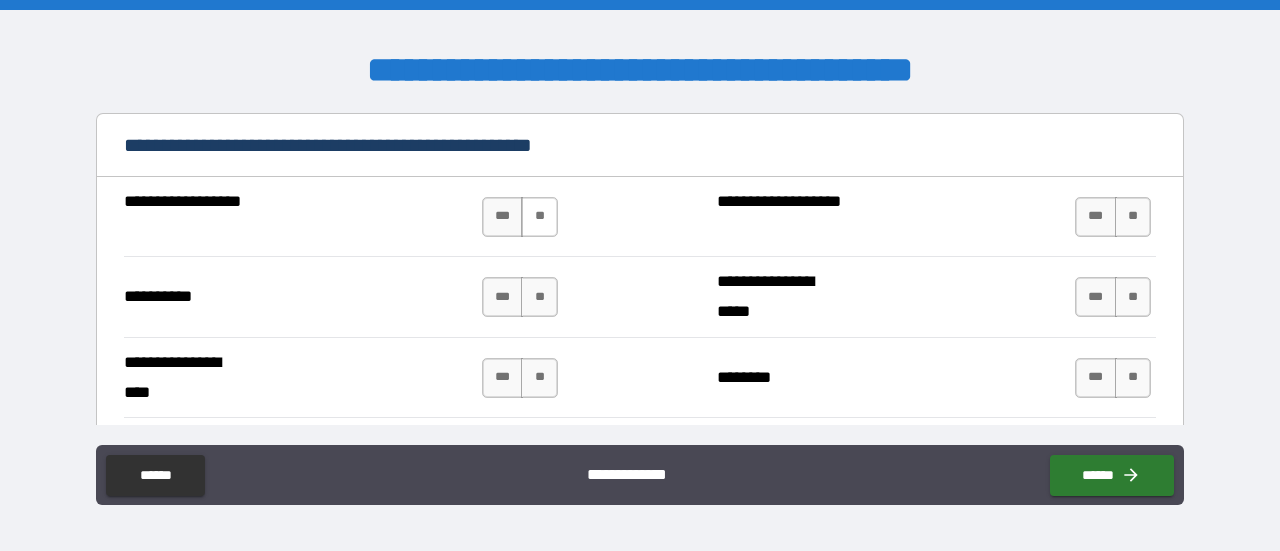click on "**" at bounding box center [539, 217] 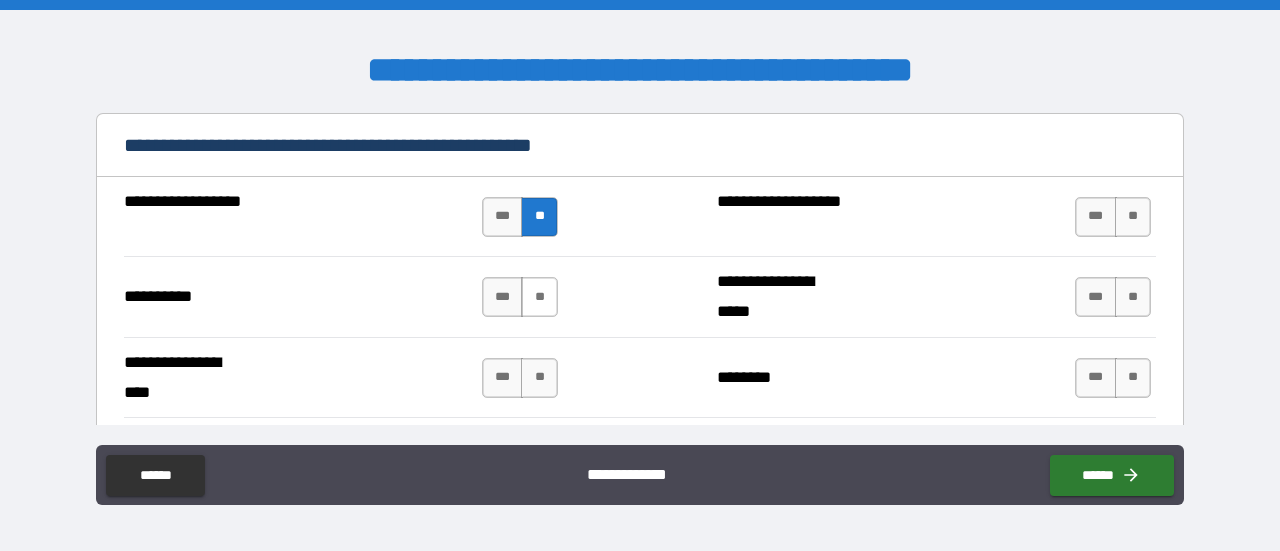 click on "**" at bounding box center [539, 297] 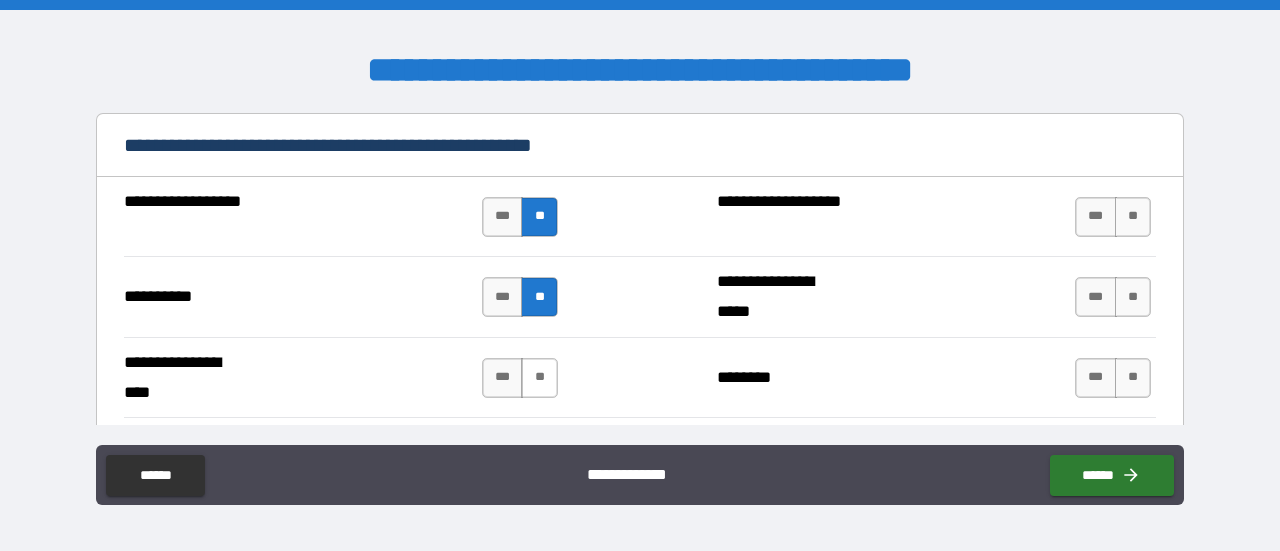 click on "**" at bounding box center (539, 378) 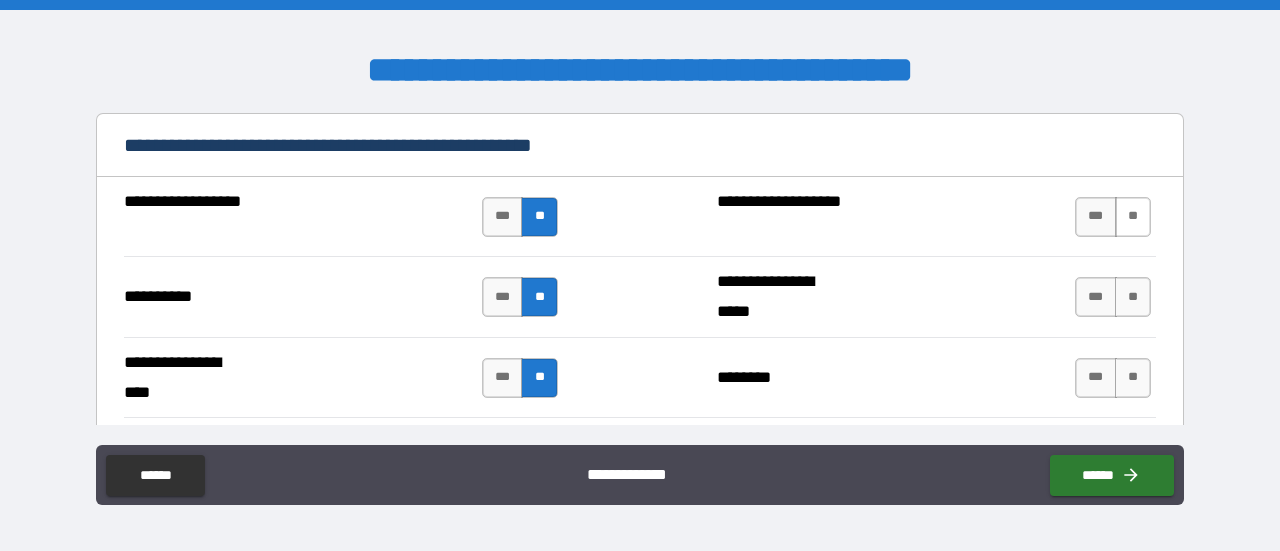 click on "**" at bounding box center [1133, 217] 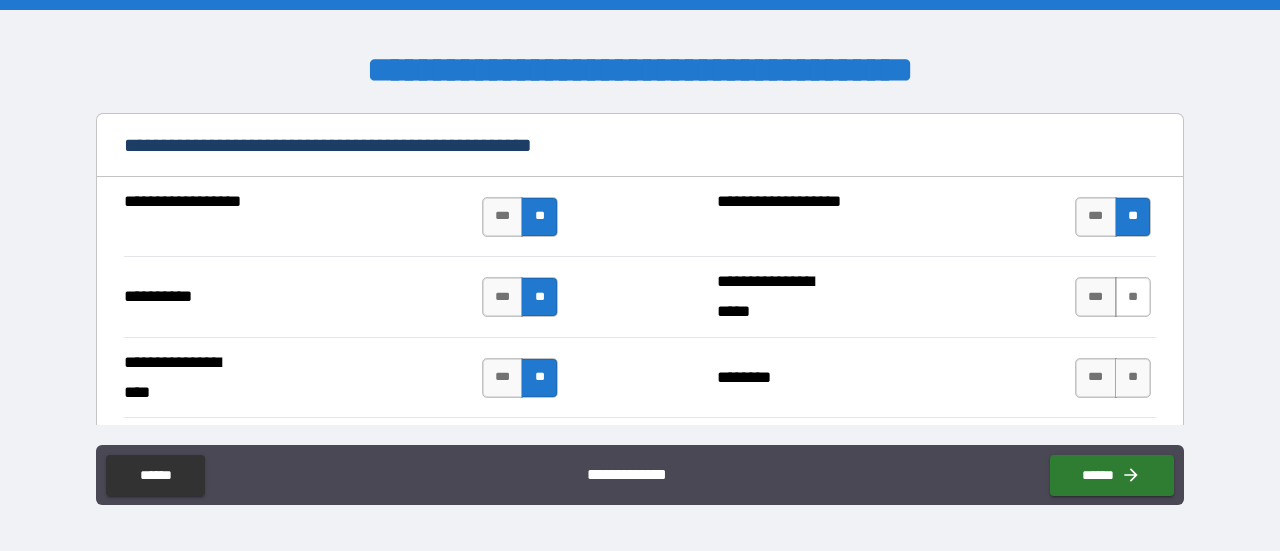 click on "**" at bounding box center [1133, 297] 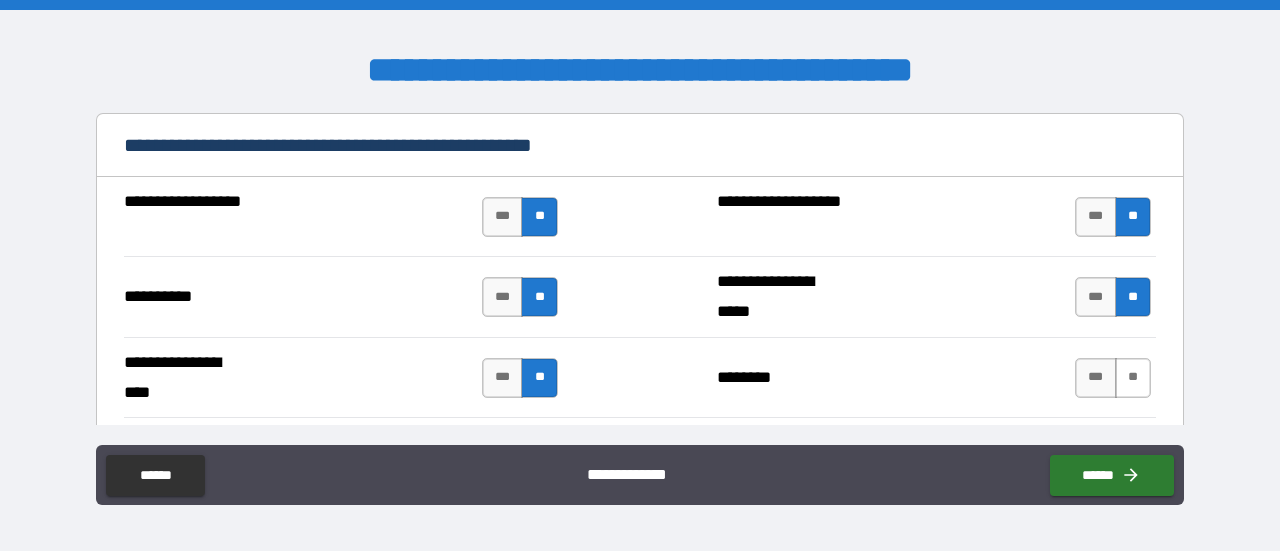 click on "**" at bounding box center [1133, 378] 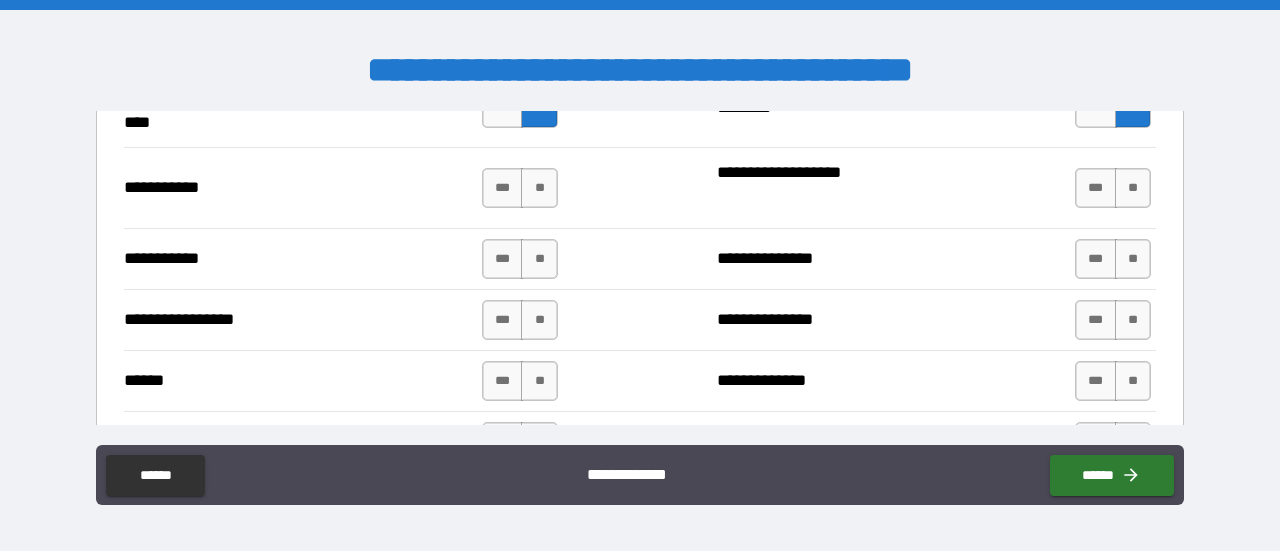 scroll, scrollTop: 2115, scrollLeft: 0, axis: vertical 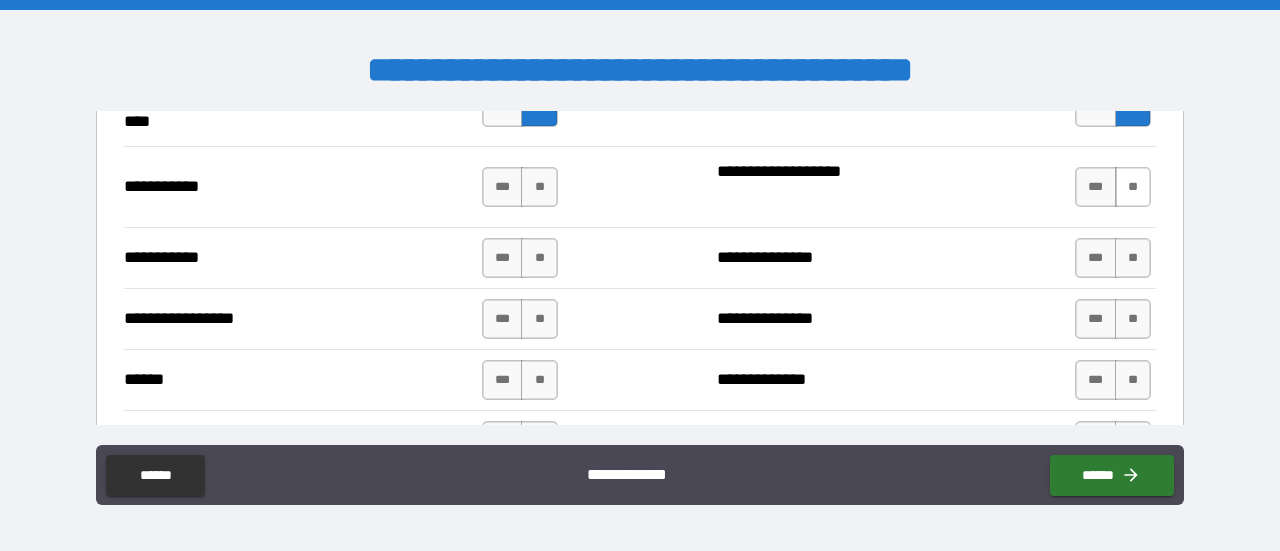 click on "**" at bounding box center [1133, 187] 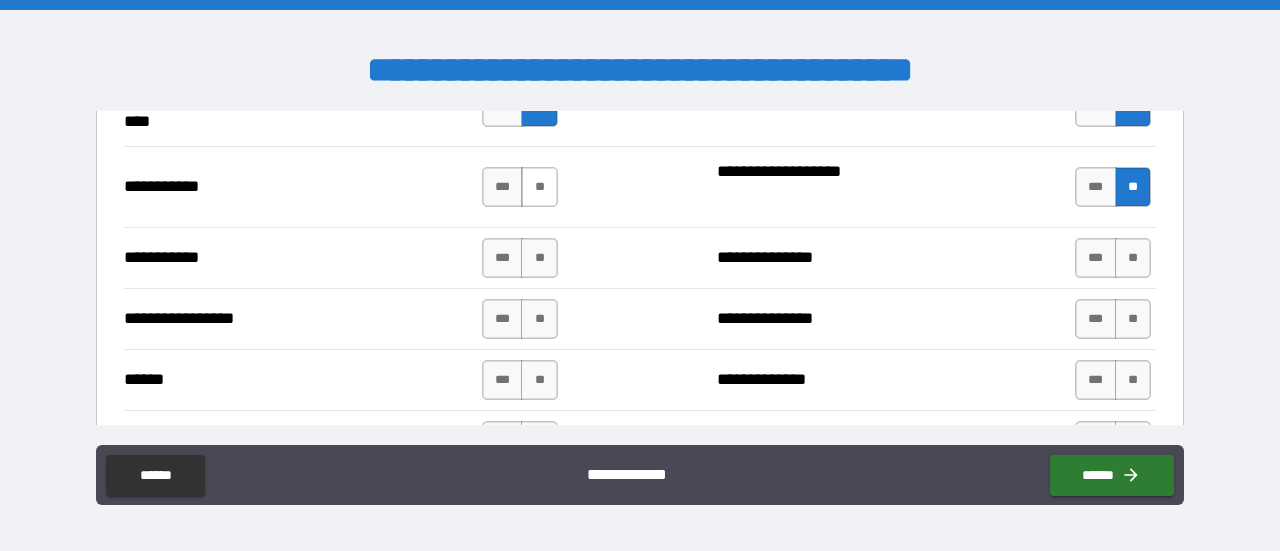 click on "**" at bounding box center [539, 187] 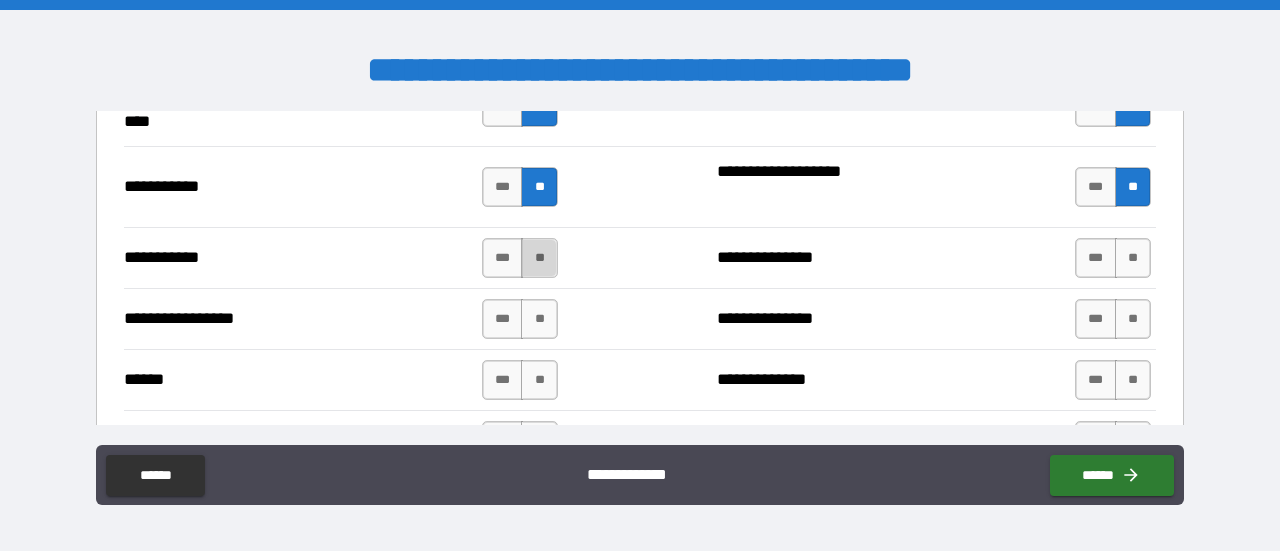 click on "**" at bounding box center [539, 258] 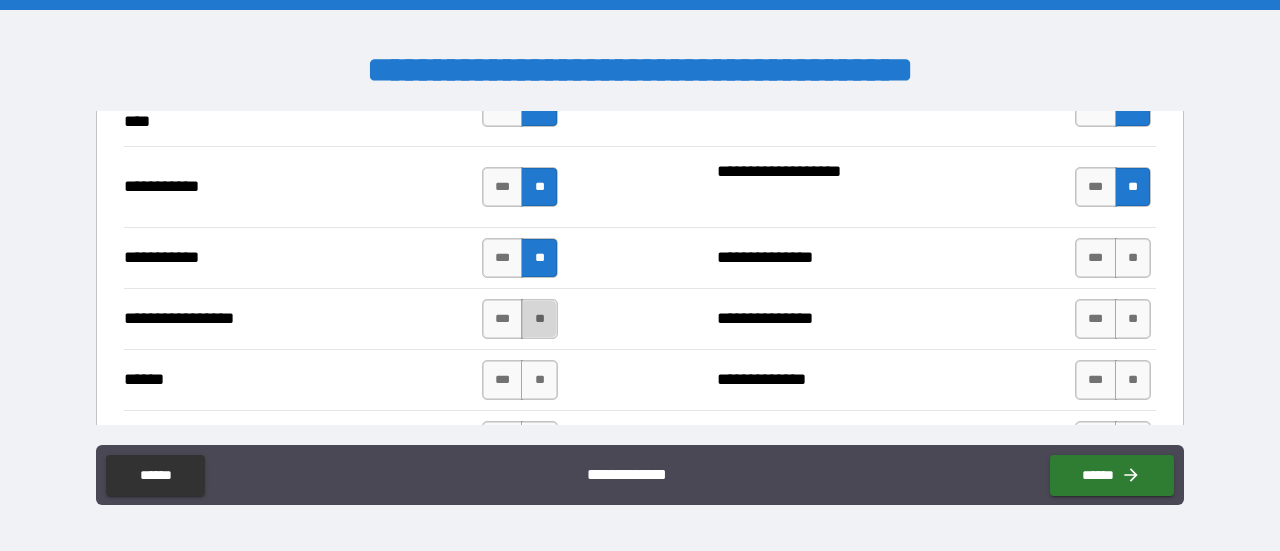 click on "**" at bounding box center (539, 319) 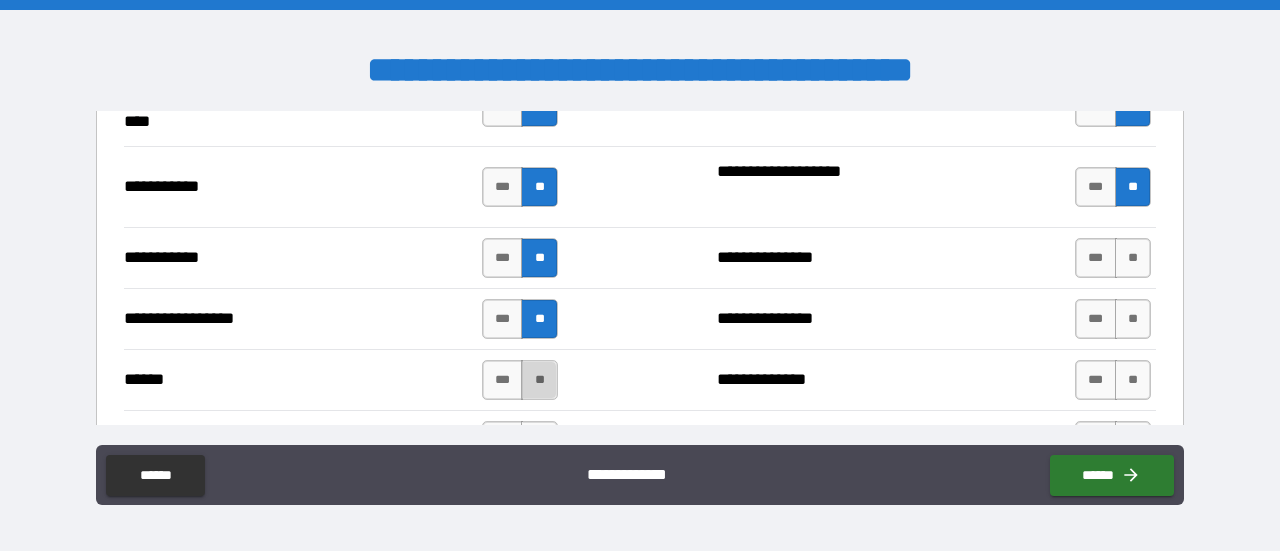 click on "**" at bounding box center (539, 380) 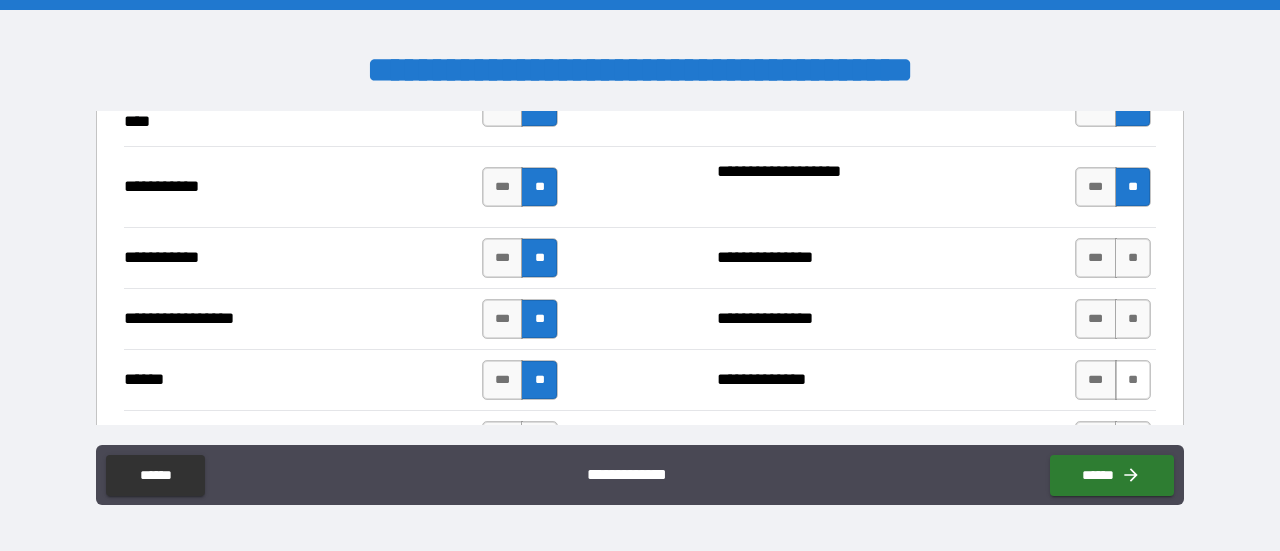 click on "**" at bounding box center (1133, 380) 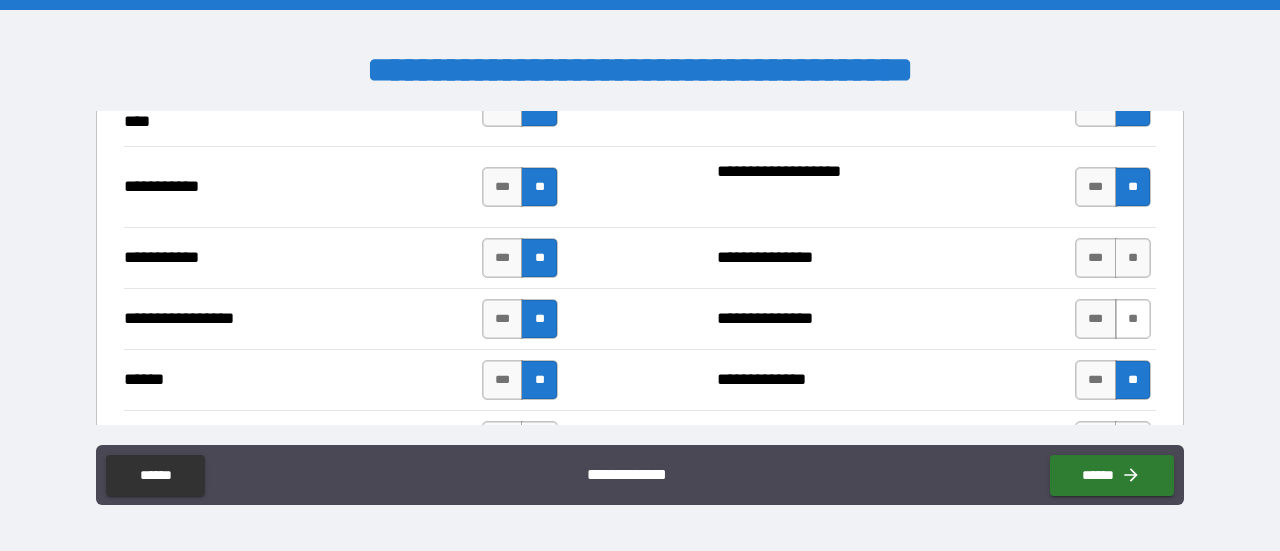 click on "**" at bounding box center [1133, 319] 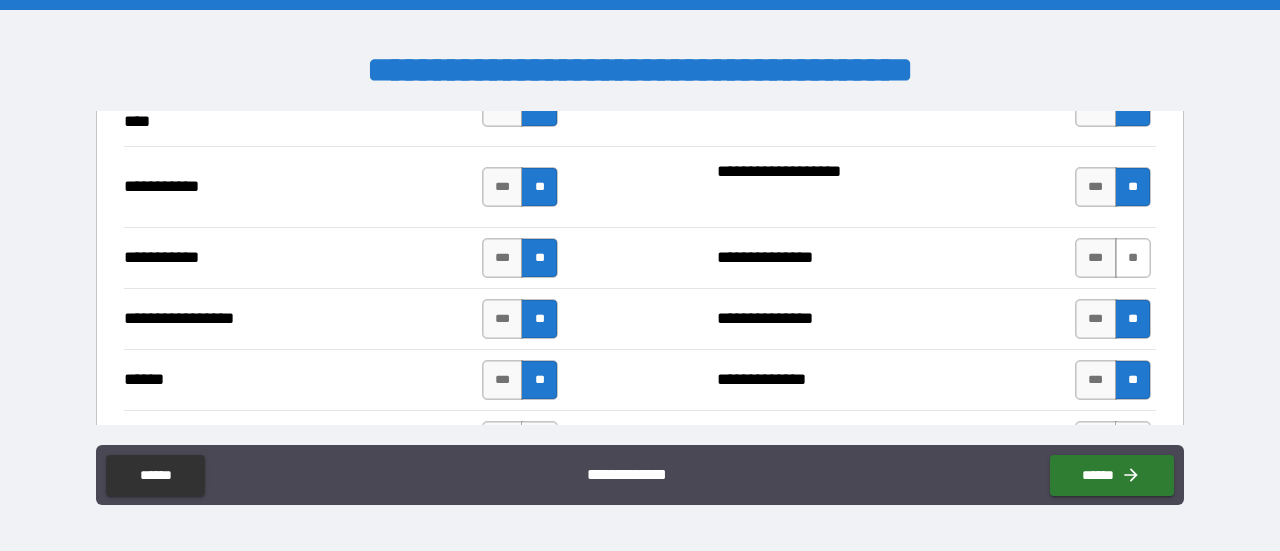 click on "**" at bounding box center (1133, 258) 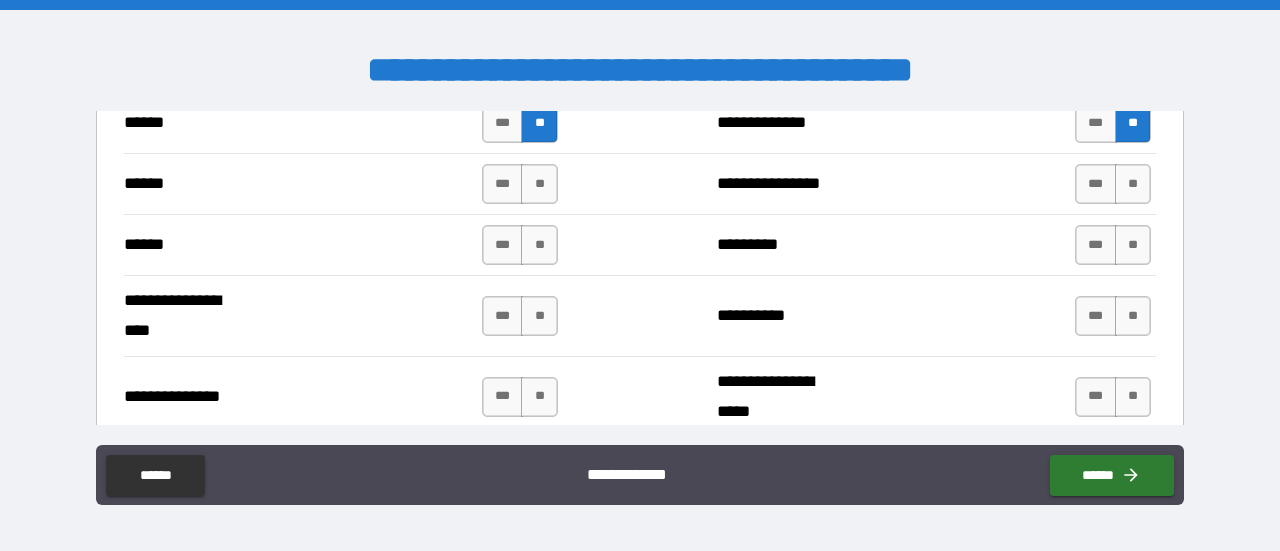scroll, scrollTop: 2378, scrollLeft: 0, axis: vertical 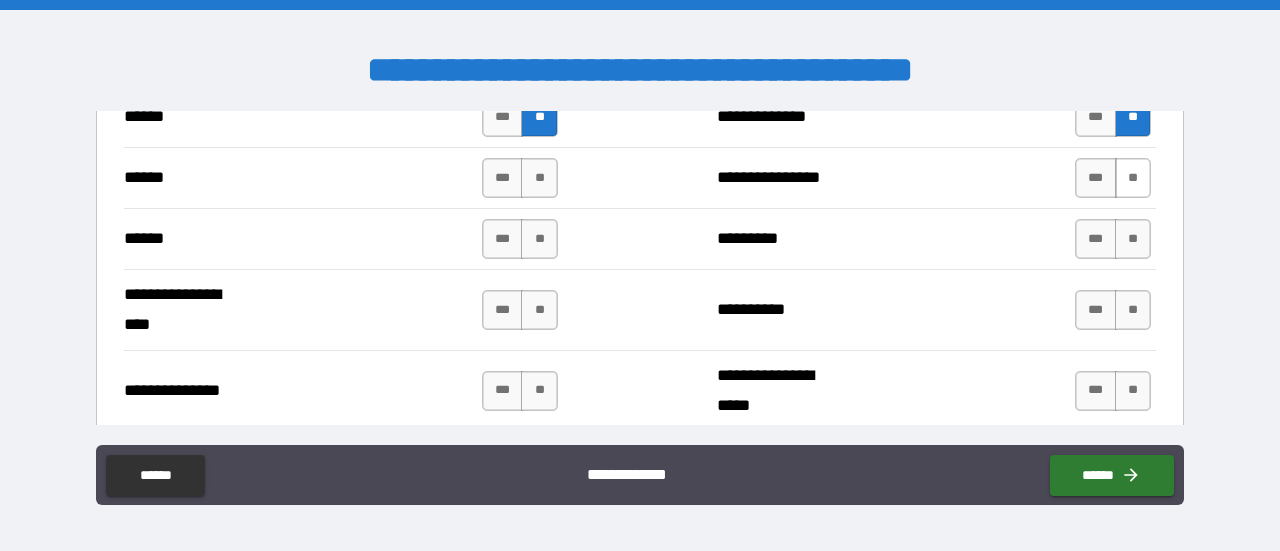 click on "**" at bounding box center [1133, 178] 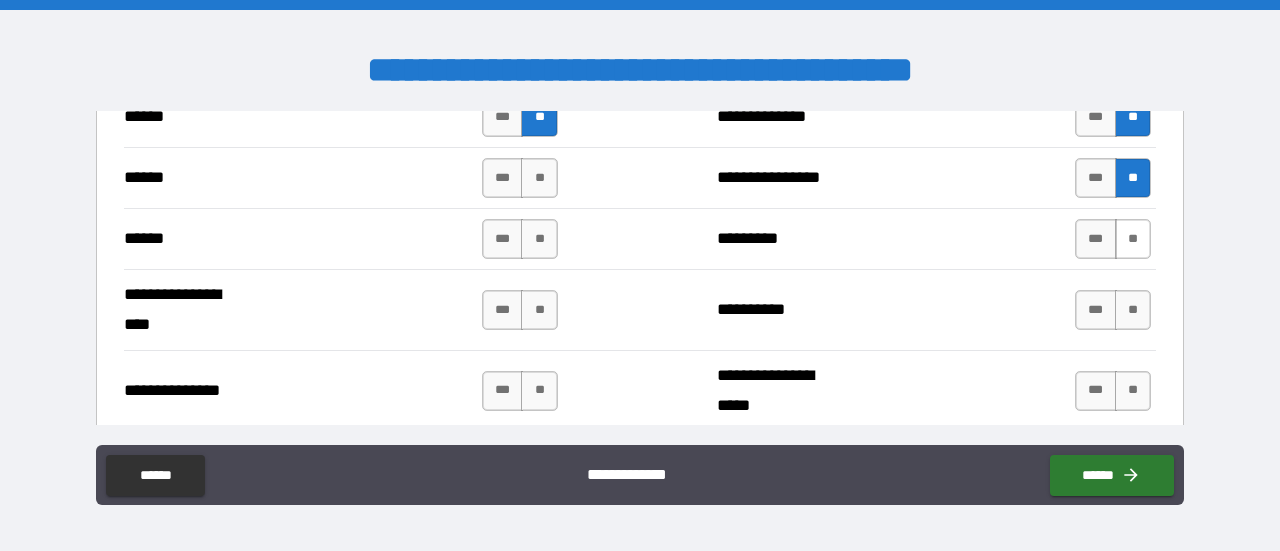 click on "**" at bounding box center [1133, 239] 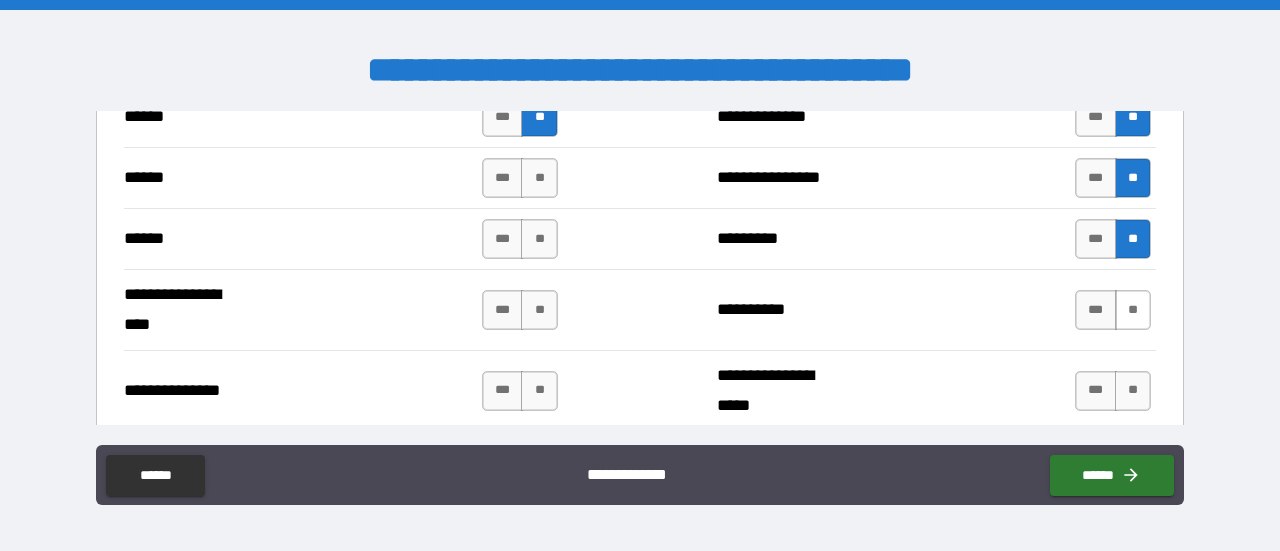 click on "**" at bounding box center [1133, 310] 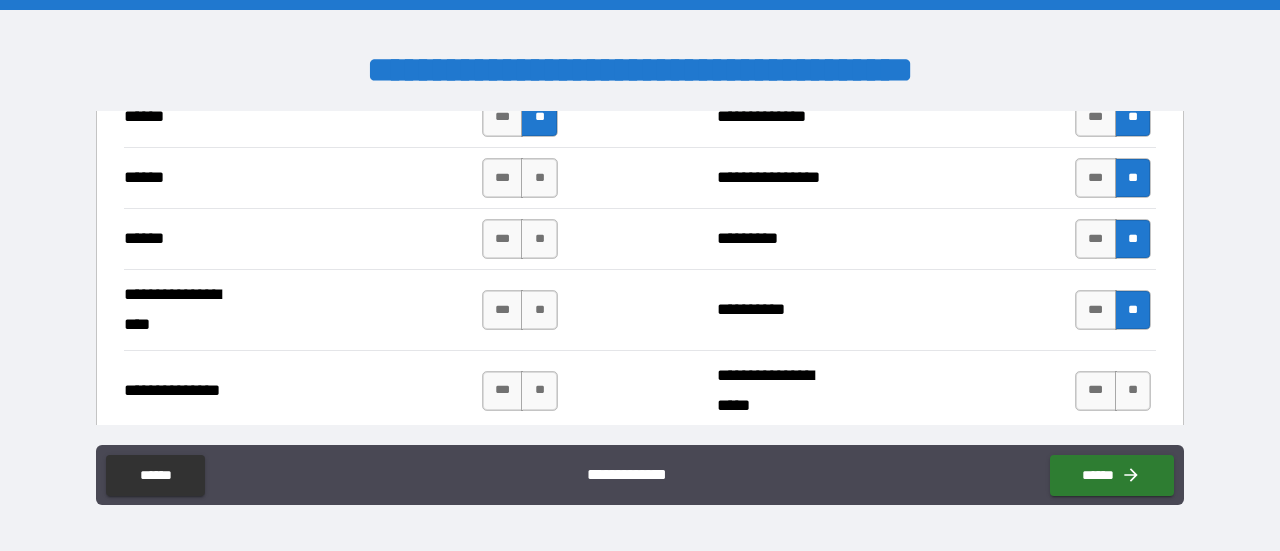 click on "*** **" at bounding box center (1115, 391) 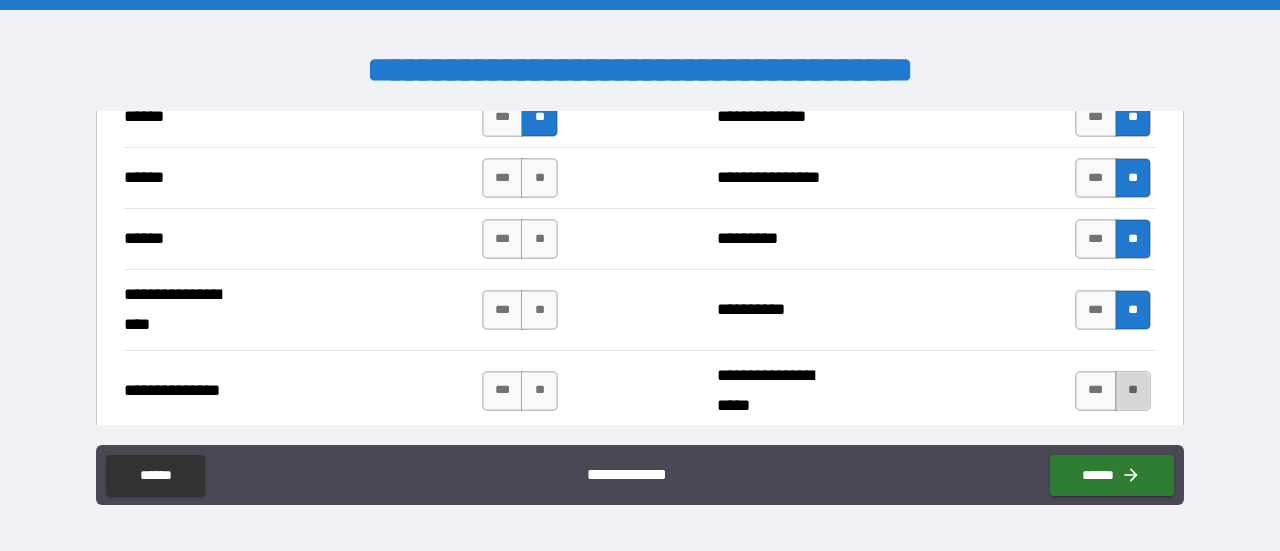 click on "**" at bounding box center [1133, 391] 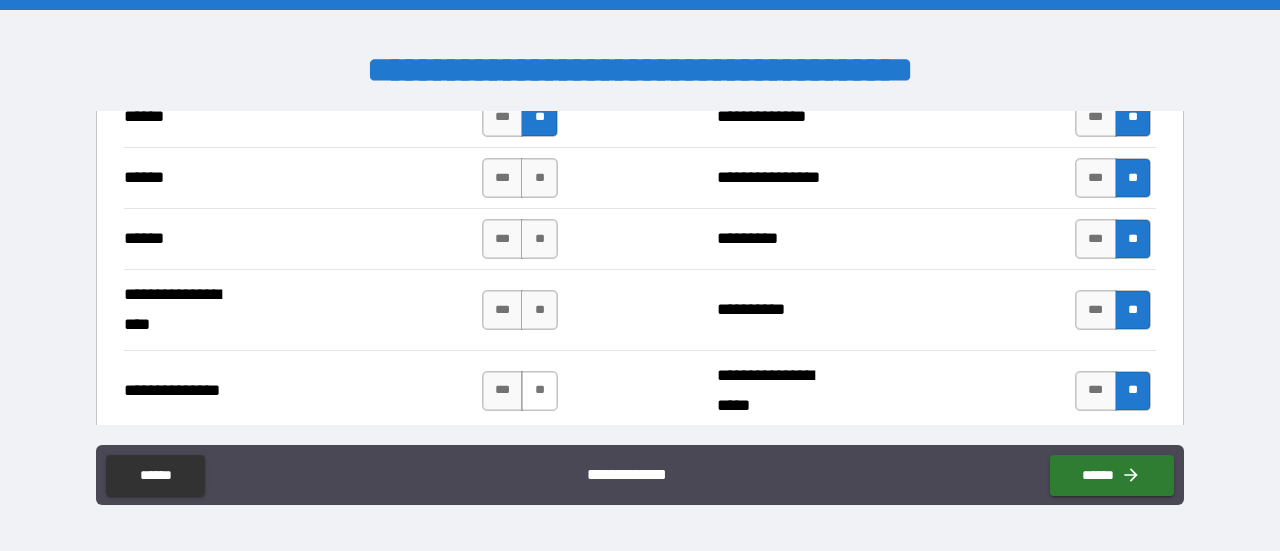 click on "**" at bounding box center (539, 391) 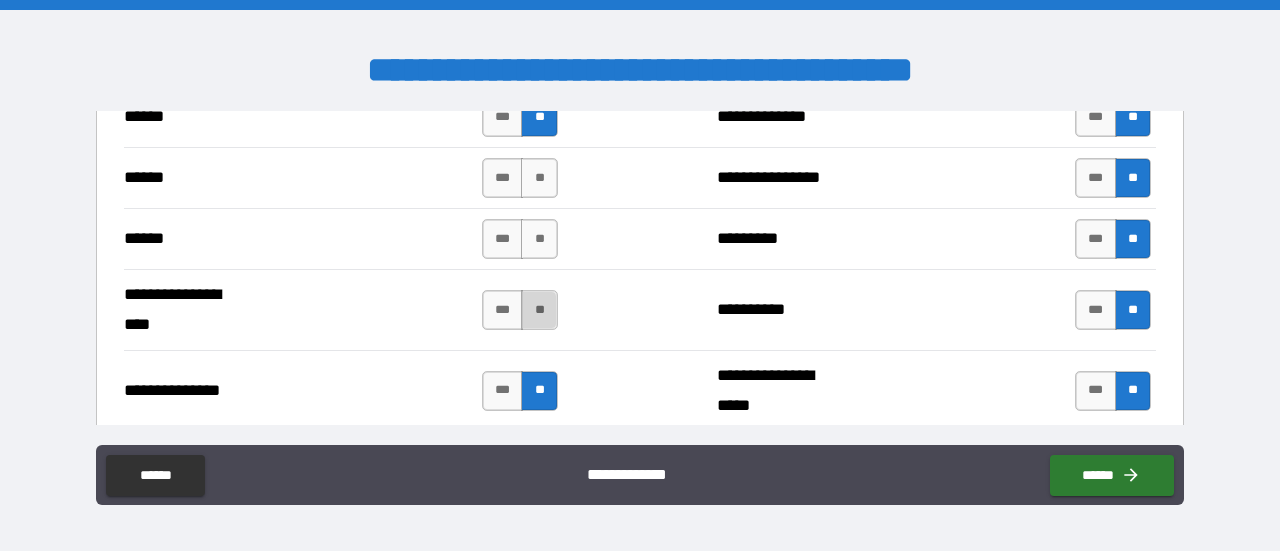 click on "**" at bounding box center (539, 310) 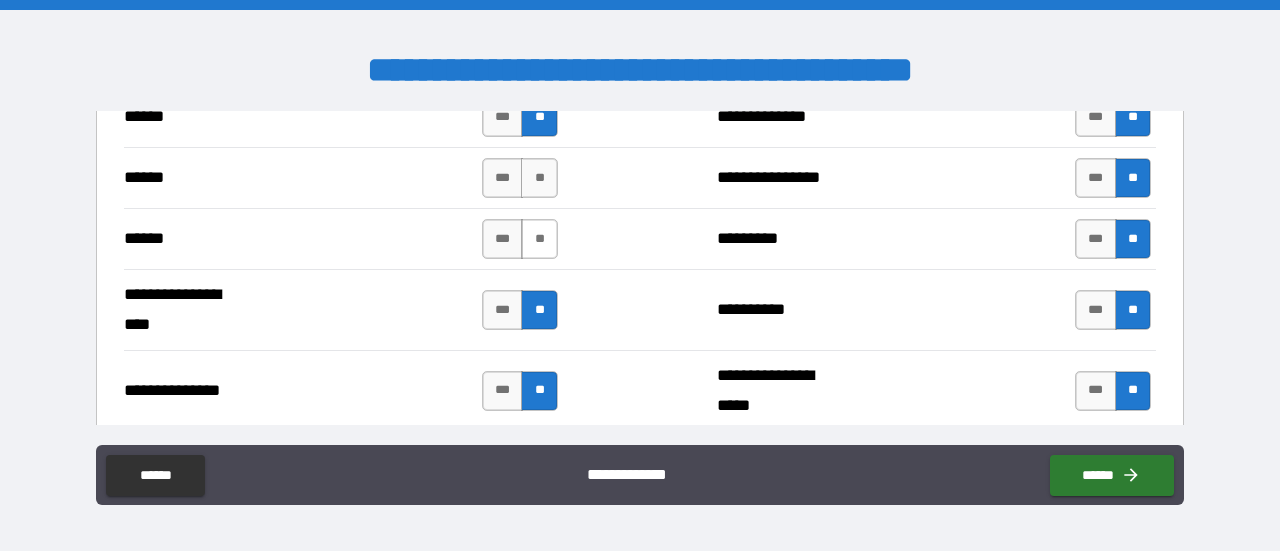 click on "**" at bounding box center (539, 239) 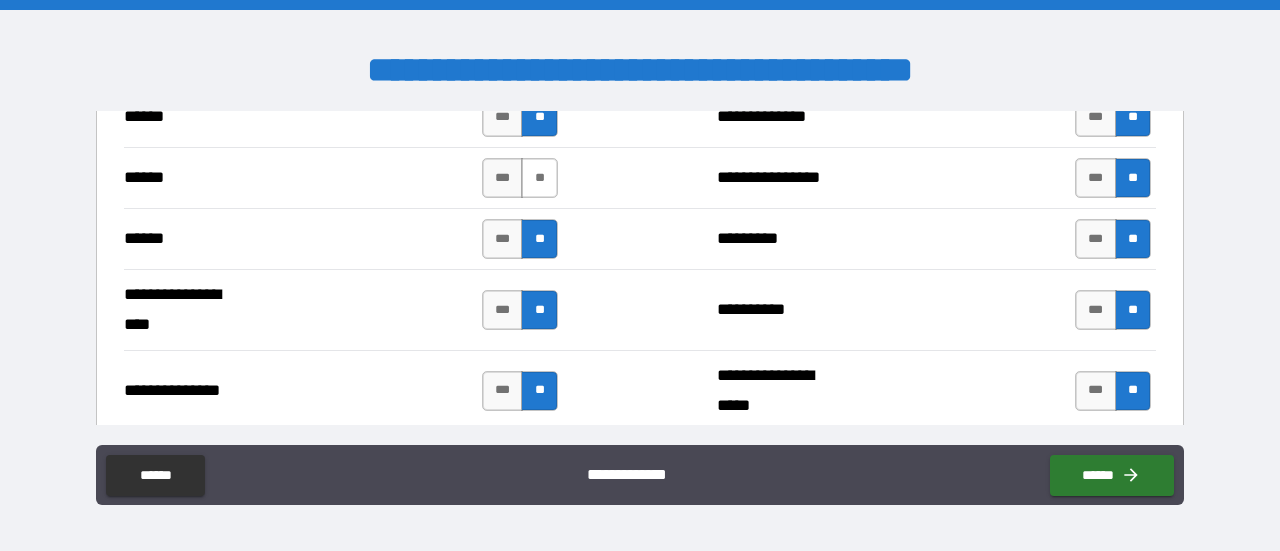 click on "**" at bounding box center (539, 178) 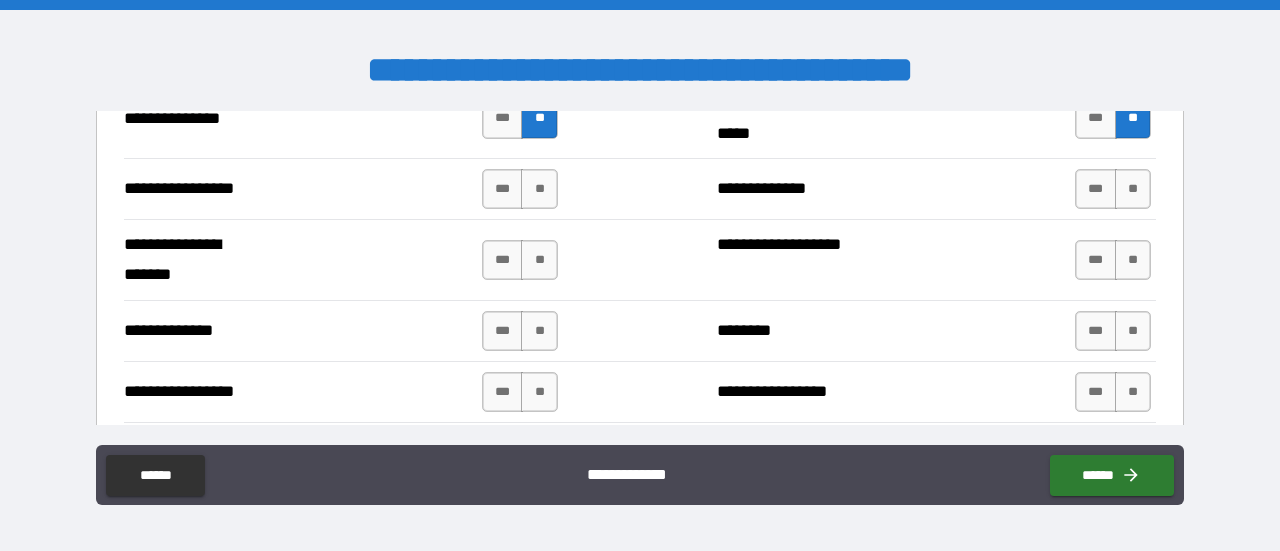 scroll, scrollTop: 2661, scrollLeft: 0, axis: vertical 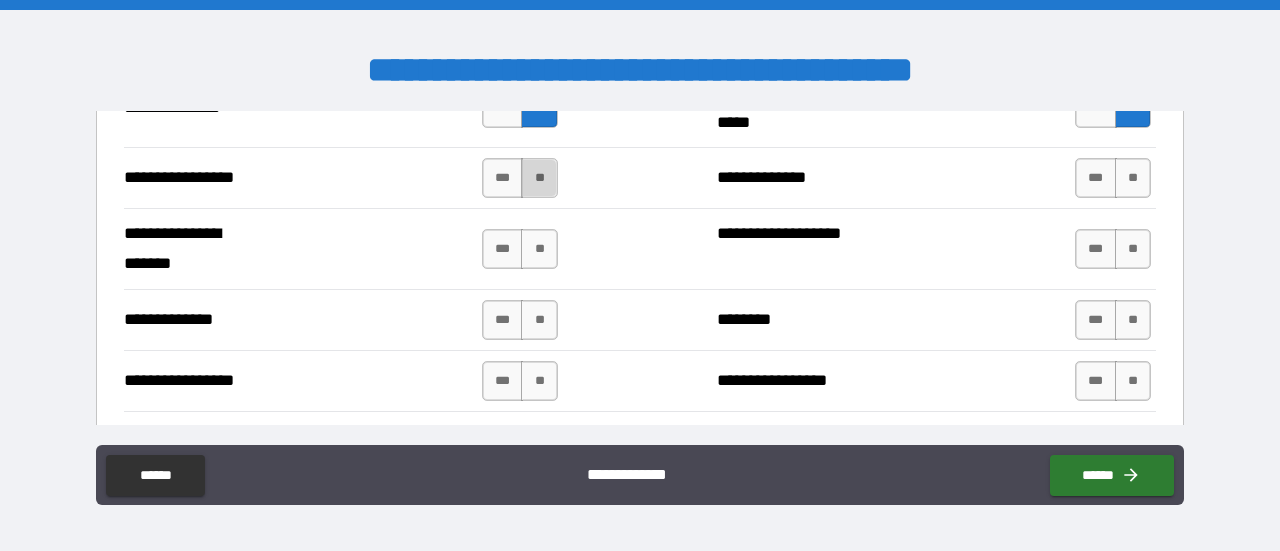 click on "**" at bounding box center [539, 178] 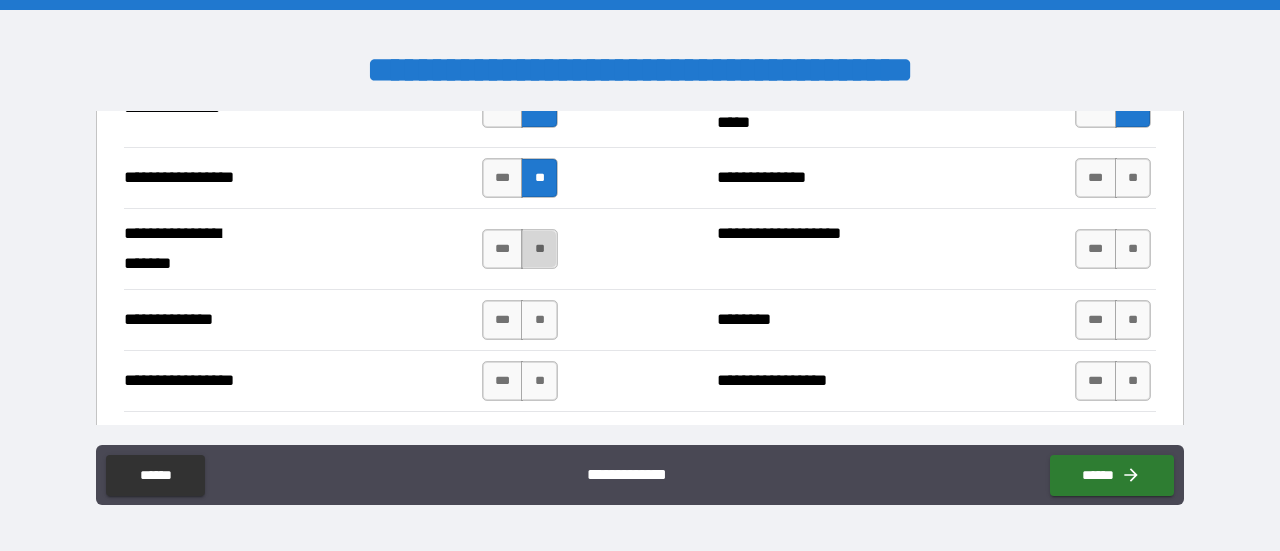 click on "**" at bounding box center [539, 249] 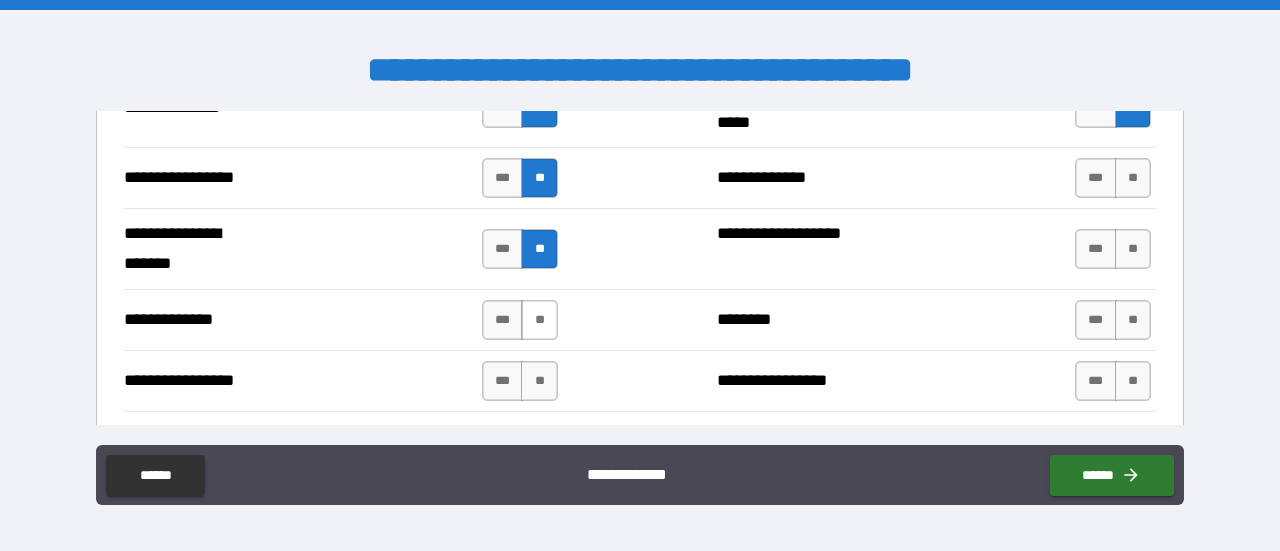 click on "**" at bounding box center (539, 320) 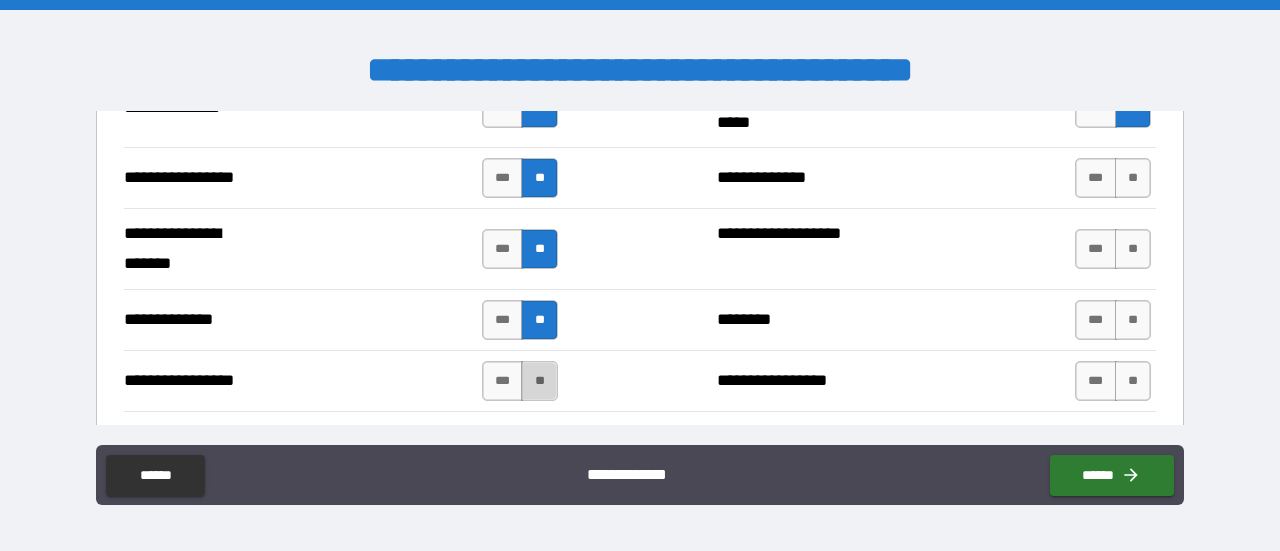click on "**" at bounding box center (539, 381) 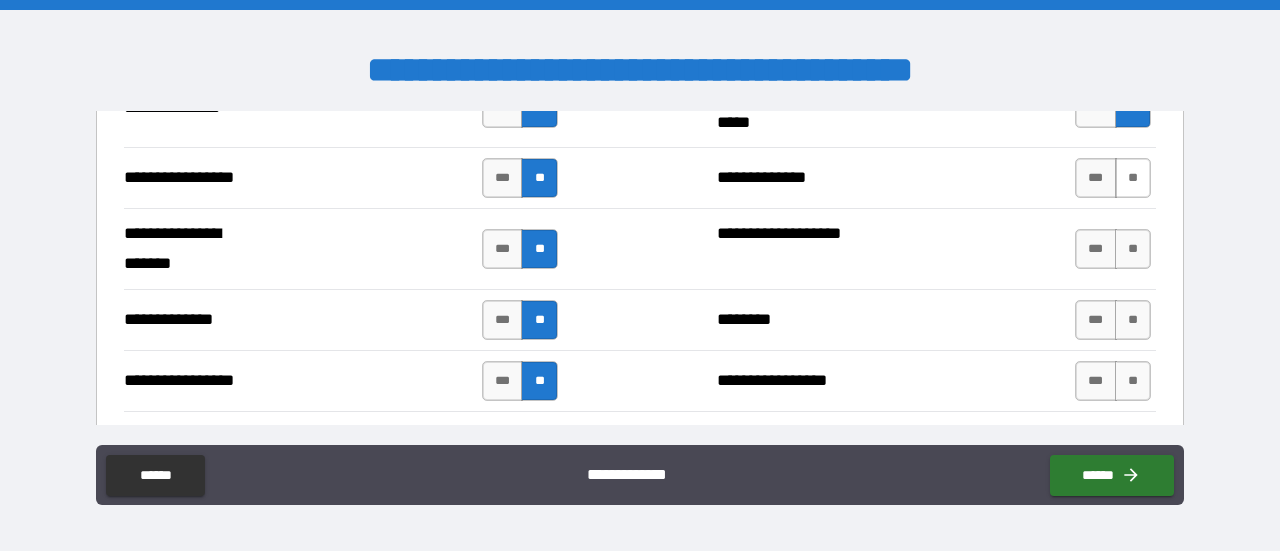 click on "**" at bounding box center [1133, 178] 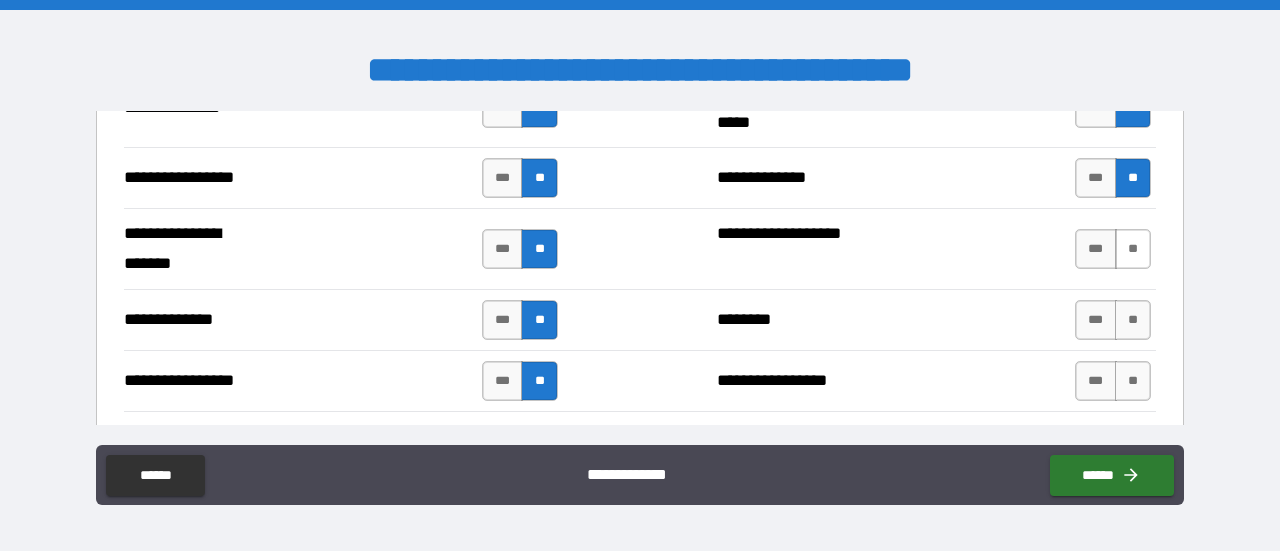 click on "**" at bounding box center [1133, 249] 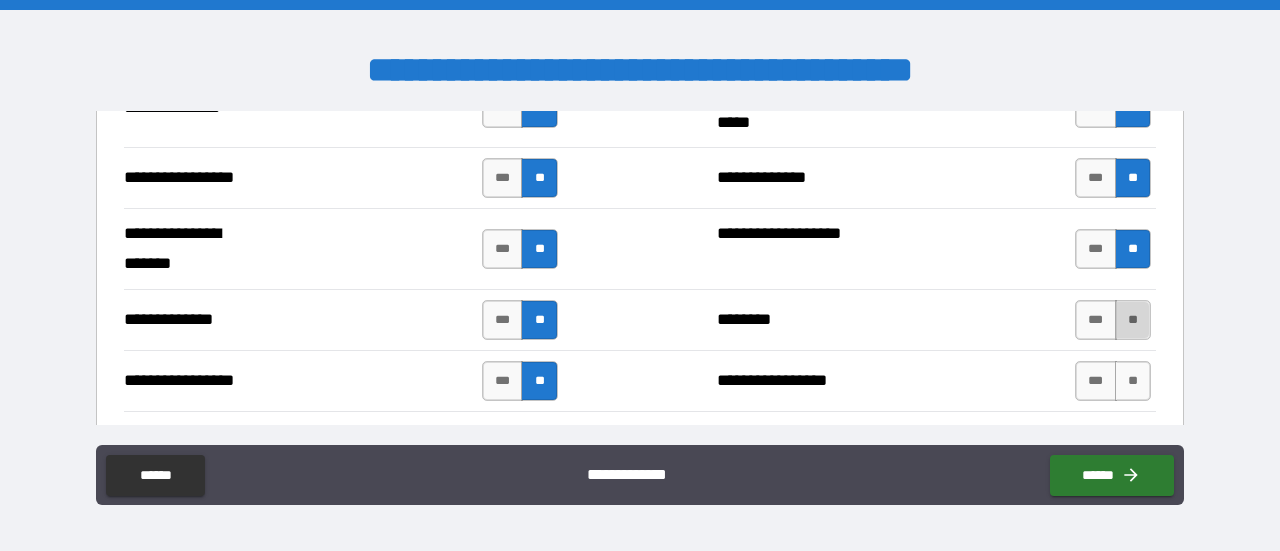 click on "**" at bounding box center (1133, 320) 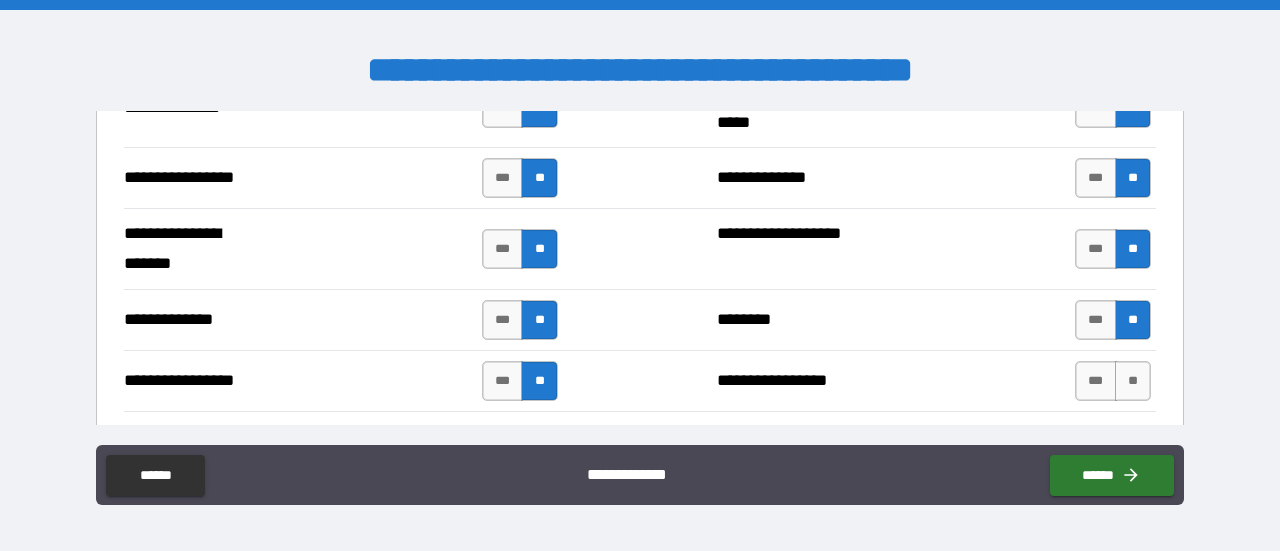 click on "**********" at bounding box center [640, 380] 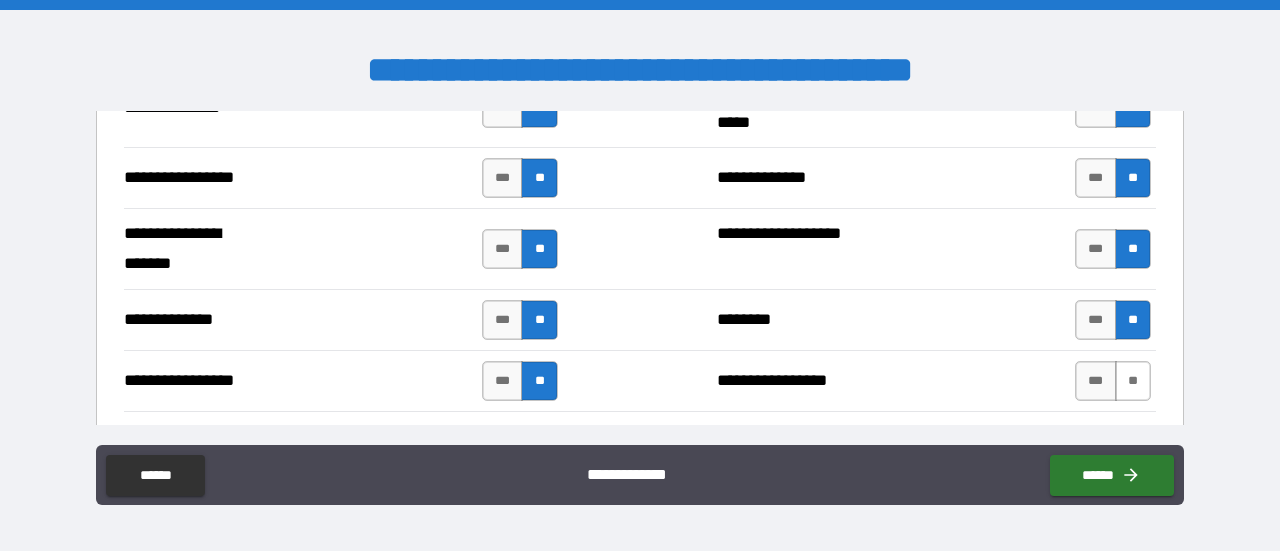 click on "**" at bounding box center (1133, 381) 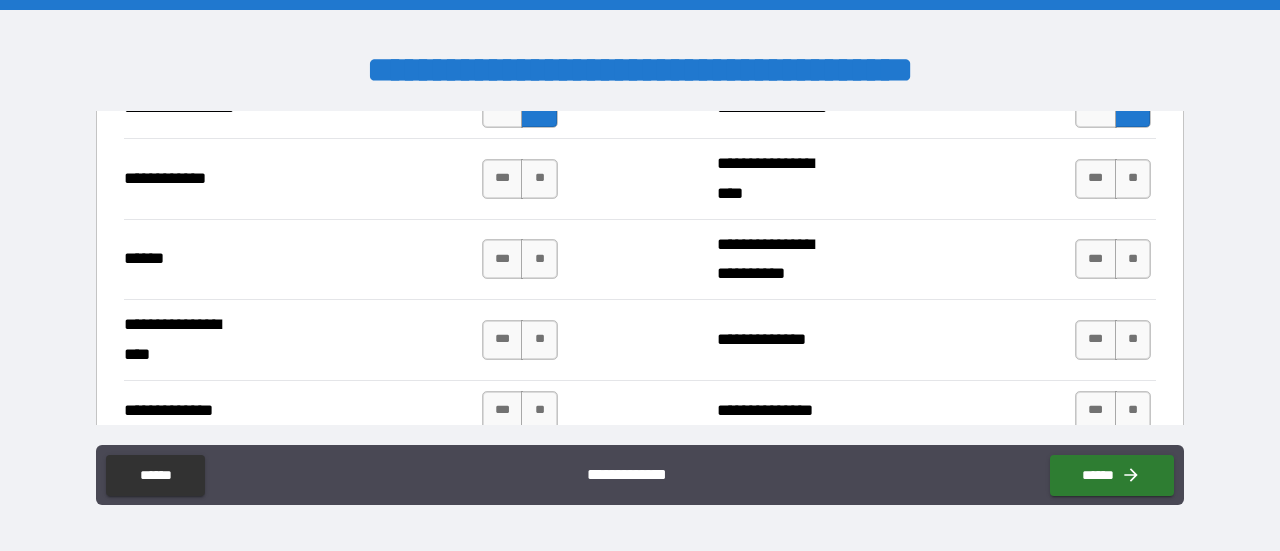 scroll, scrollTop: 2941, scrollLeft: 0, axis: vertical 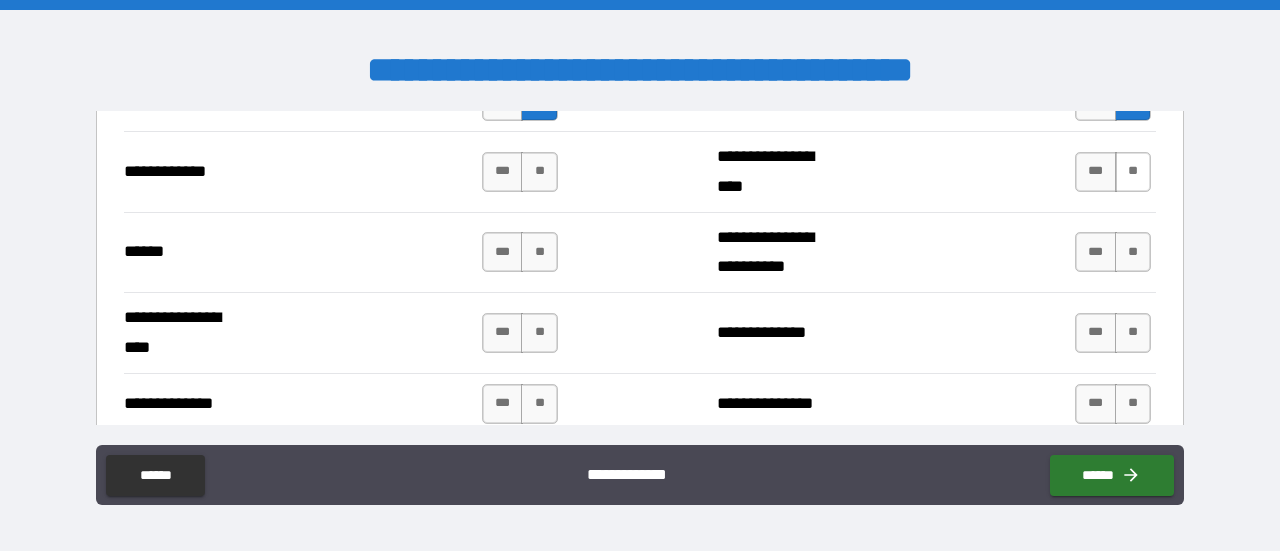 click on "**" at bounding box center [1133, 172] 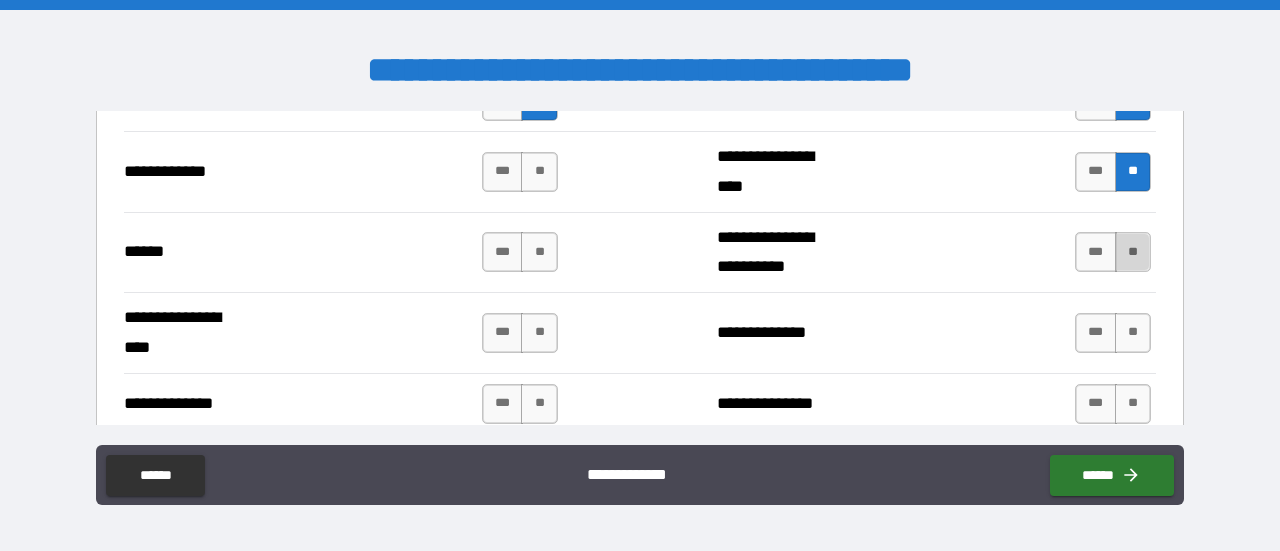 click on "**" at bounding box center (1133, 252) 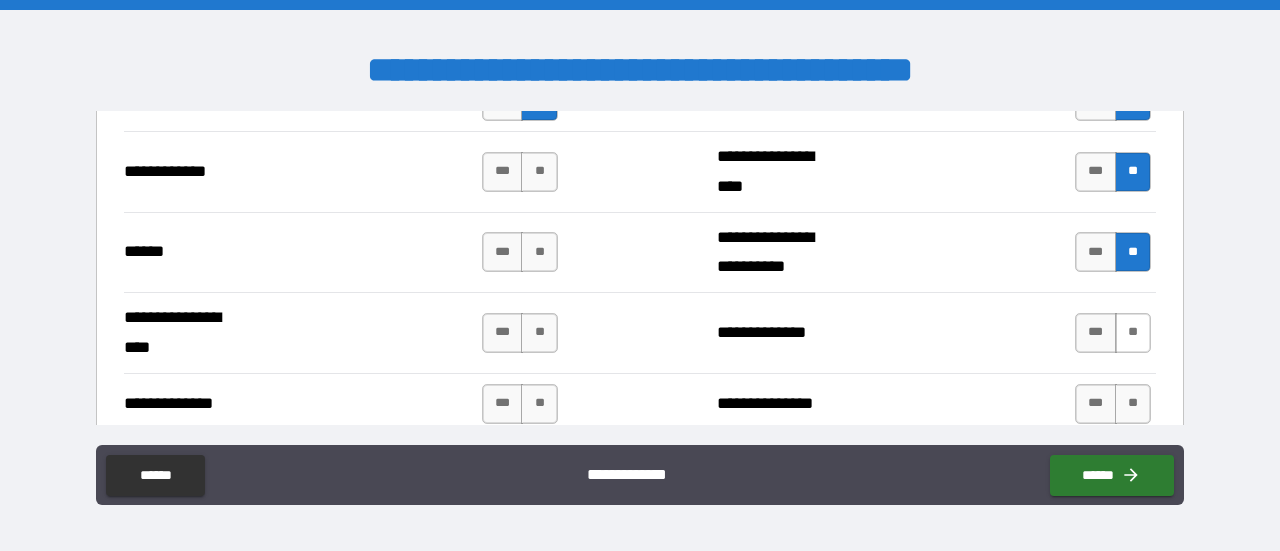 click on "**" at bounding box center [1133, 333] 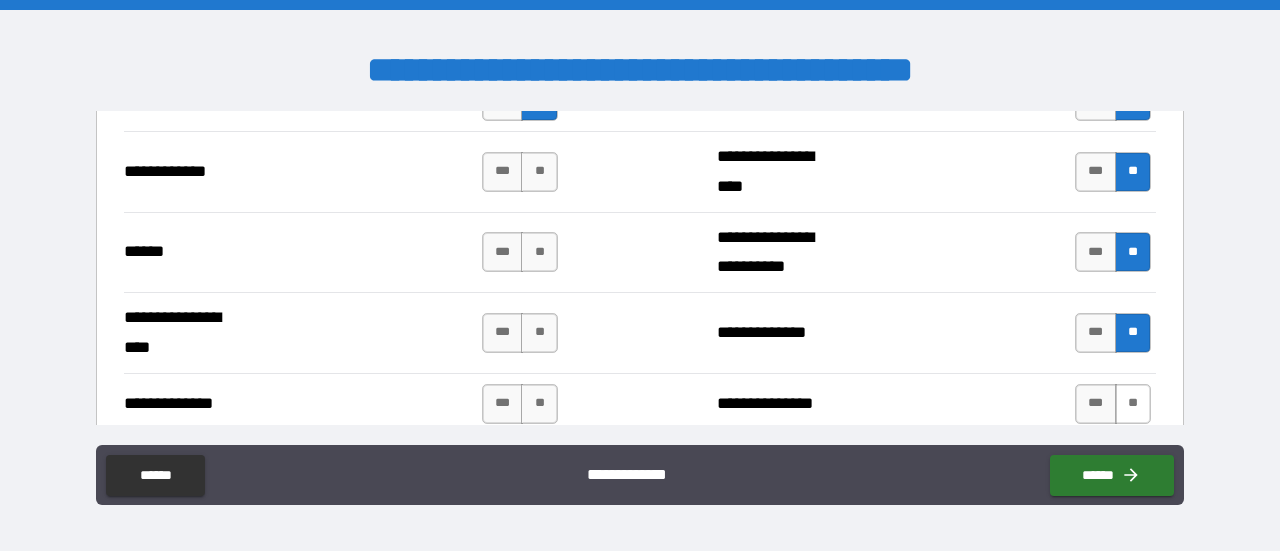 click on "**" at bounding box center (1133, 404) 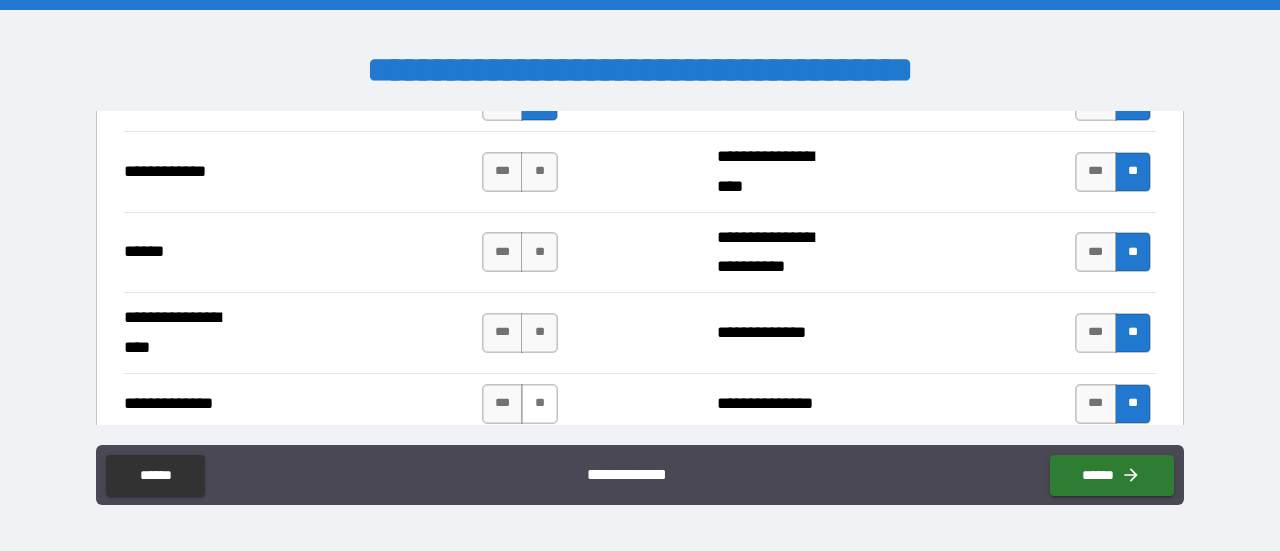 click on "**" at bounding box center [539, 404] 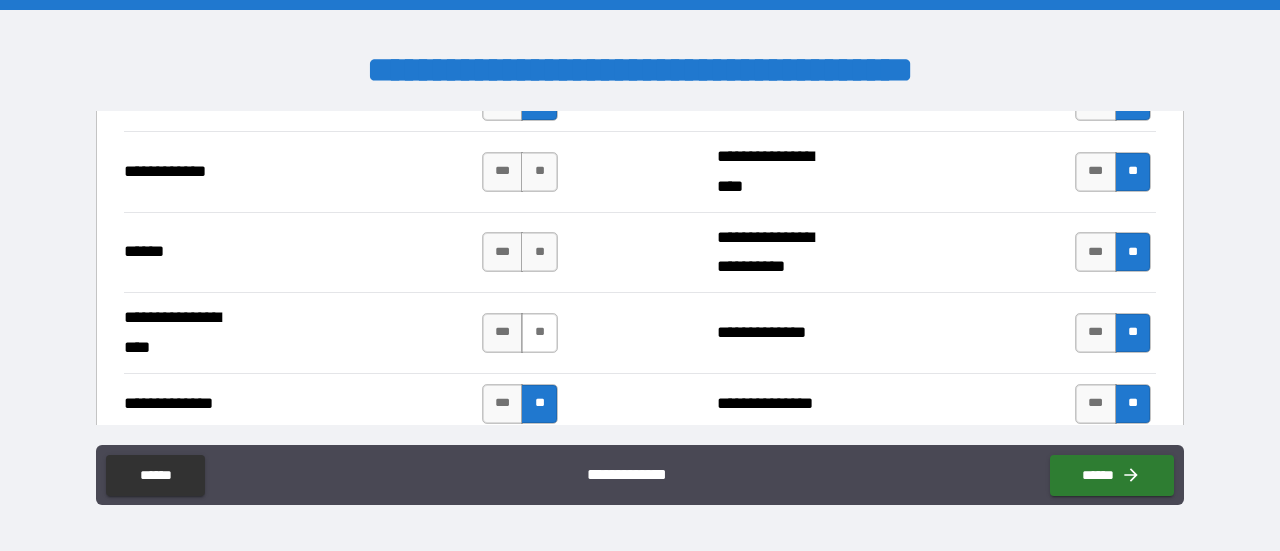 click on "**" at bounding box center (539, 333) 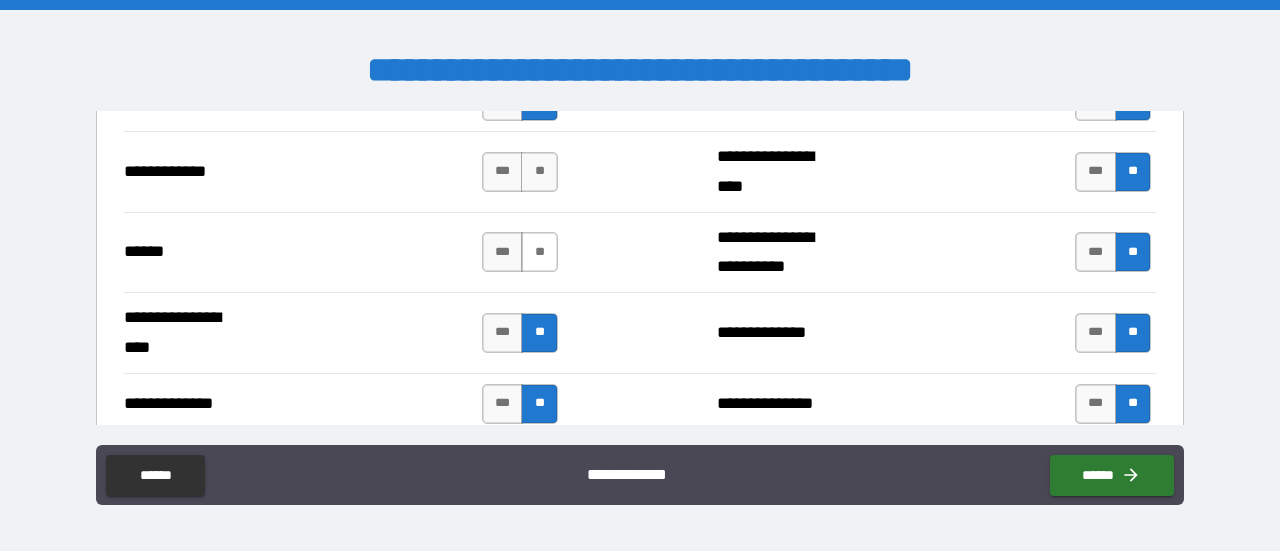 click on "**" at bounding box center [539, 252] 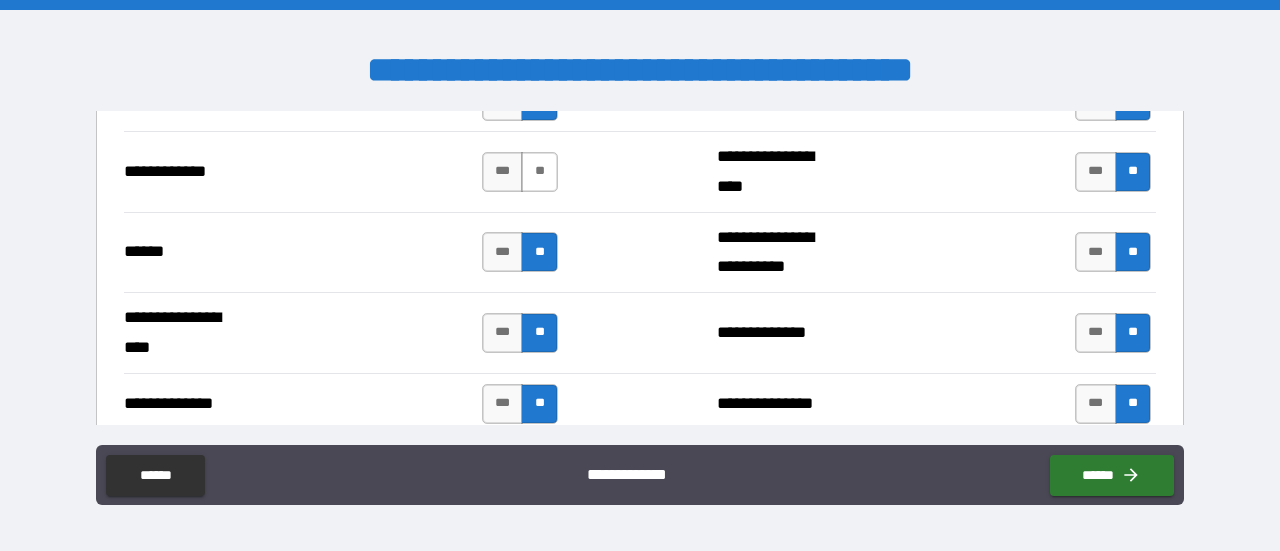 click on "**" at bounding box center (539, 172) 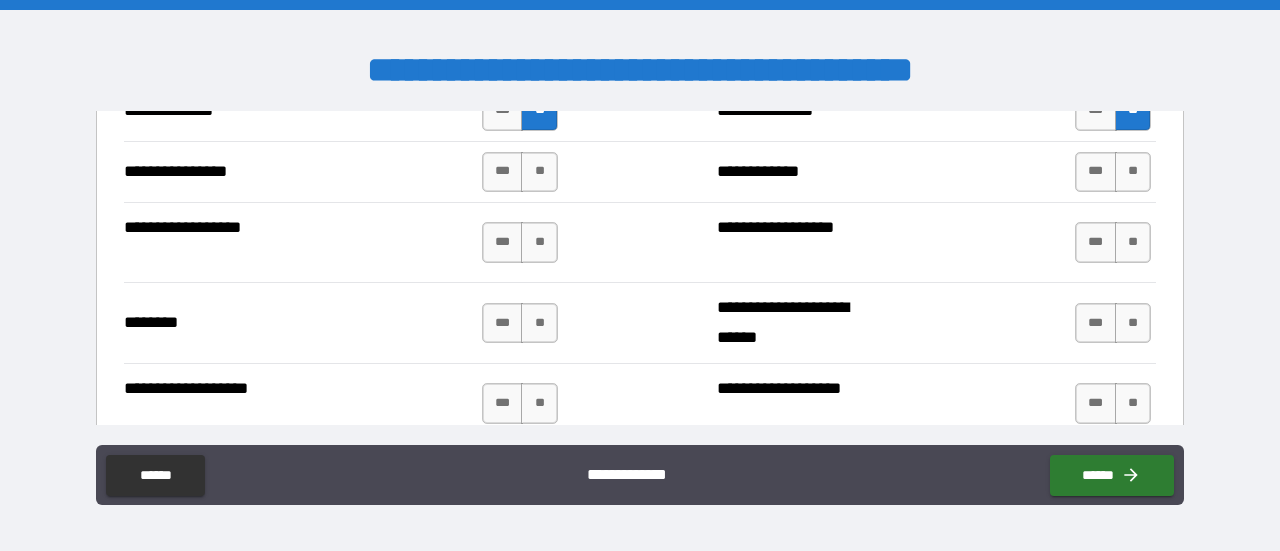 scroll, scrollTop: 3241, scrollLeft: 0, axis: vertical 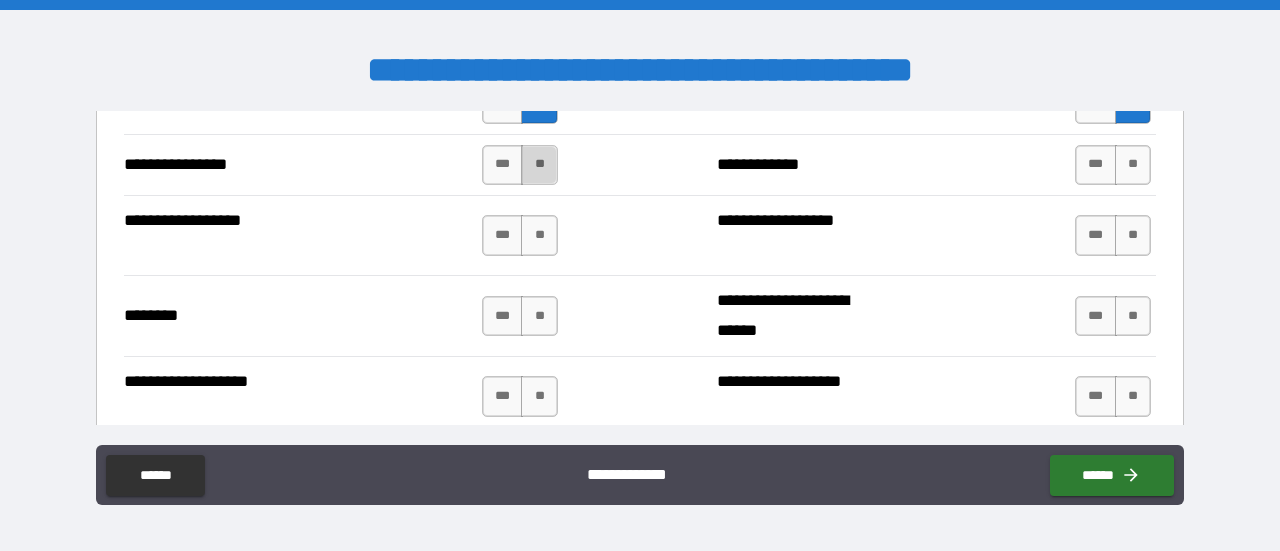 click on "**" at bounding box center (539, 165) 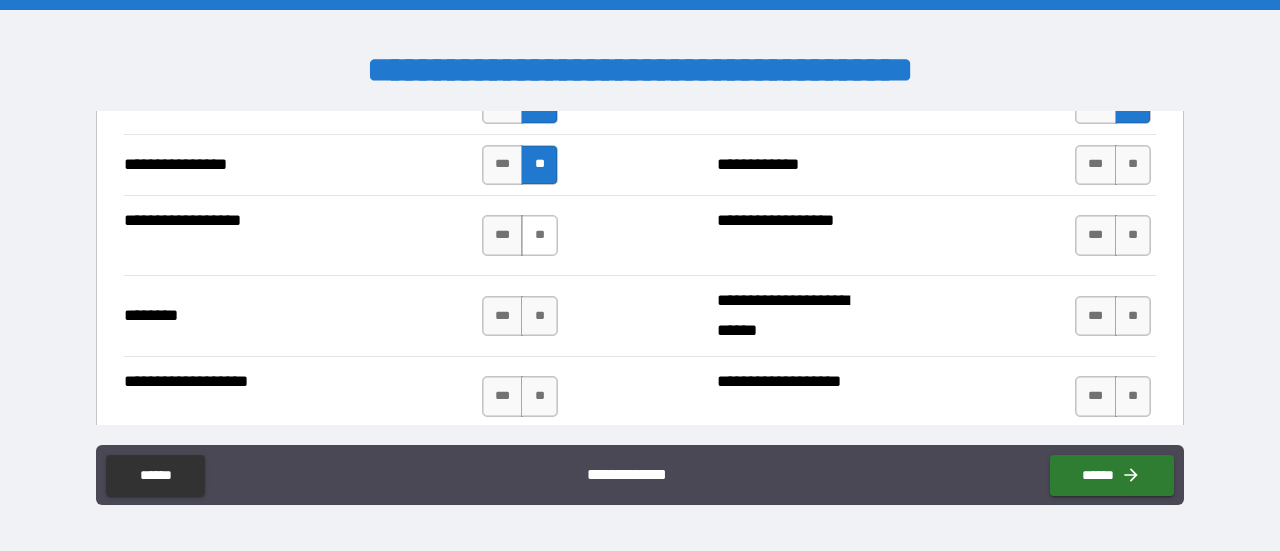 click on "**" at bounding box center [539, 235] 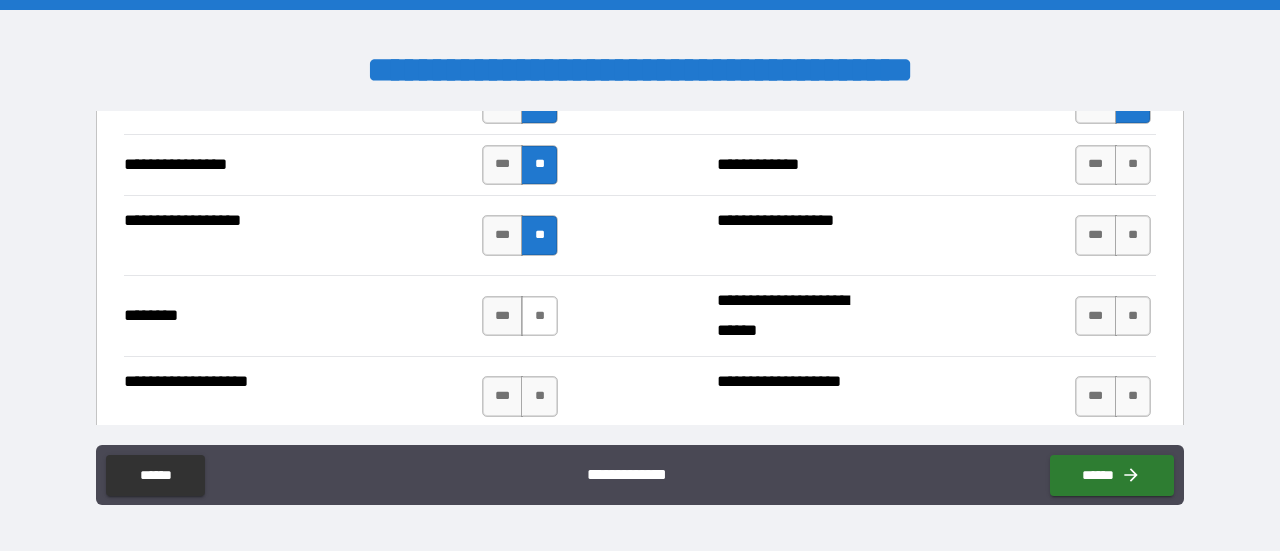 click on "**" at bounding box center [539, 316] 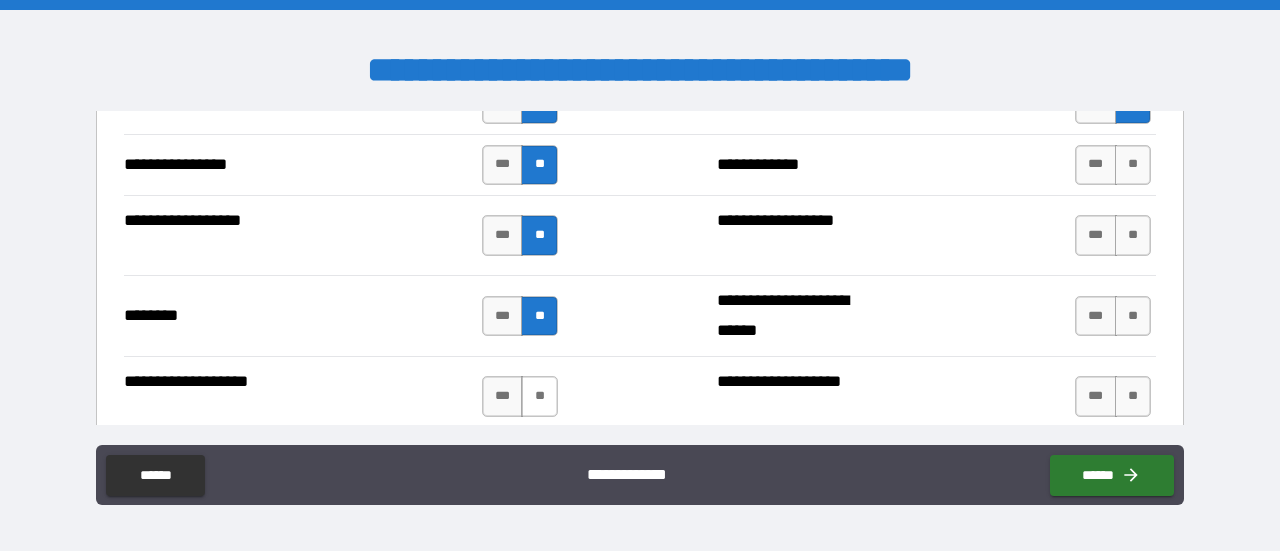 click on "**" at bounding box center (539, 396) 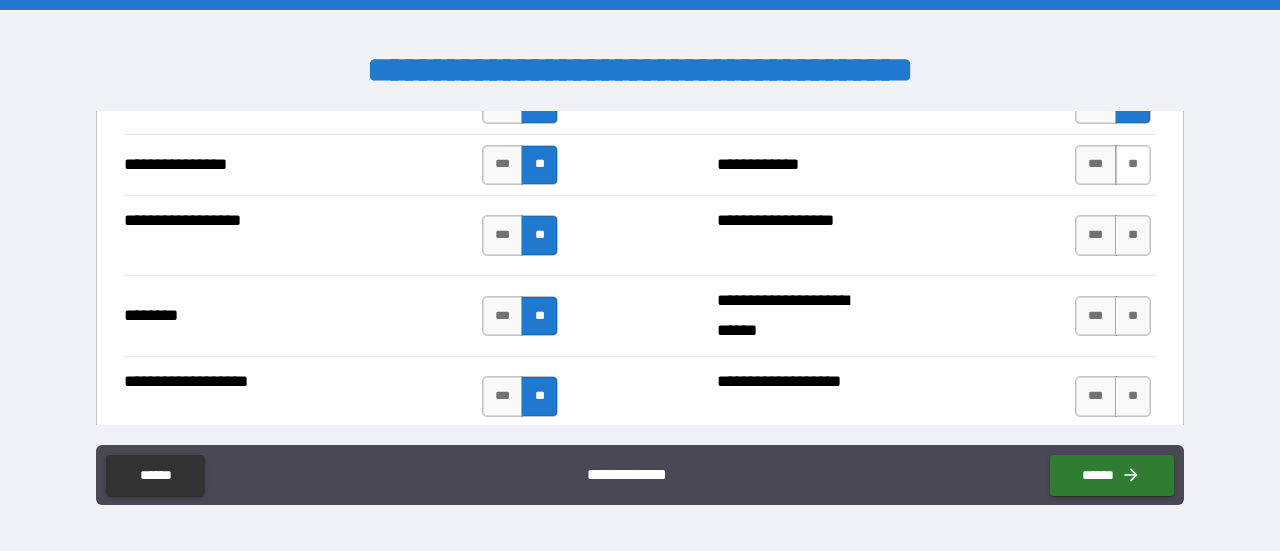 click on "**" at bounding box center [1133, 165] 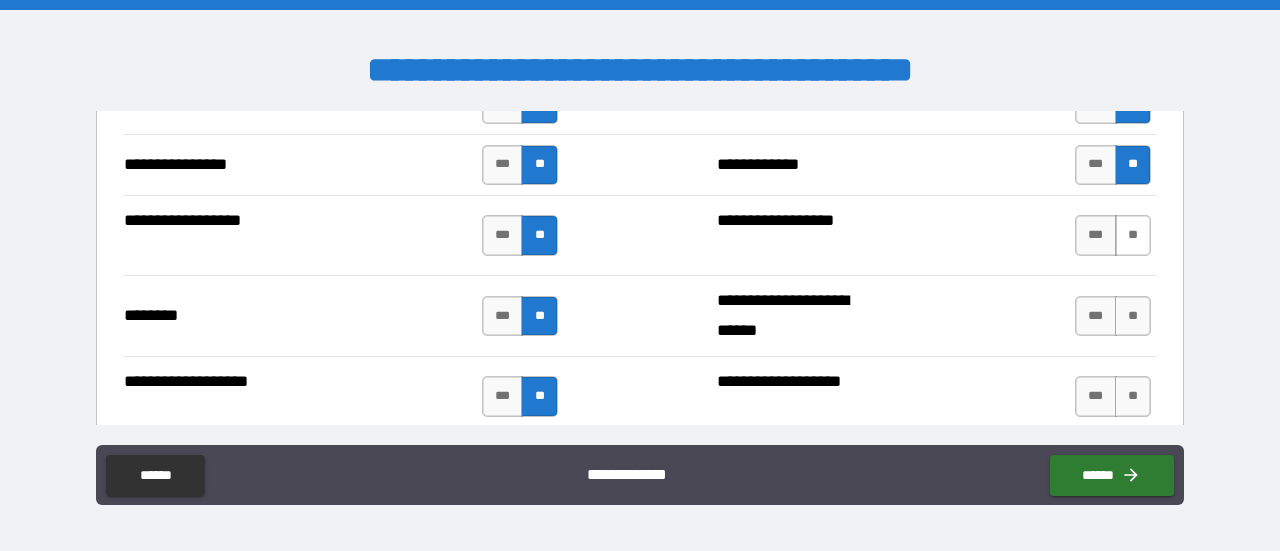 click on "**" at bounding box center (1133, 235) 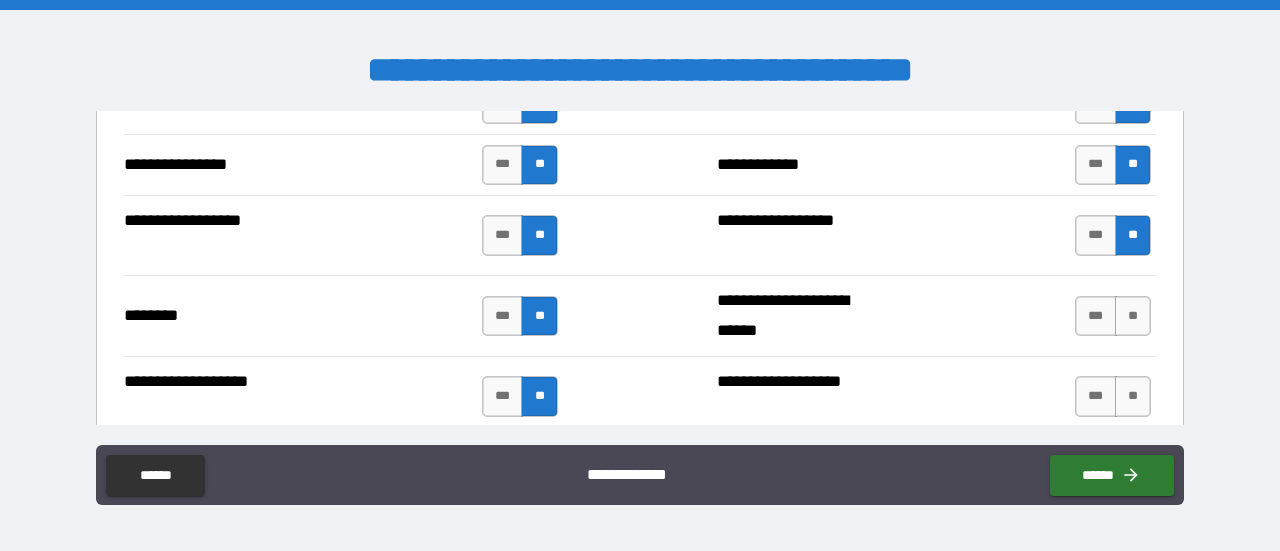 click on "*** **" at bounding box center (1115, 316) 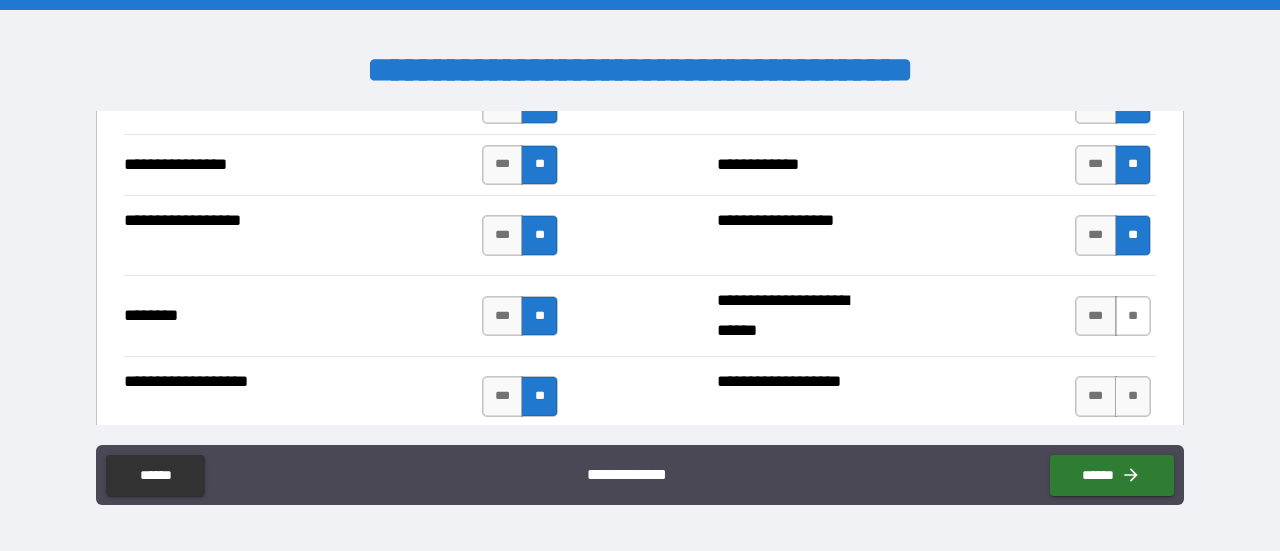 click on "**" at bounding box center (1133, 316) 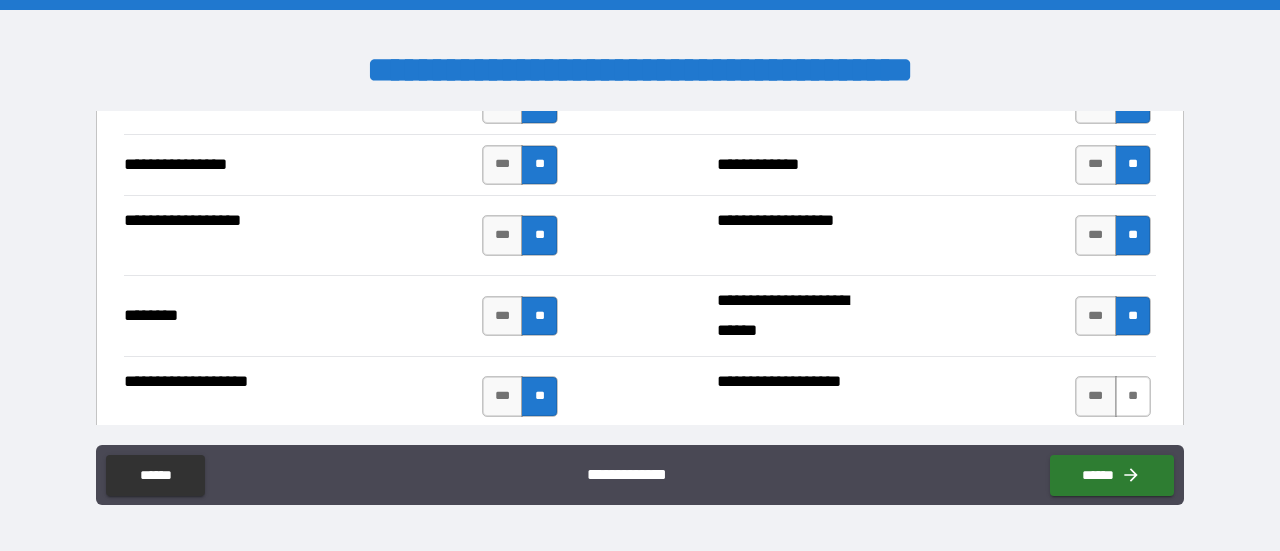 click on "**" at bounding box center [1133, 396] 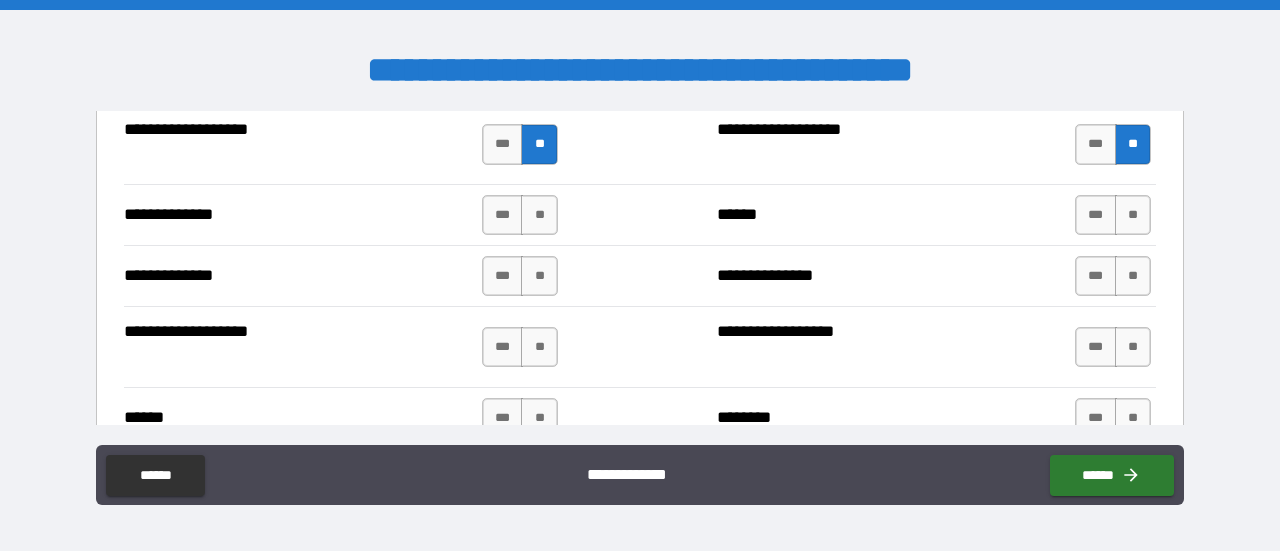 scroll, scrollTop: 3499, scrollLeft: 0, axis: vertical 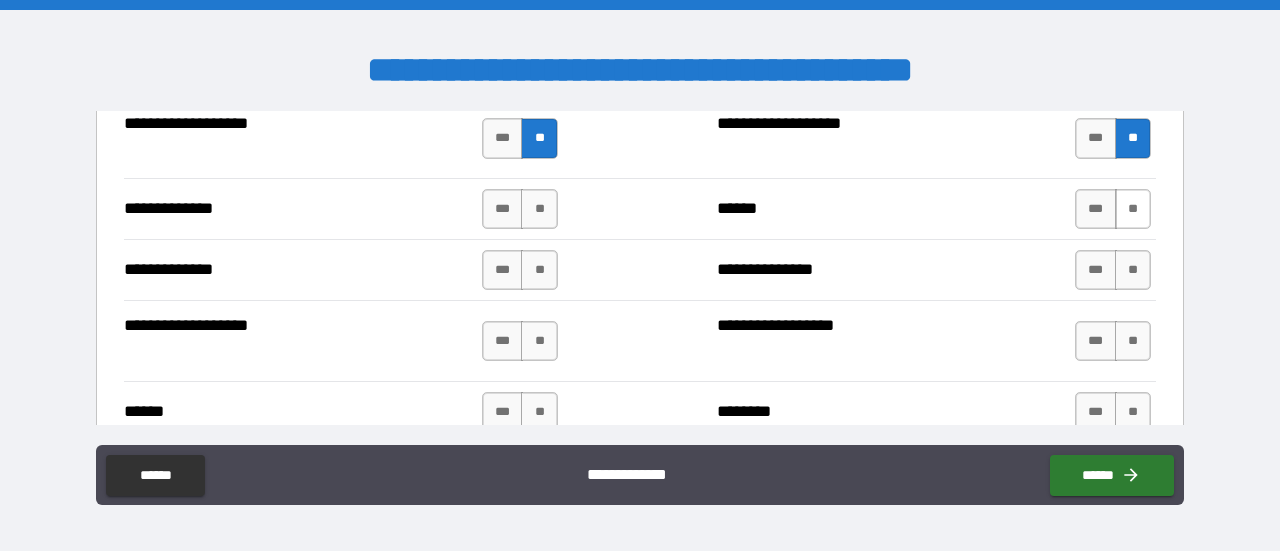 click on "**" at bounding box center (1133, 209) 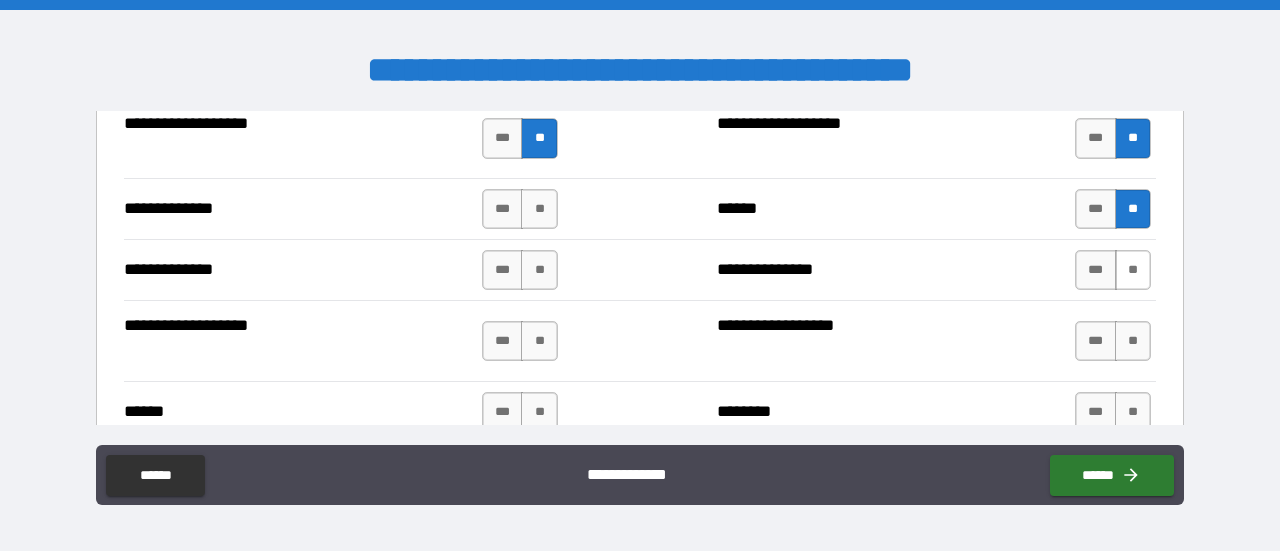 click on "**" at bounding box center [1133, 270] 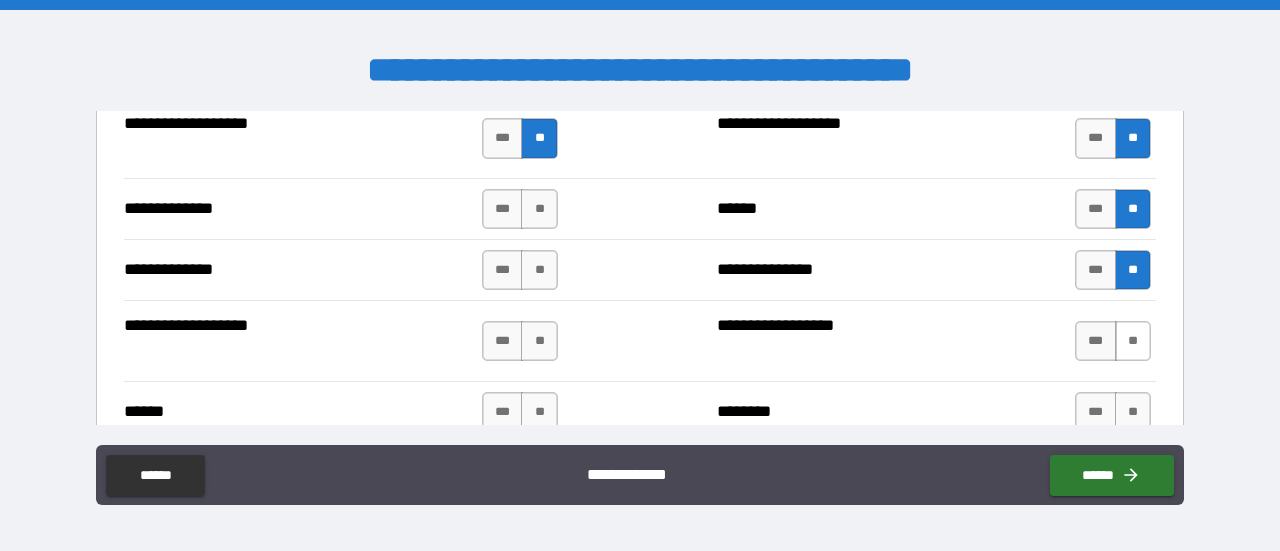 click on "**" at bounding box center [1133, 341] 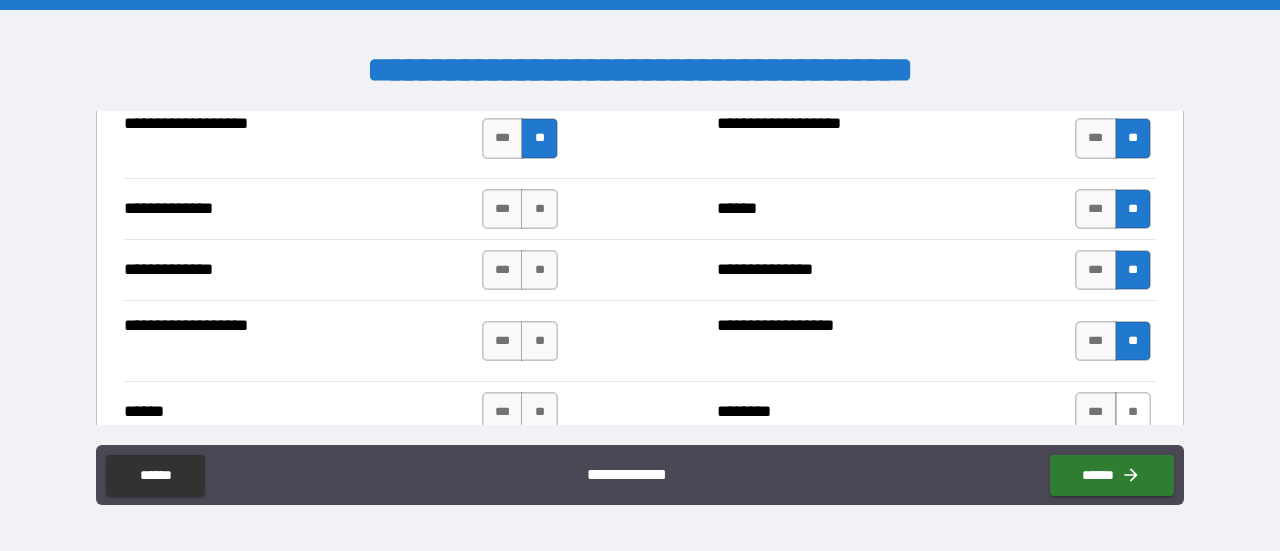 click on "**" at bounding box center (1133, 412) 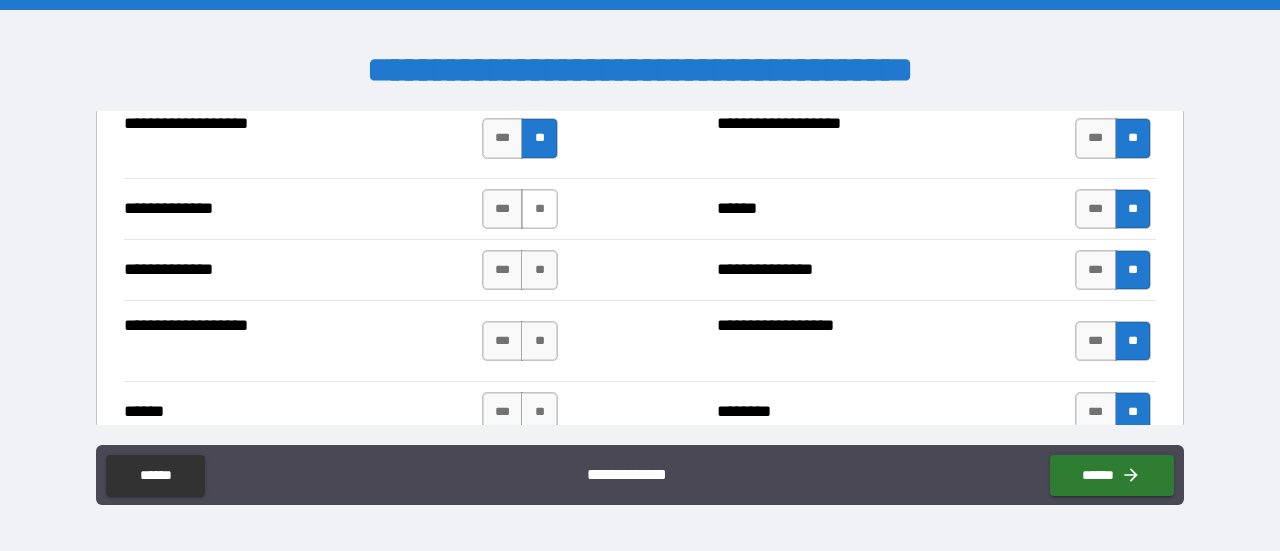 click on "**" at bounding box center (539, 209) 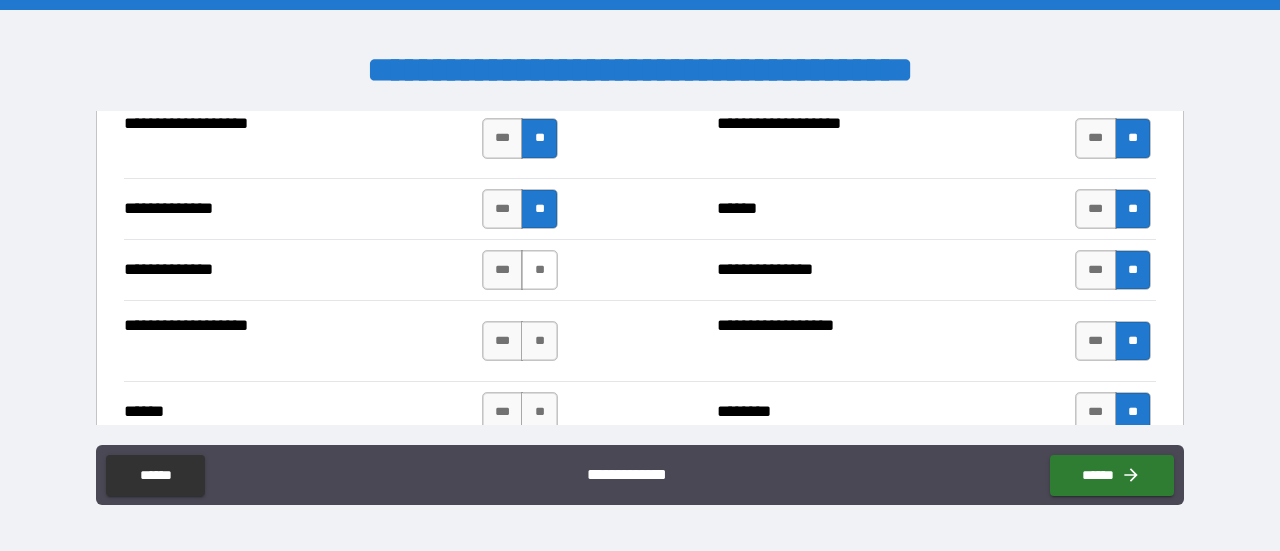 click on "**" at bounding box center (539, 270) 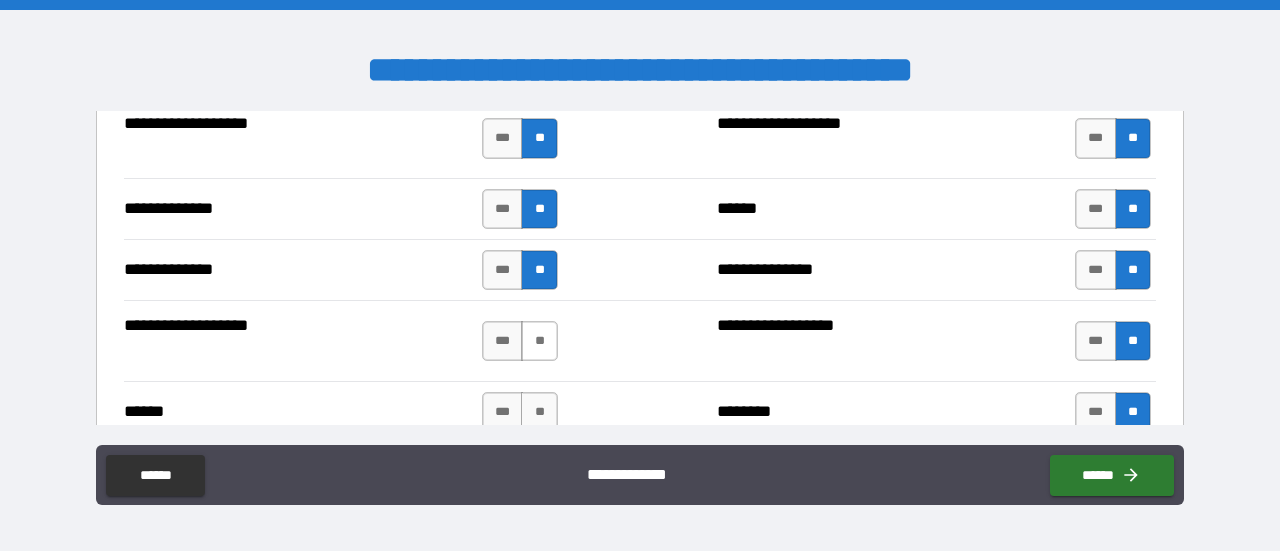 click on "**" at bounding box center [539, 341] 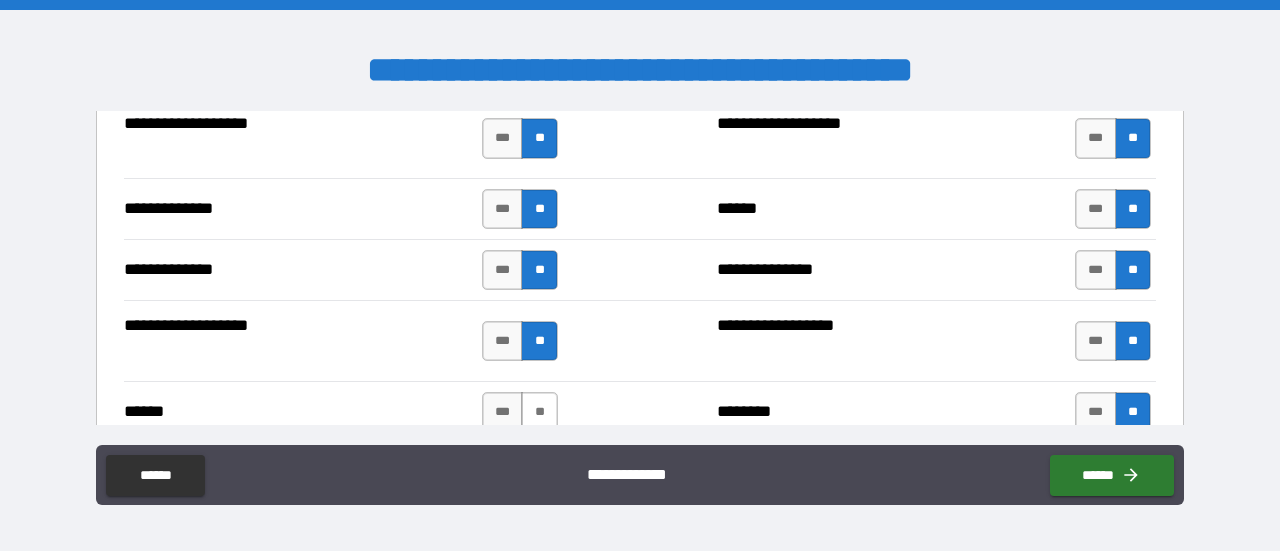 click on "**" at bounding box center (539, 412) 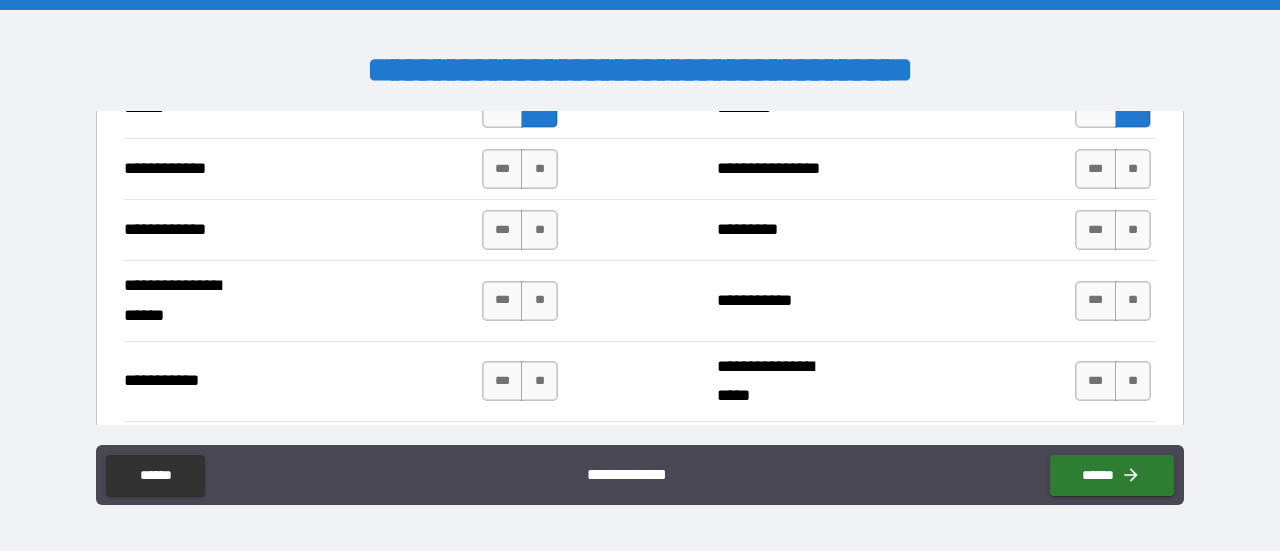 scroll, scrollTop: 3807, scrollLeft: 0, axis: vertical 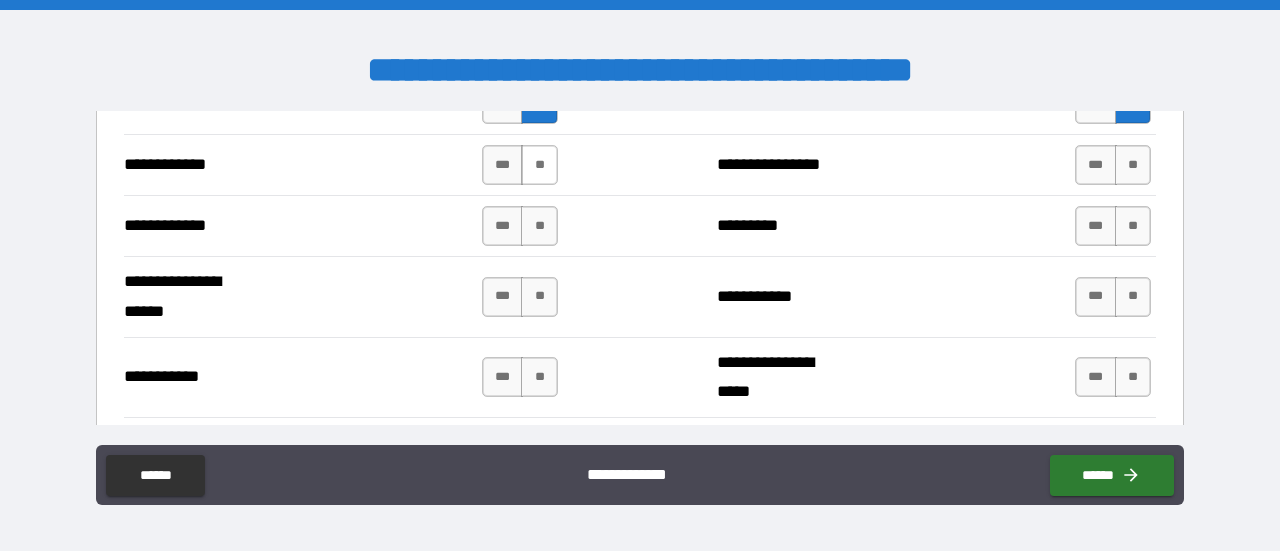 click on "**" at bounding box center [539, 165] 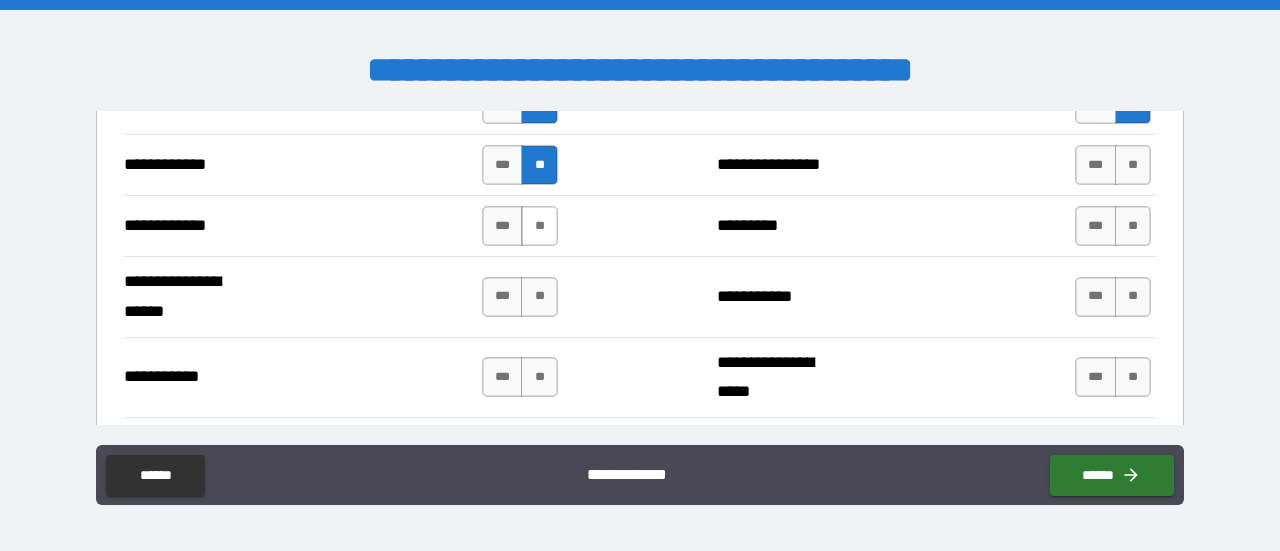 click on "**" at bounding box center [539, 226] 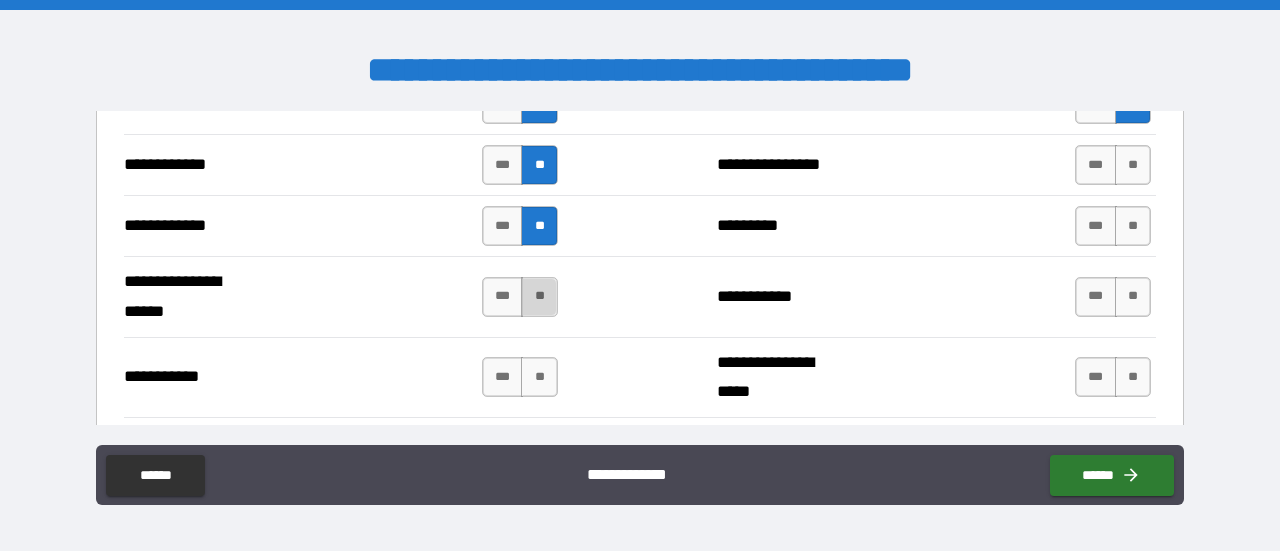 click on "**" at bounding box center (539, 297) 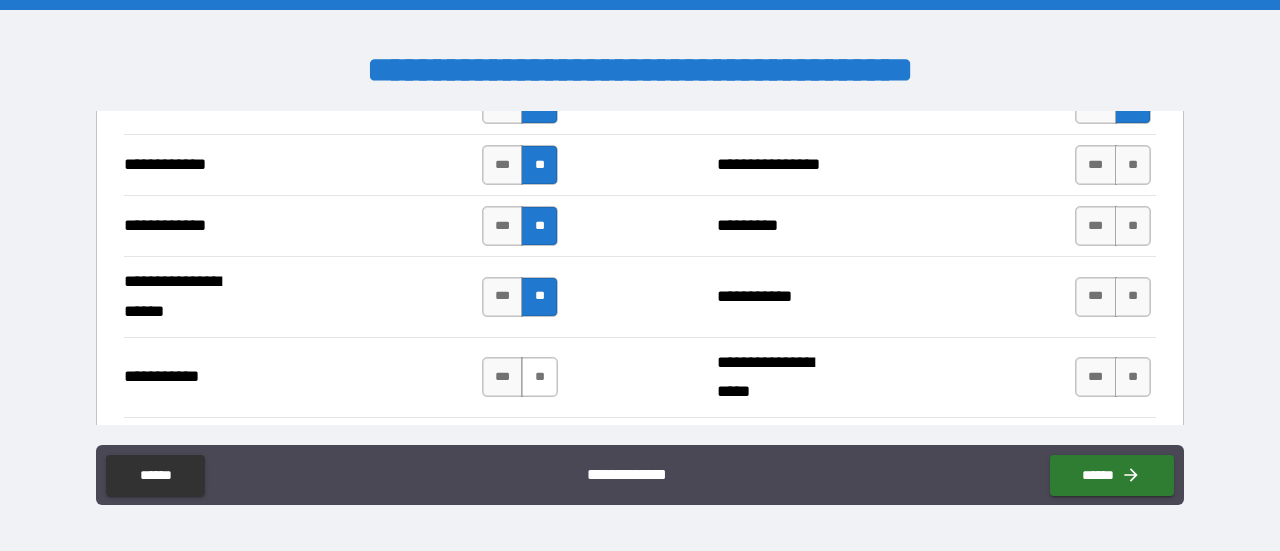 click on "**" at bounding box center (539, 377) 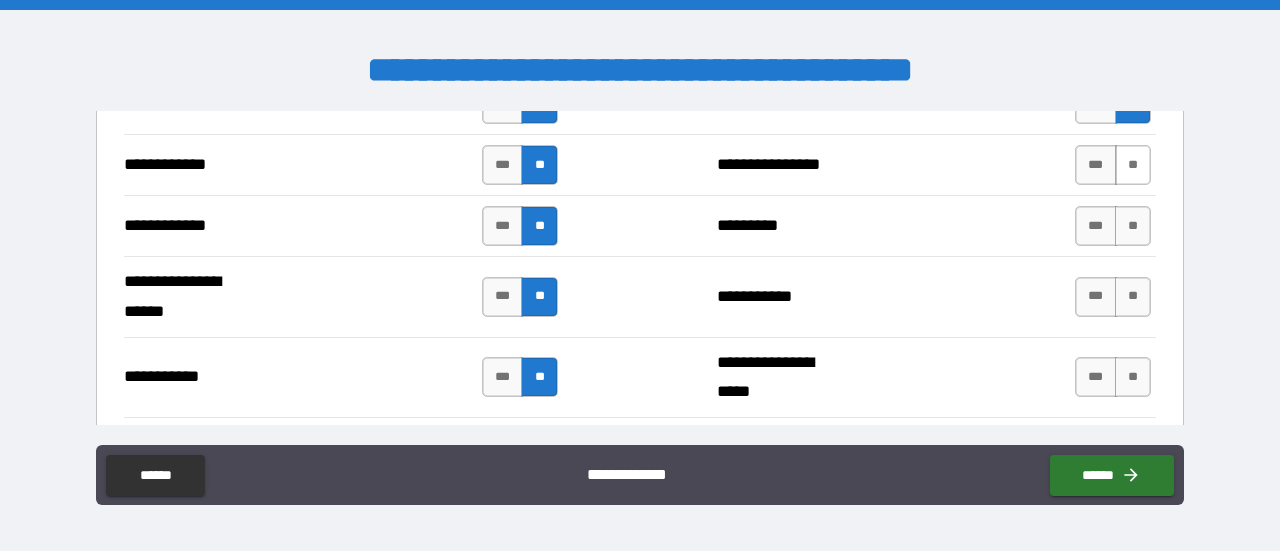click on "**" at bounding box center (1133, 165) 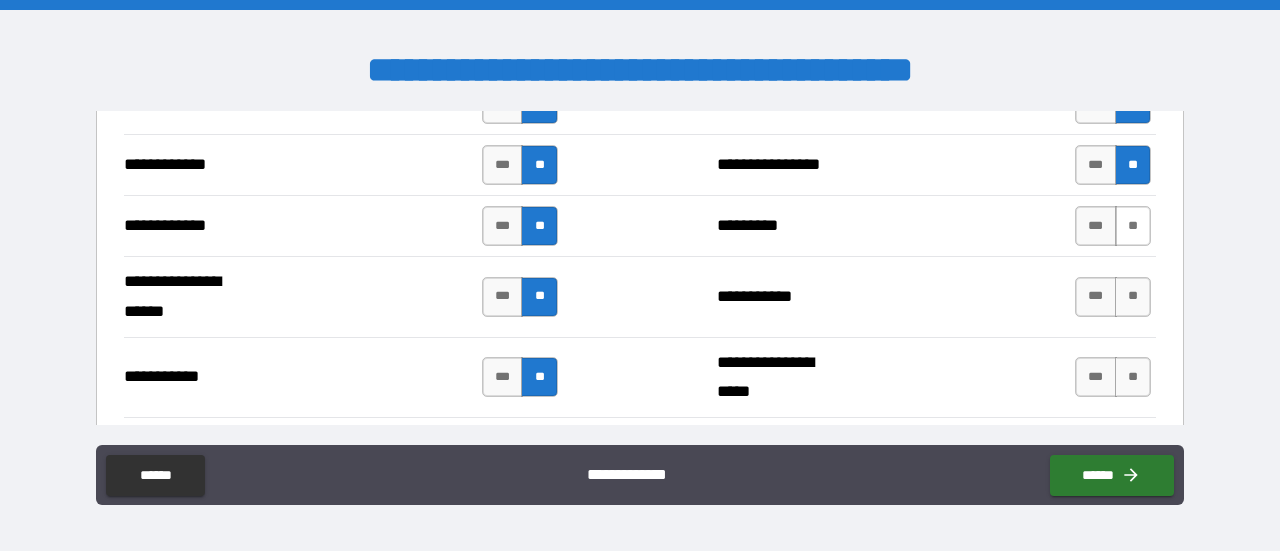click on "**" at bounding box center (1133, 226) 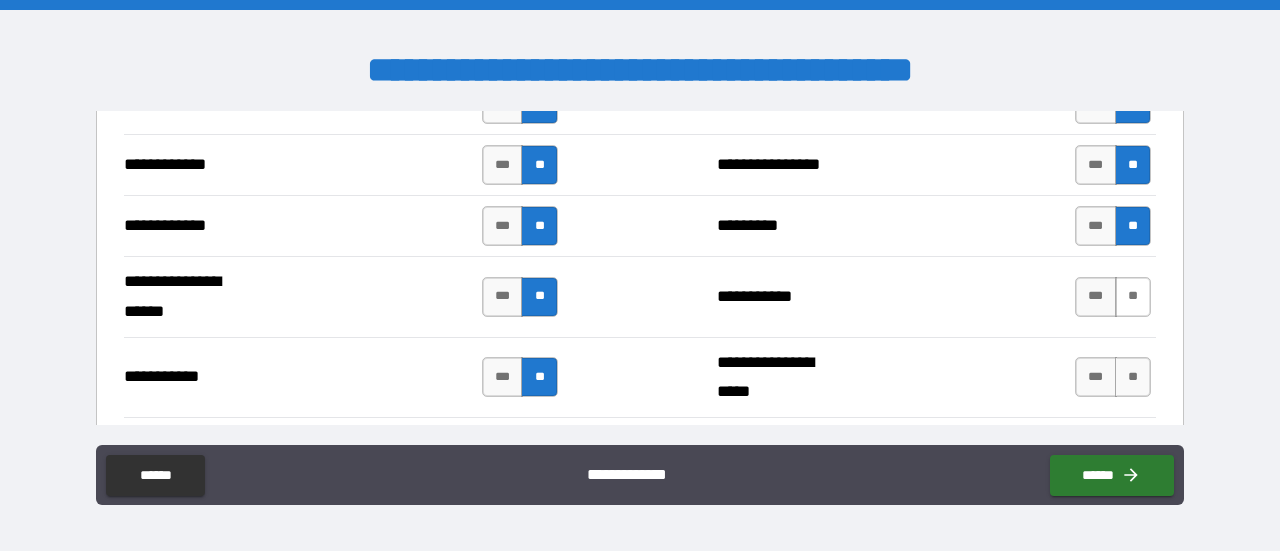 click on "**" at bounding box center [1133, 297] 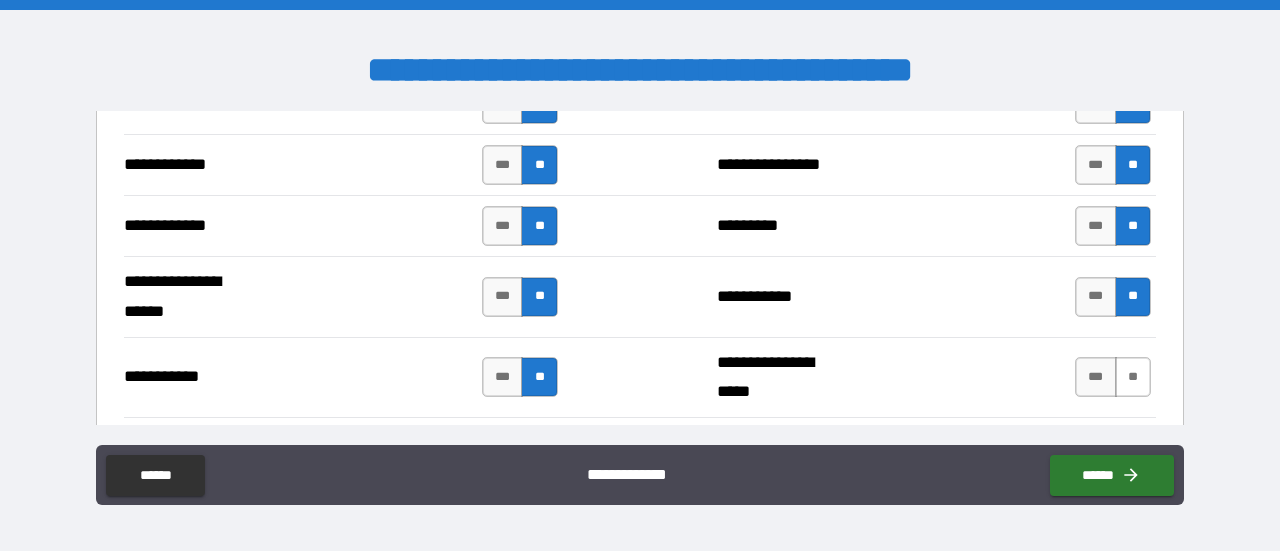 click on "**" at bounding box center (1133, 377) 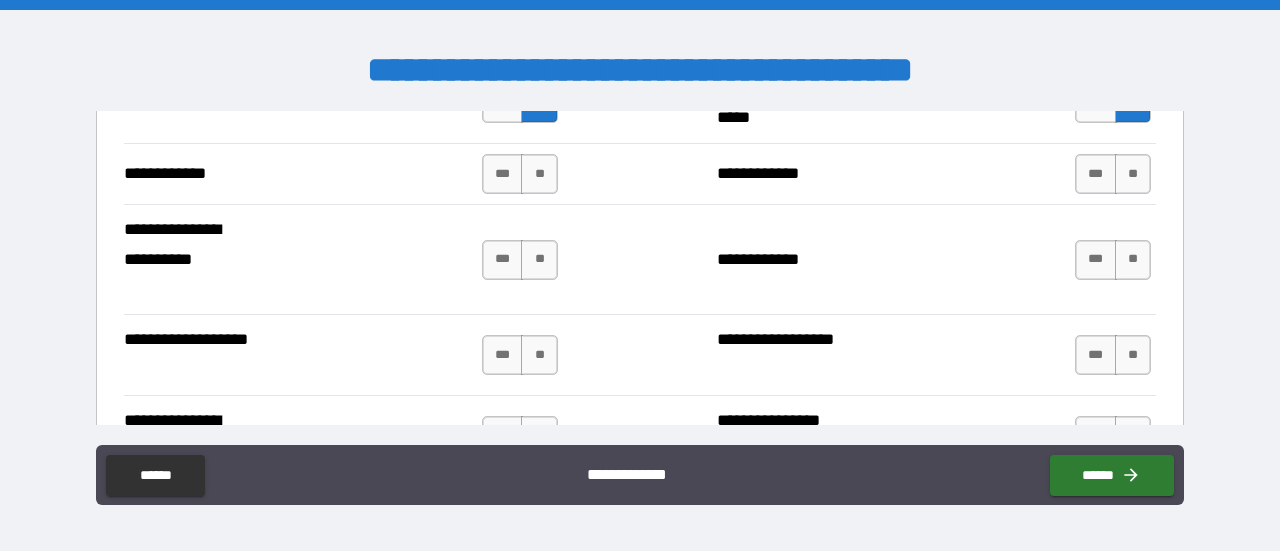 scroll, scrollTop: 4082, scrollLeft: 0, axis: vertical 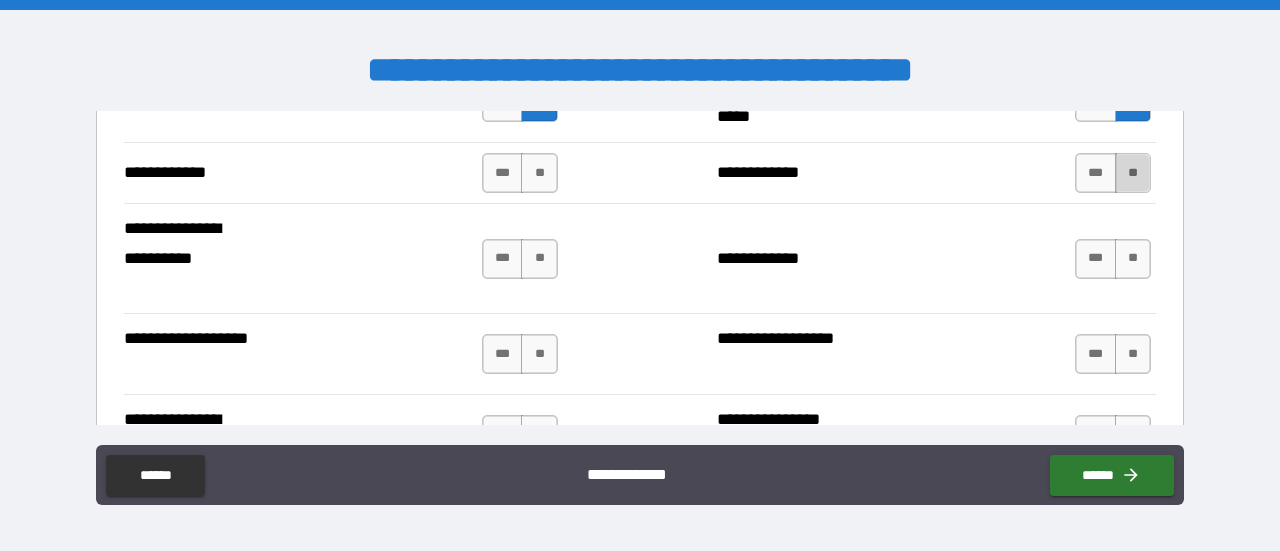 click on "**" at bounding box center [1133, 173] 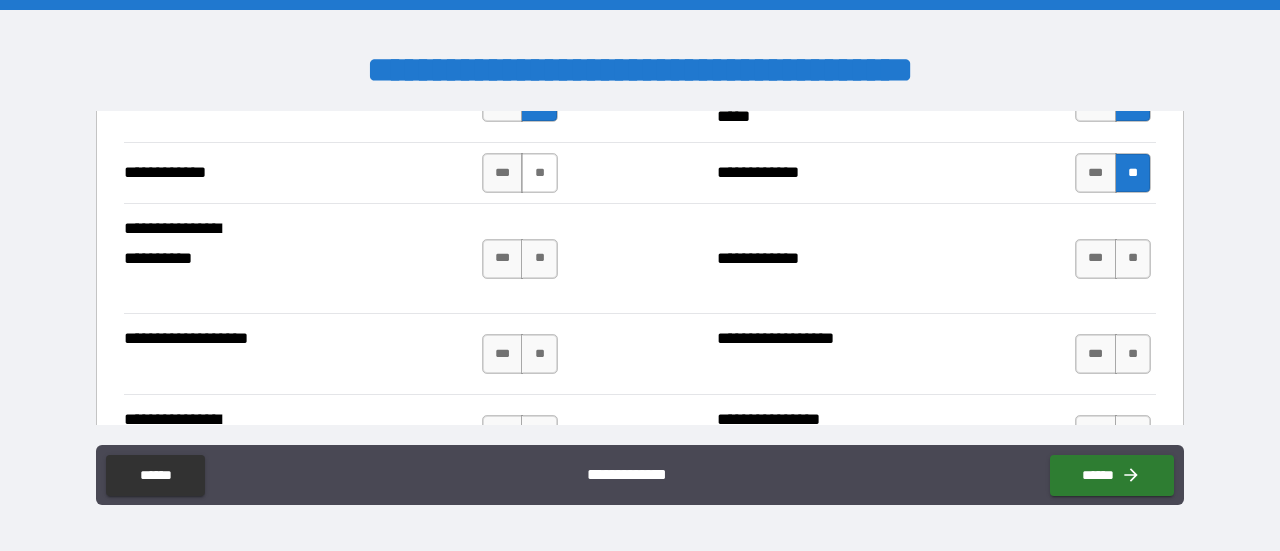 click on "**" at bounding box center [539, 173] 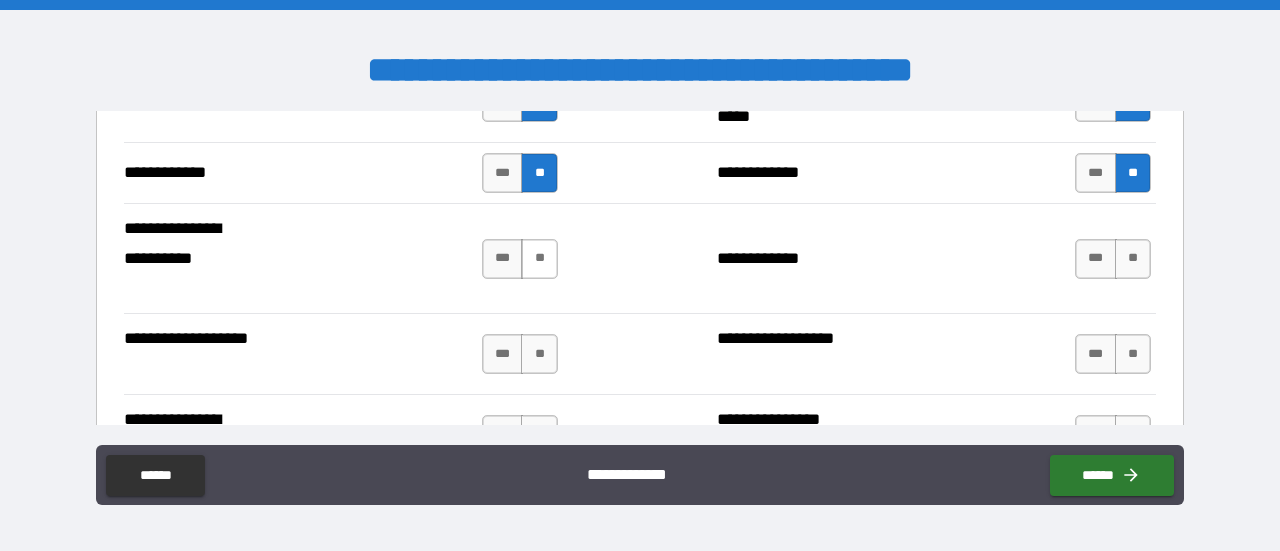 click on "**" at bounding box center [539, 259] 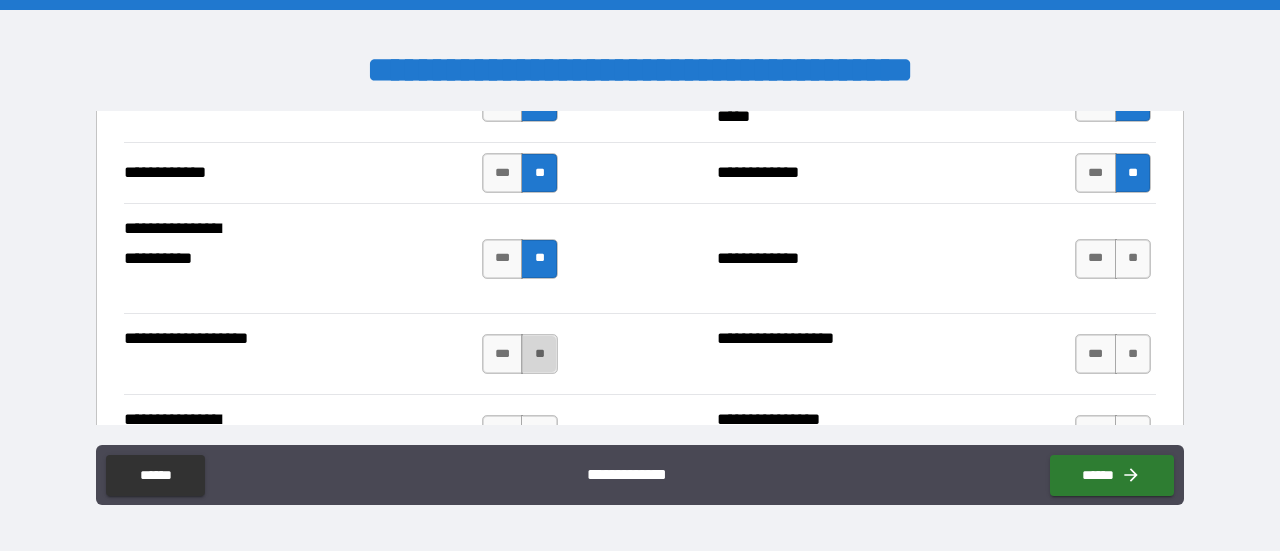 click on "**" at bounding box center [539, 354] 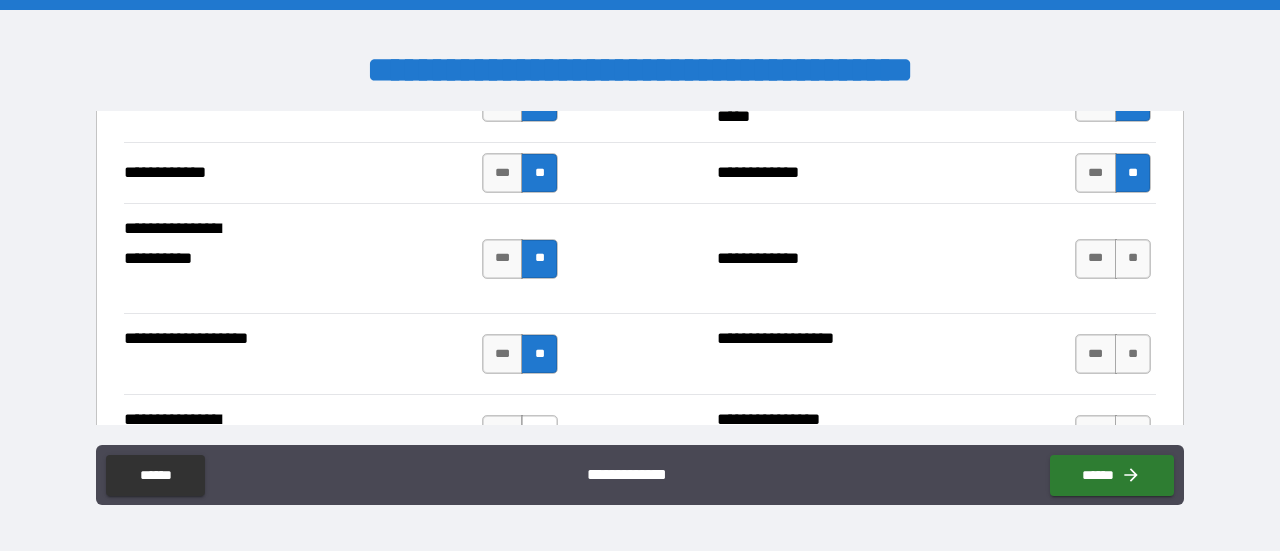 click on "**" at bounding box center (539, 435) 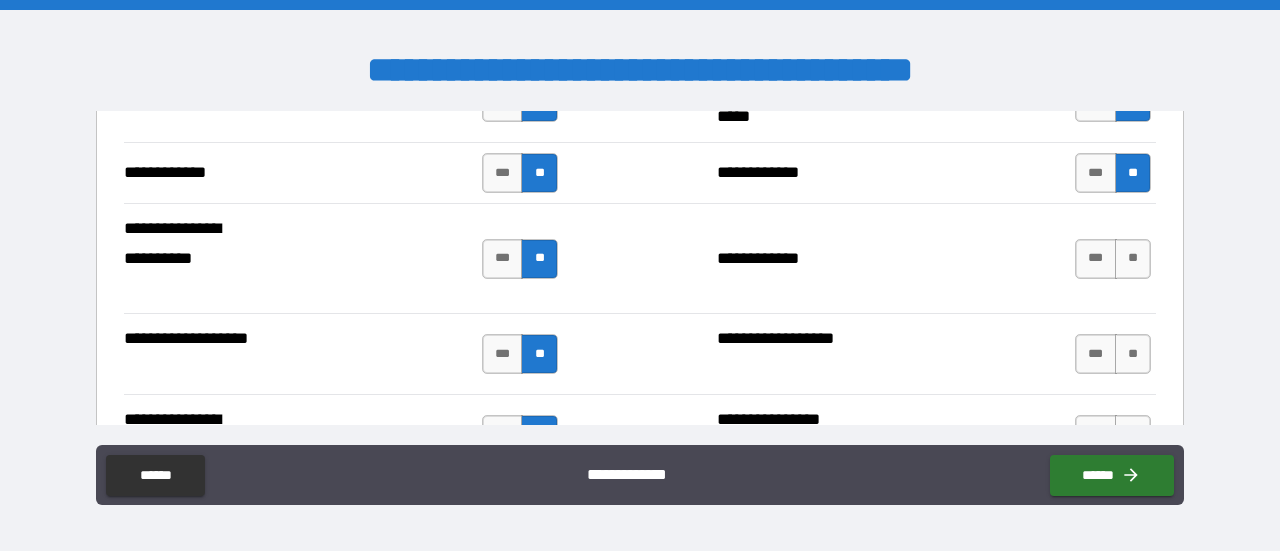 click on "*** **" at bounding box center [1115, 259] 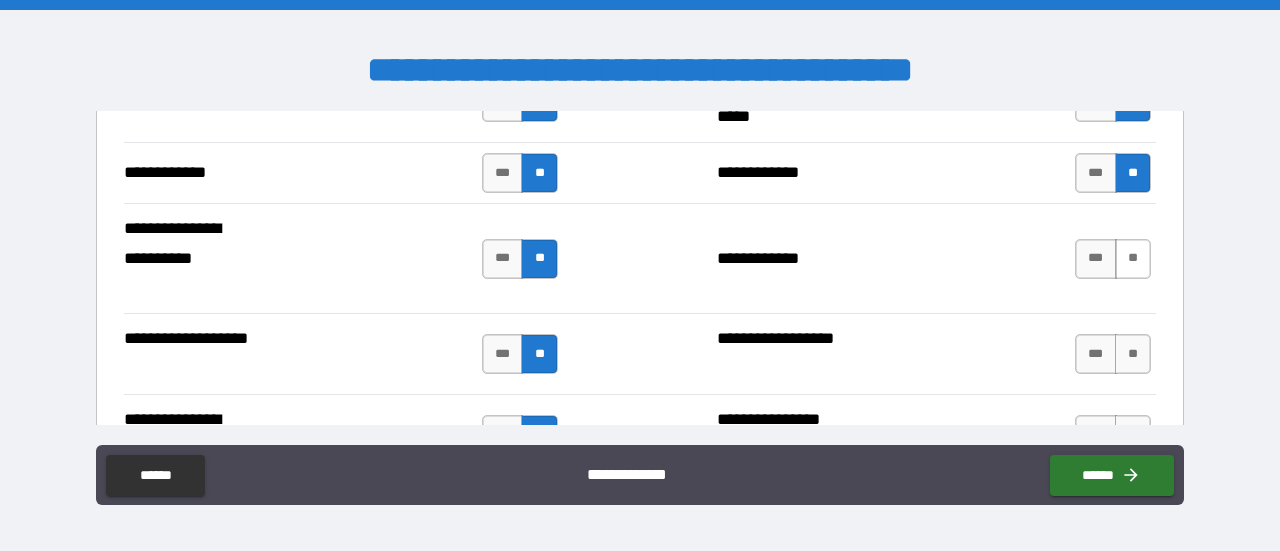click on "**" at bounding box center (1133, 259) 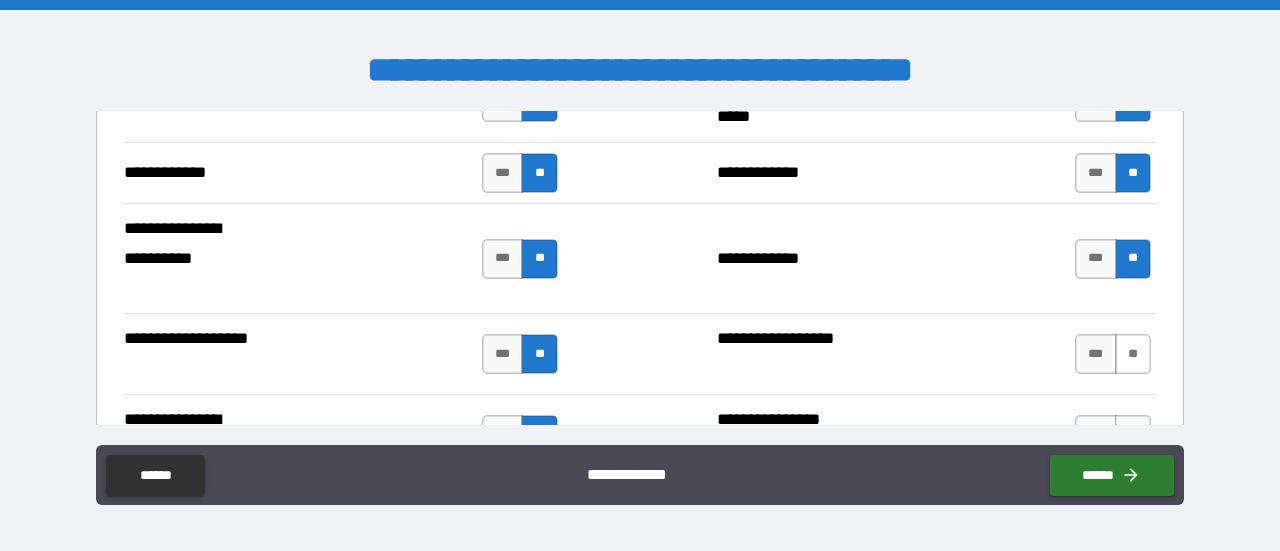 click on "**" at bounding box center [1133, 354] 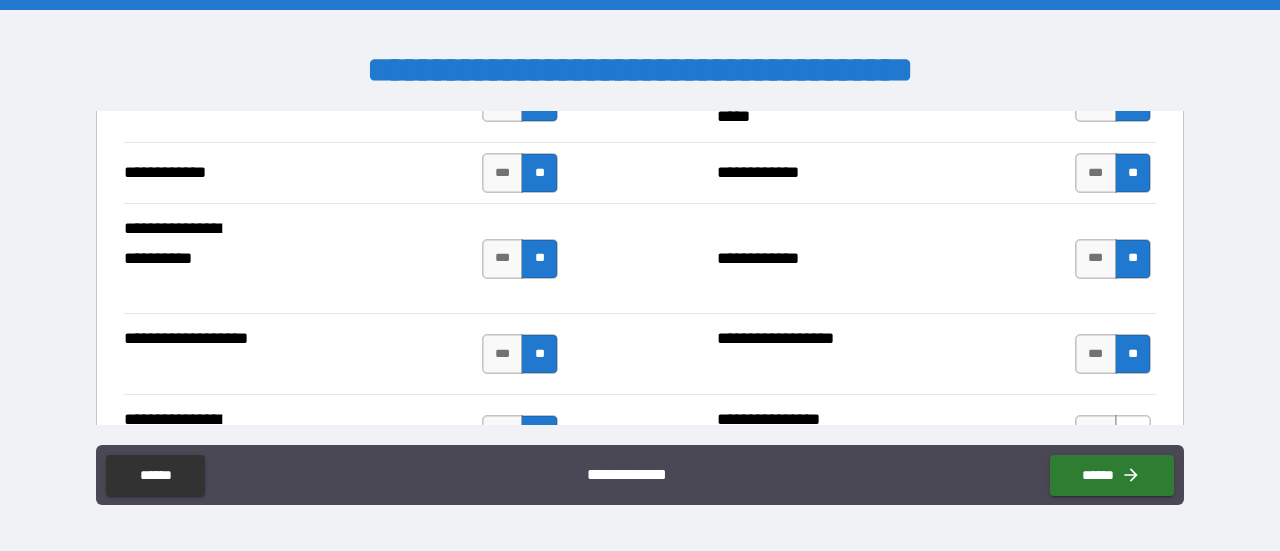 click on "**" at bounding box center (1133, 435) 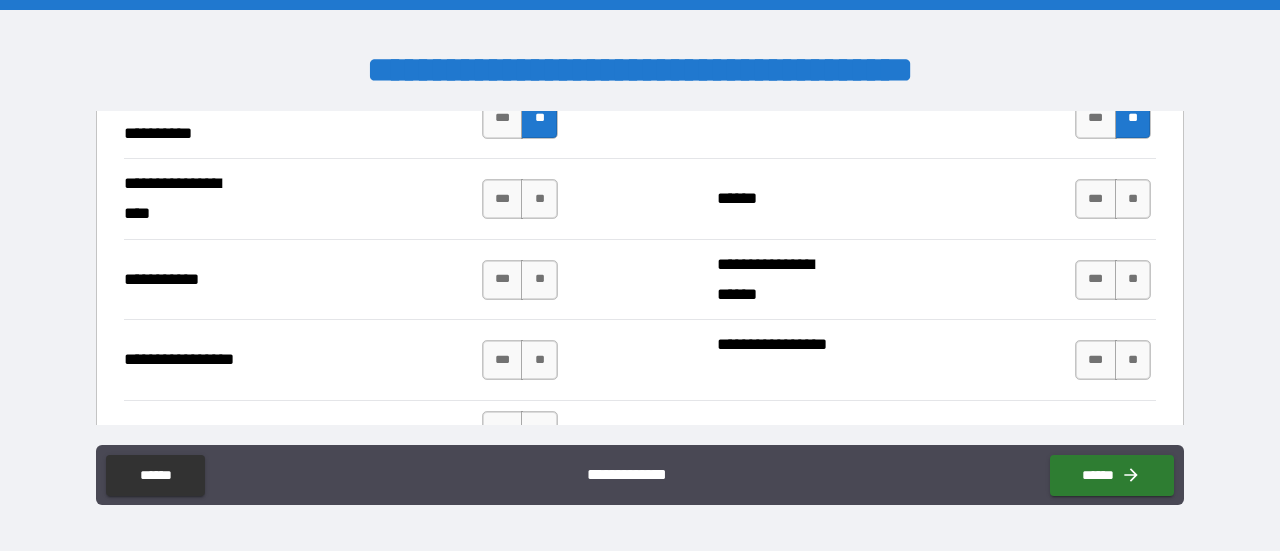 scroll, scrollTop: 4424, scrollLeft: 0, axis: vertical 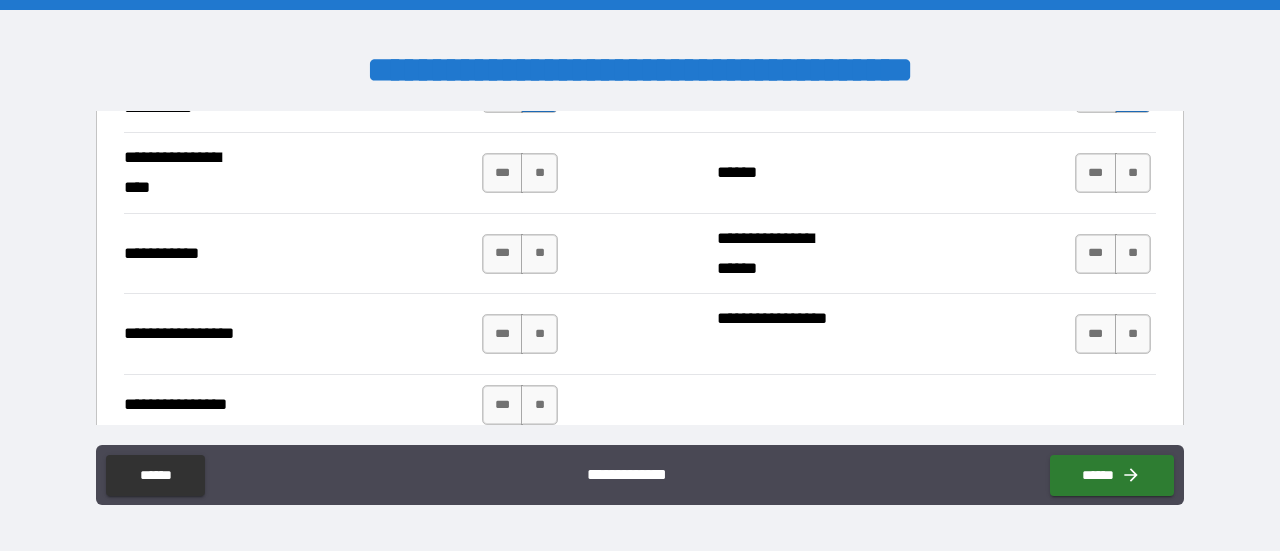 click on "*** **" at bounding box center [1113, 173] 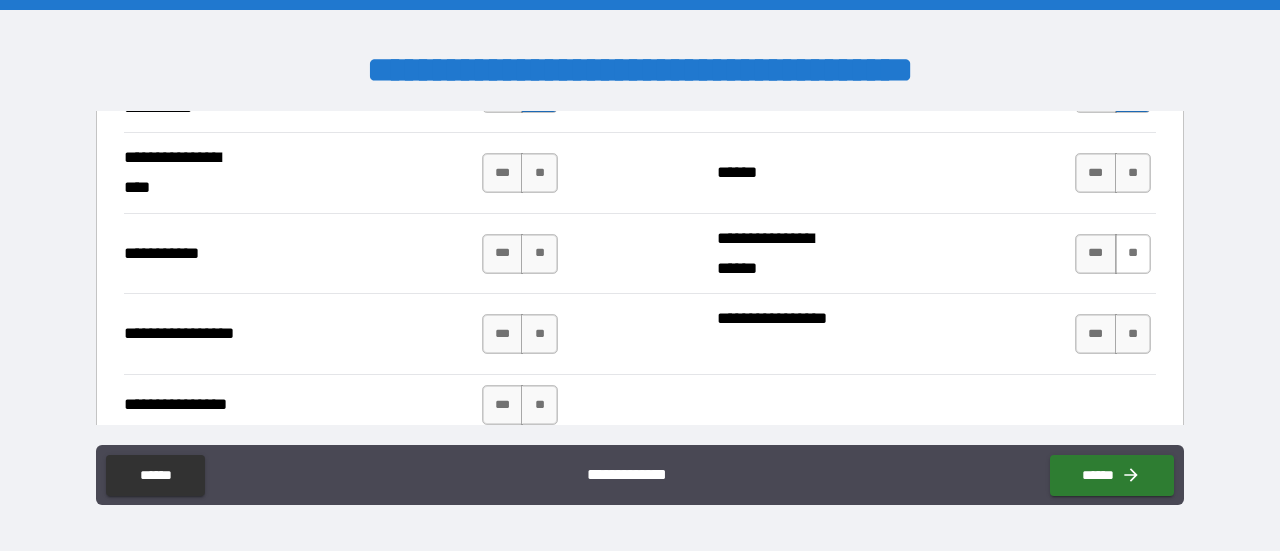 click on "**" at bounding box center [1133, 254] 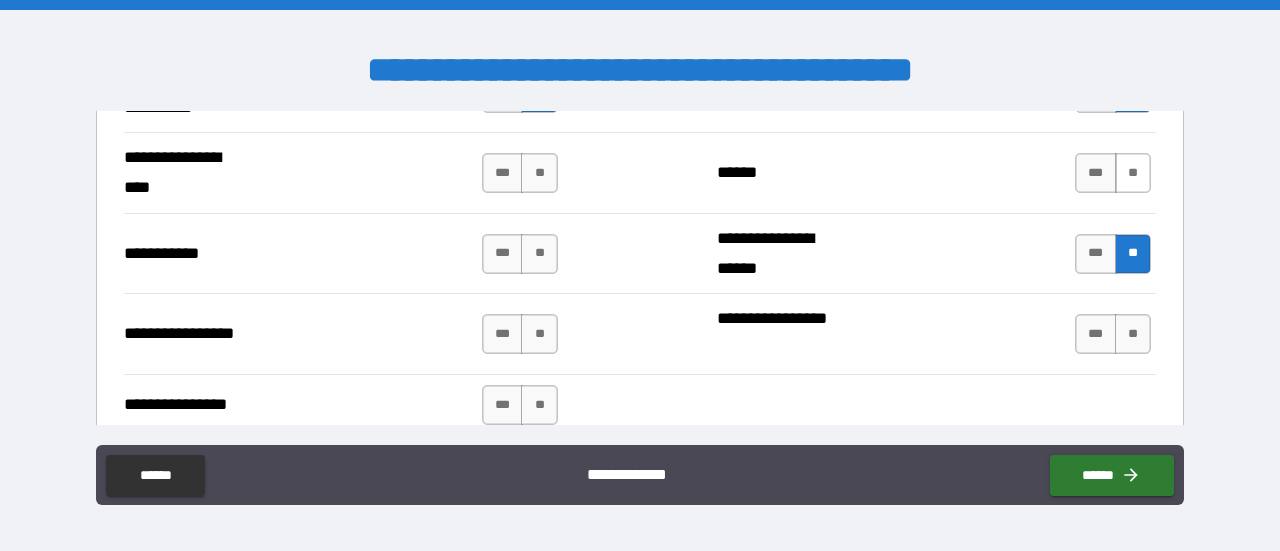 click on "**" at bounding box center (1133, 173) 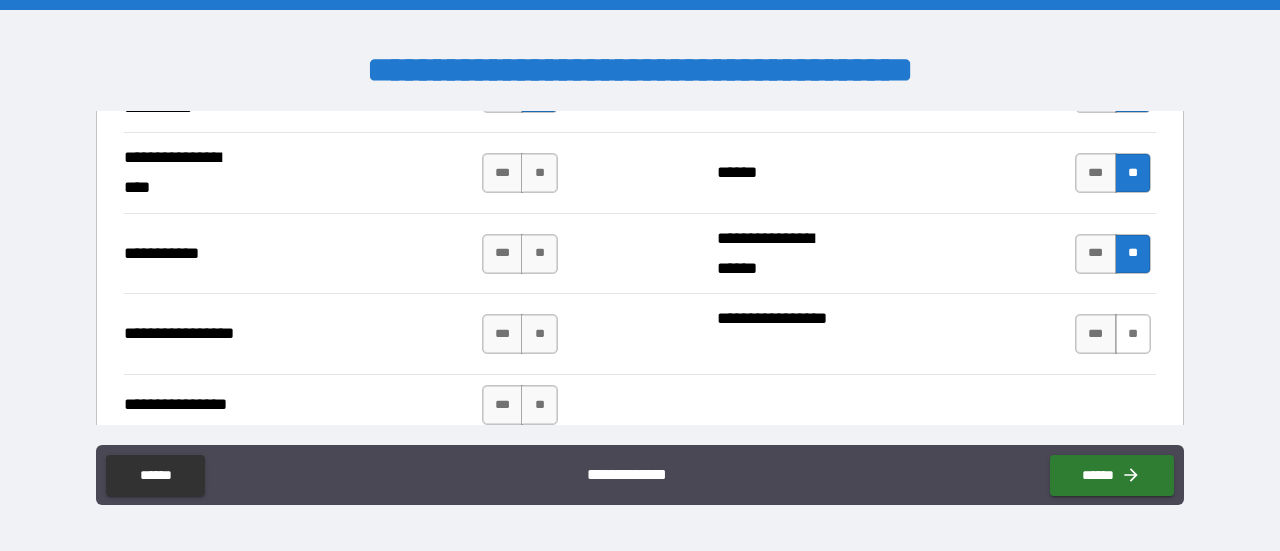 click on "**" at bounding box center [1133, 334] 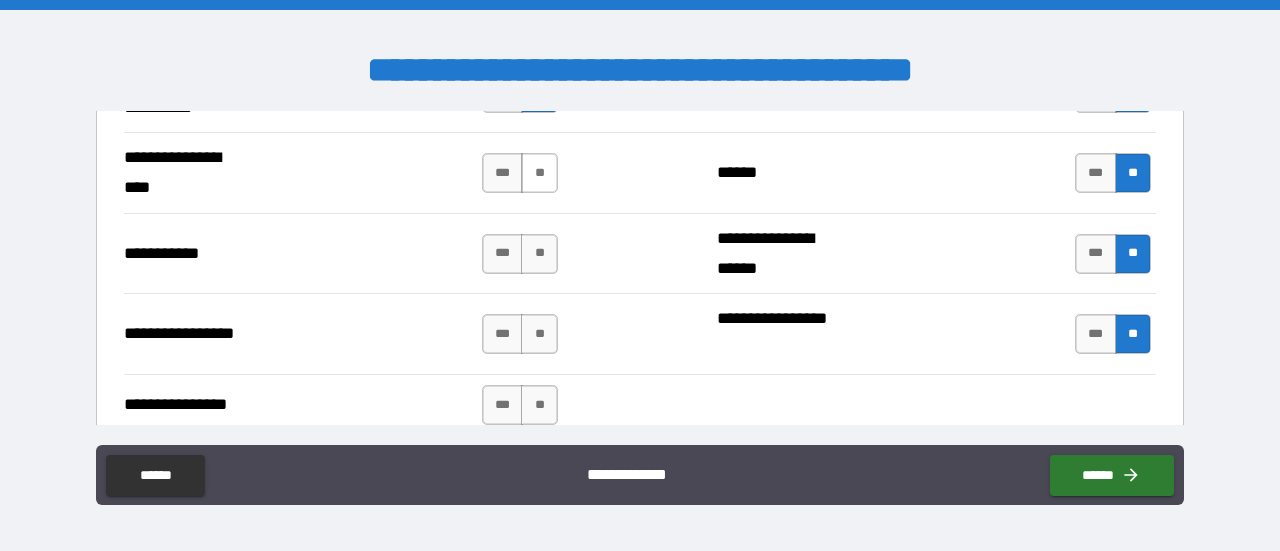 click on "**" at bounding box center (539, 173) 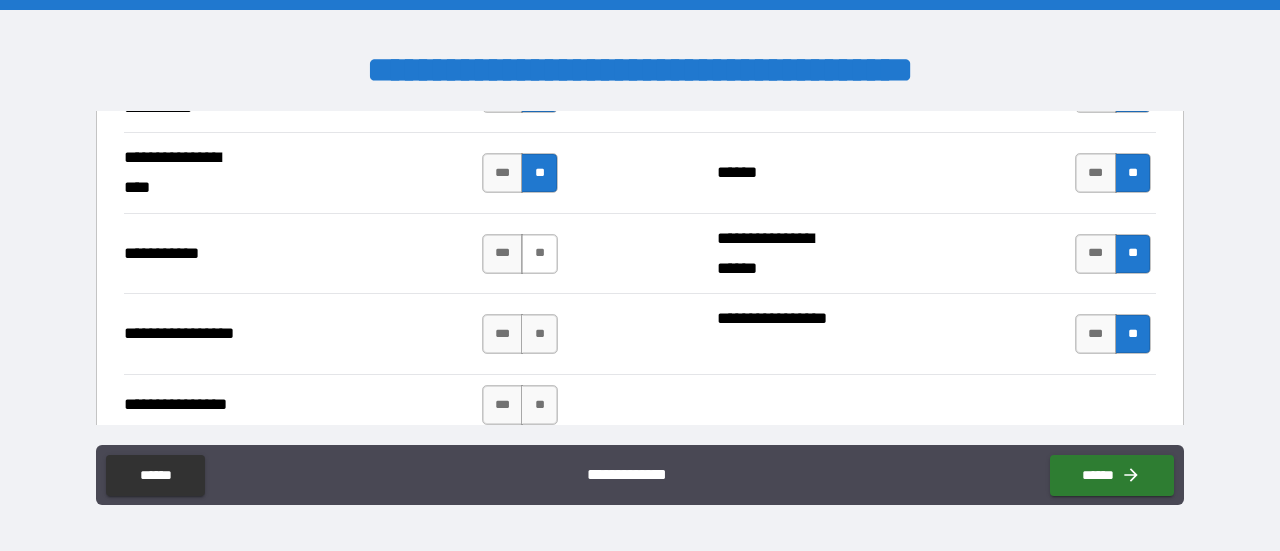 click on "**" at bounding box center (539, 254) 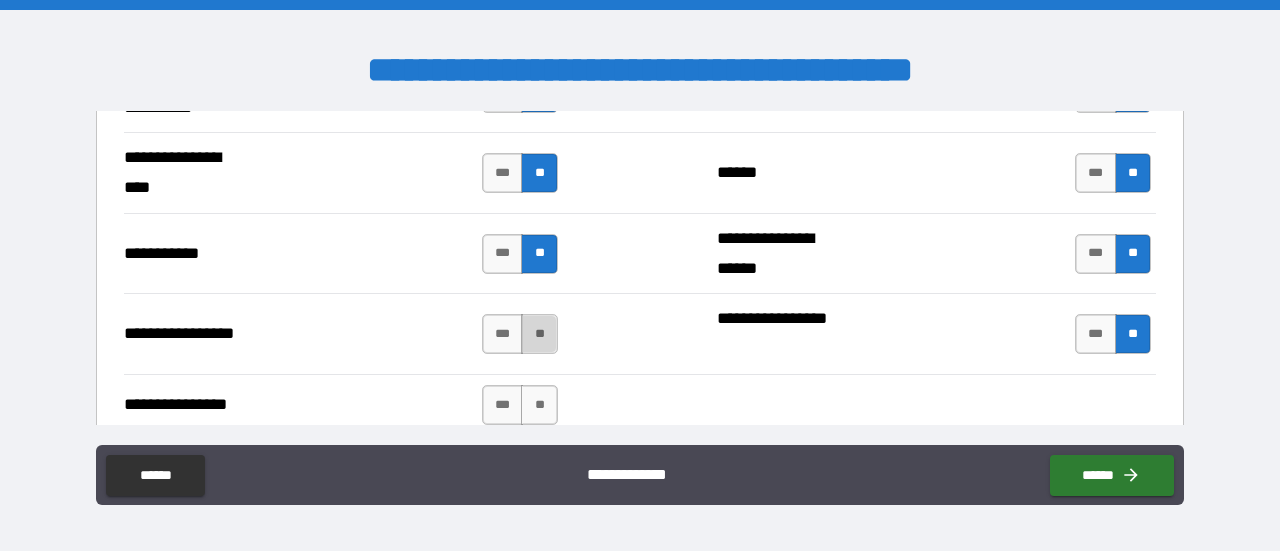 click on "**" at bounding box center (539, 334) 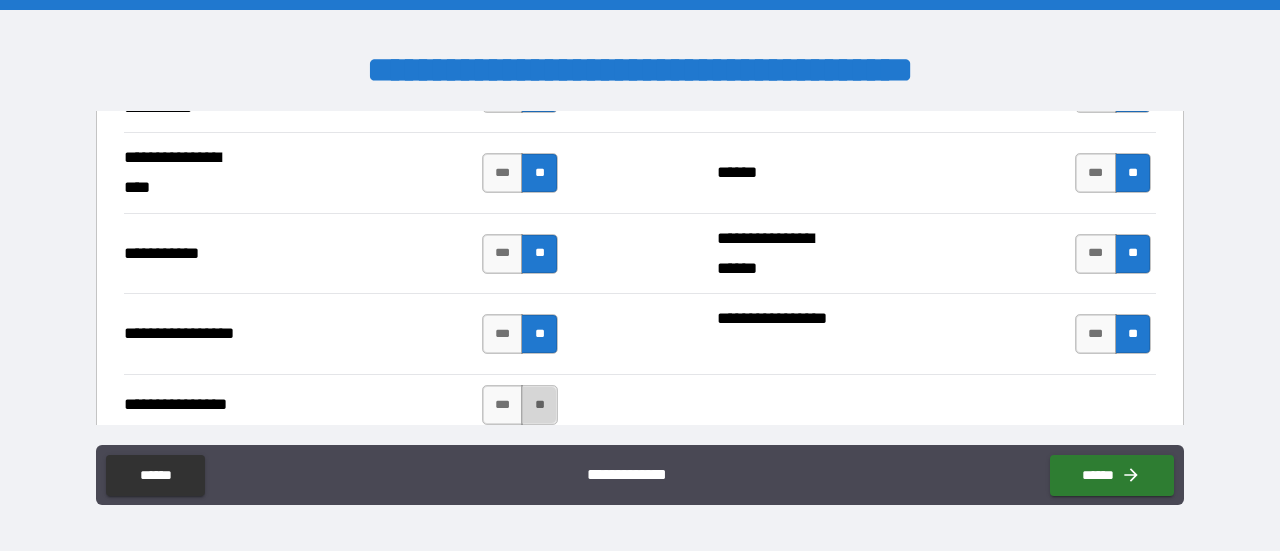 click on "**" at bounding box center (539, 405) 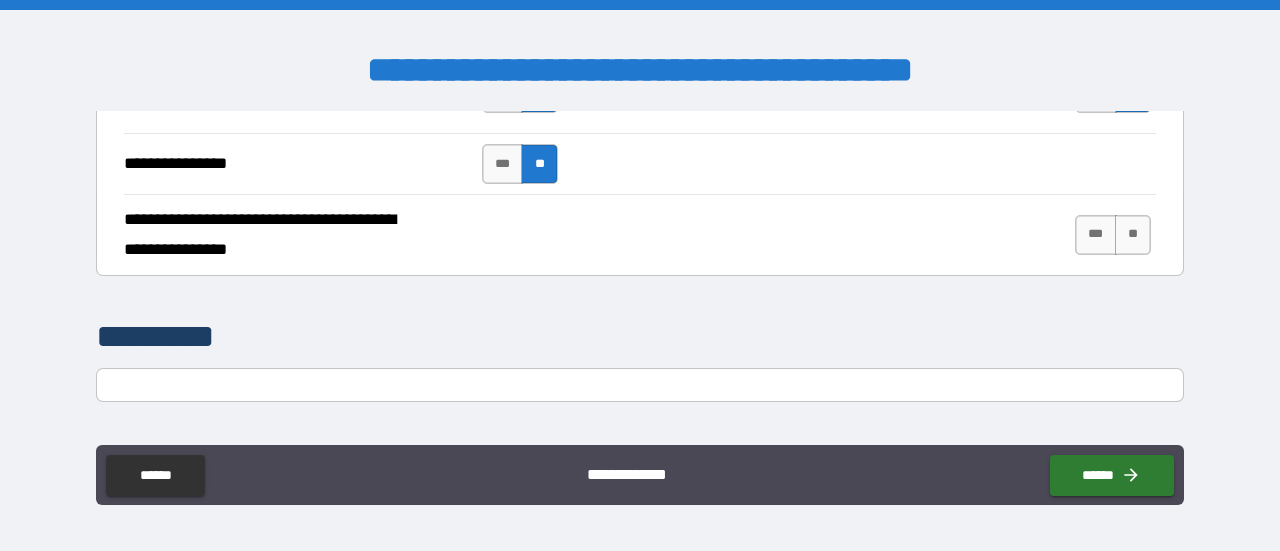 scroll, scrollTop: 4678, scrollLeft: 0, axis: vertical 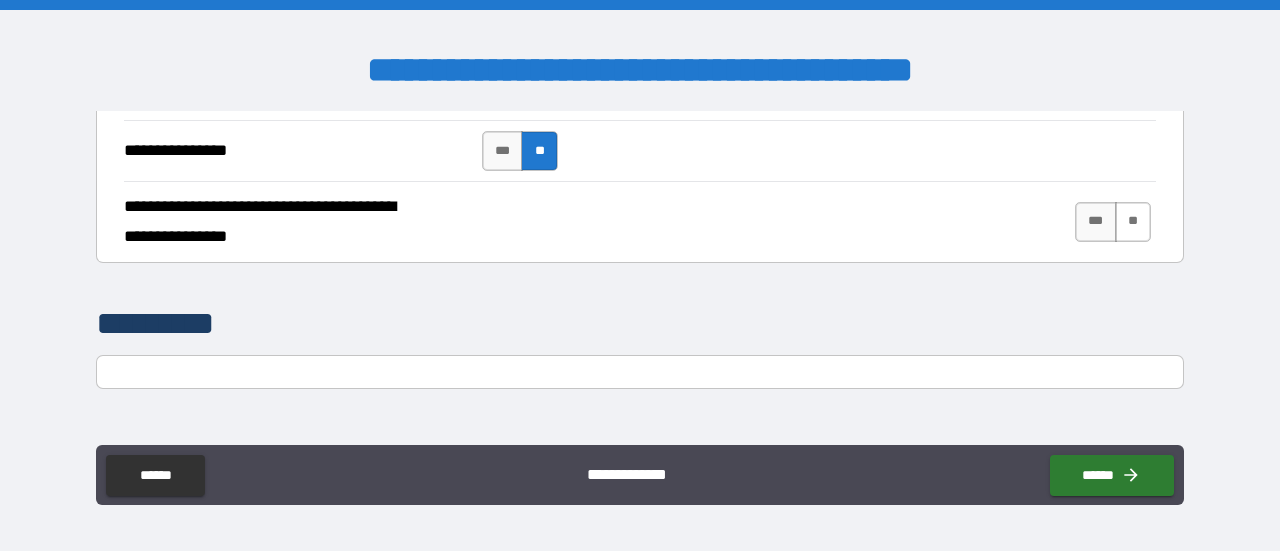 click on "**" at bounding box center [1133, 222] 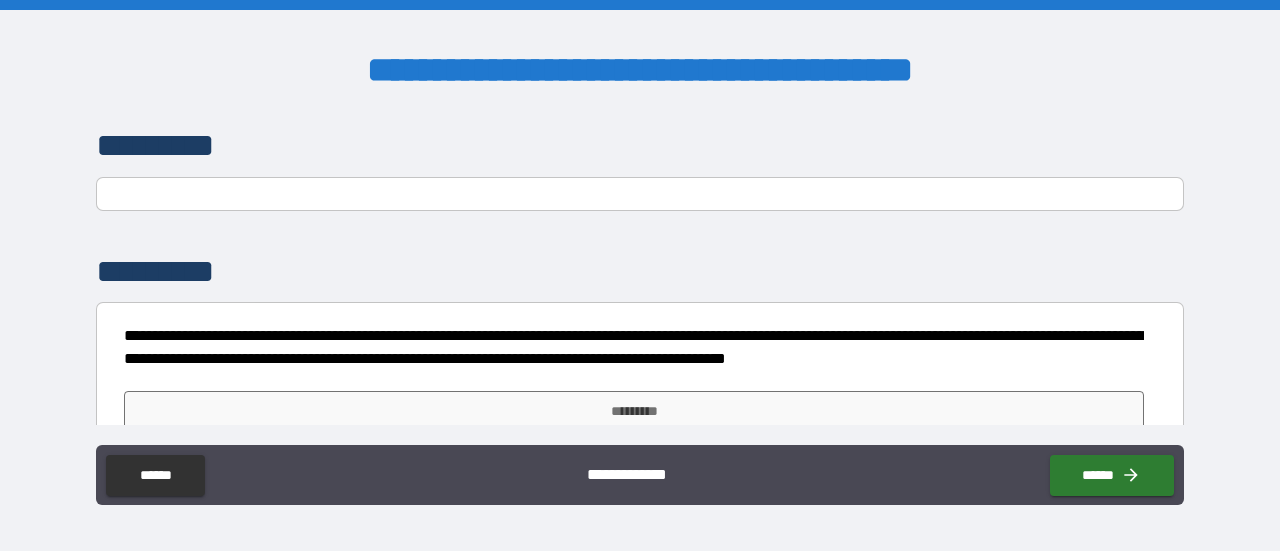 scroll, scrollTop: 4869, scrollLeft: 0, axis: vertical 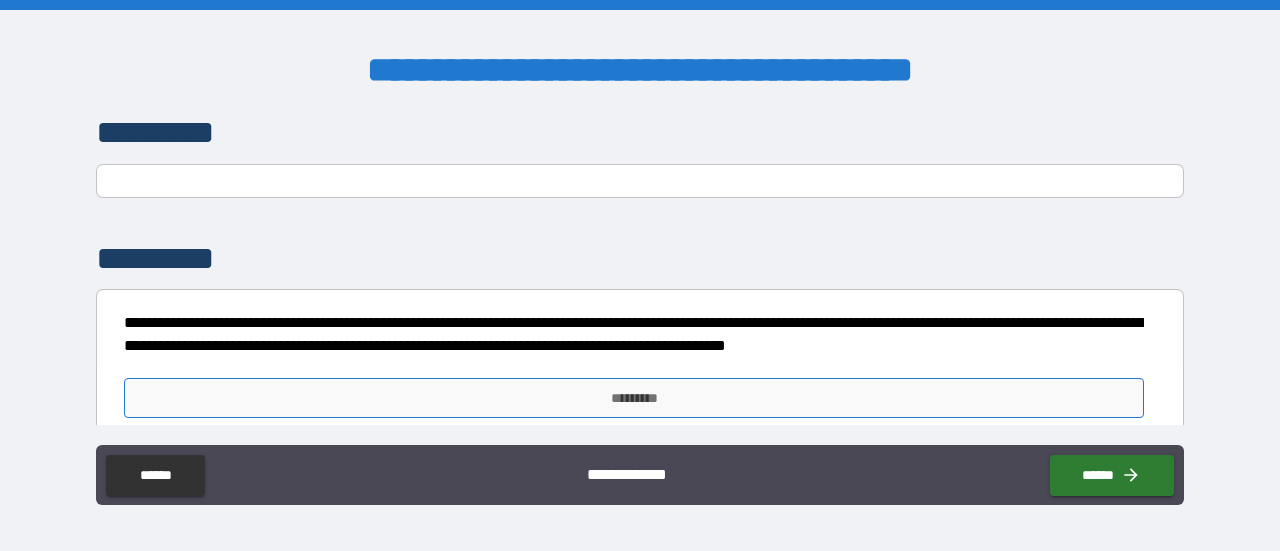 click on "*********" at bounding box center (634, 398) 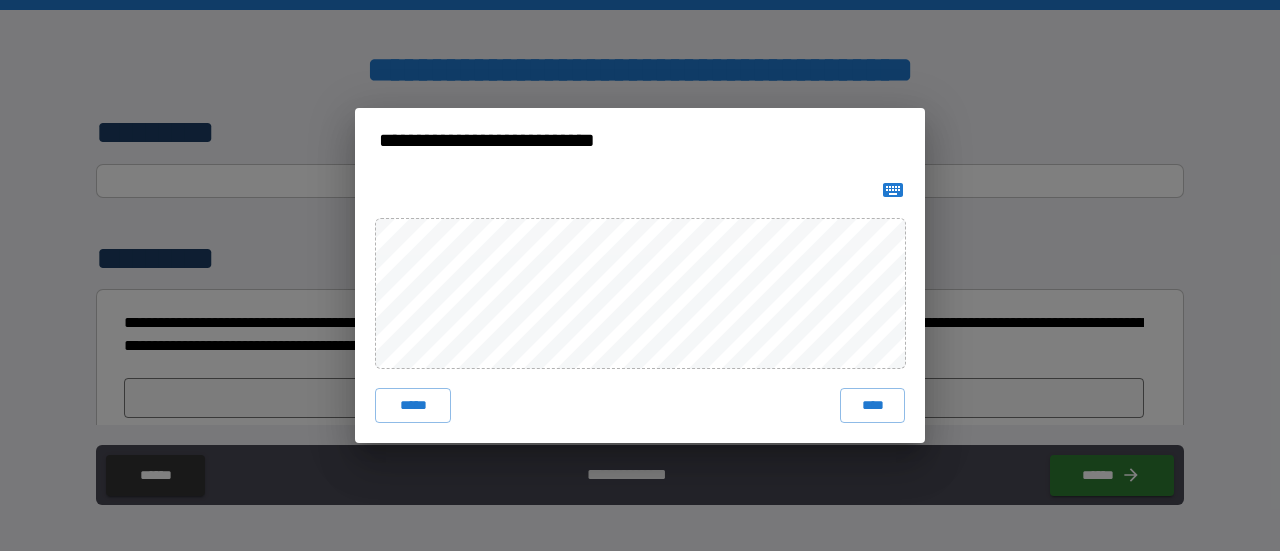click 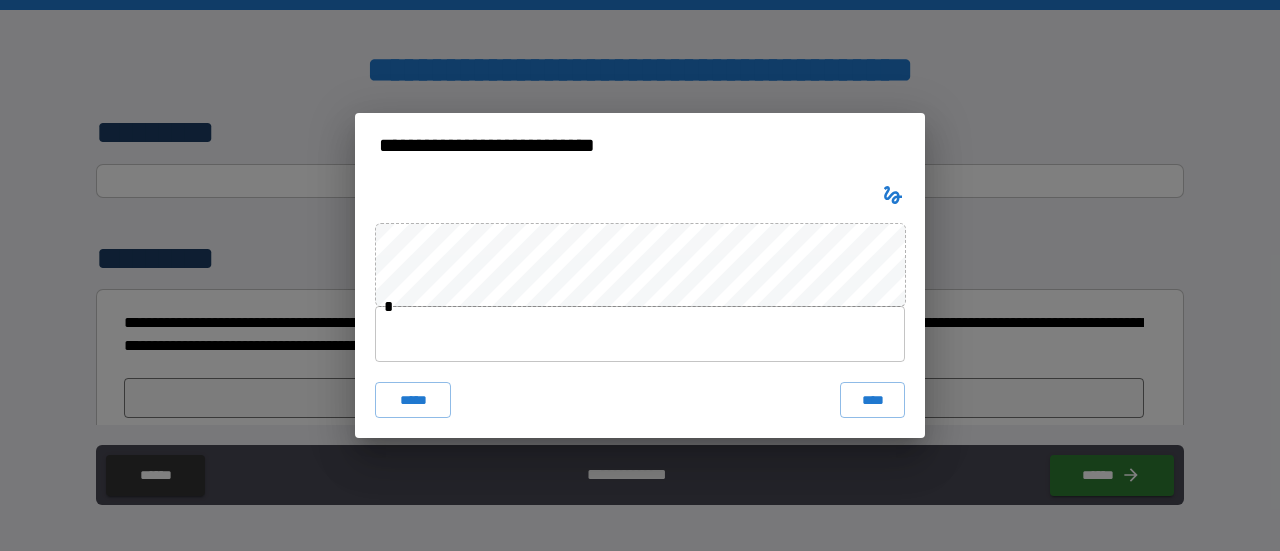 click at bounding box center (640, 334) 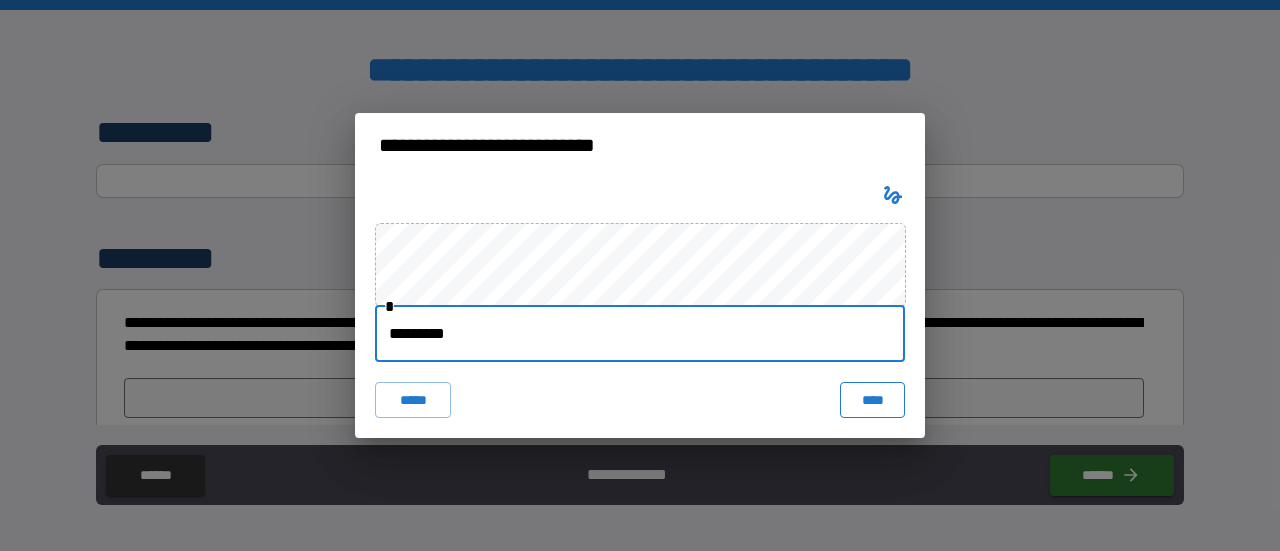 type on "*********" 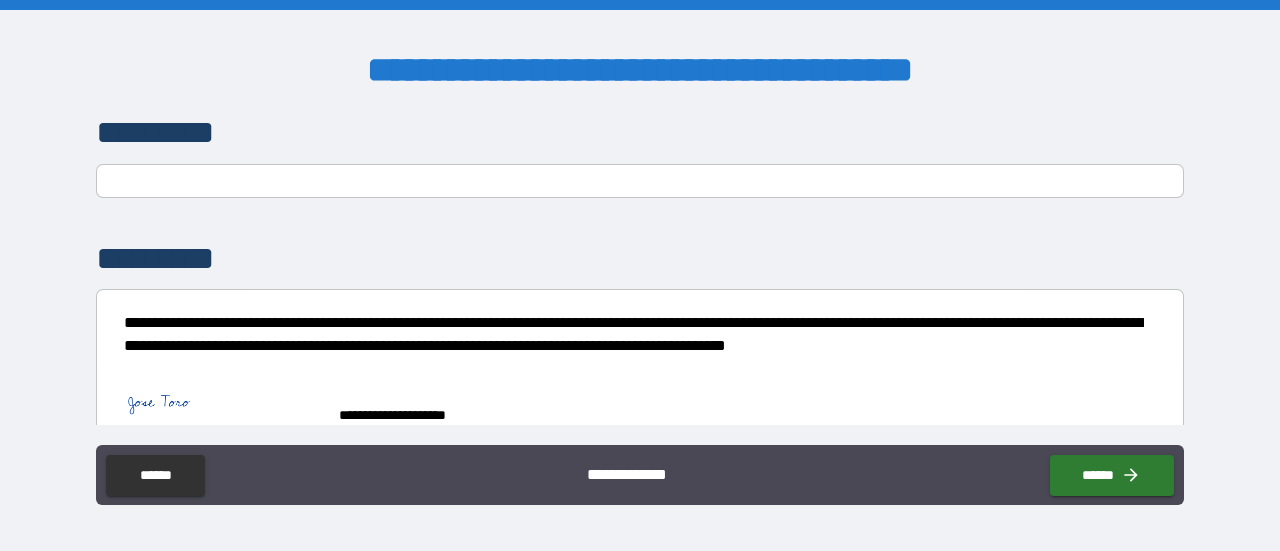 scroll, scrollTop: 4886, scrollLeft: 0, axis: vertical 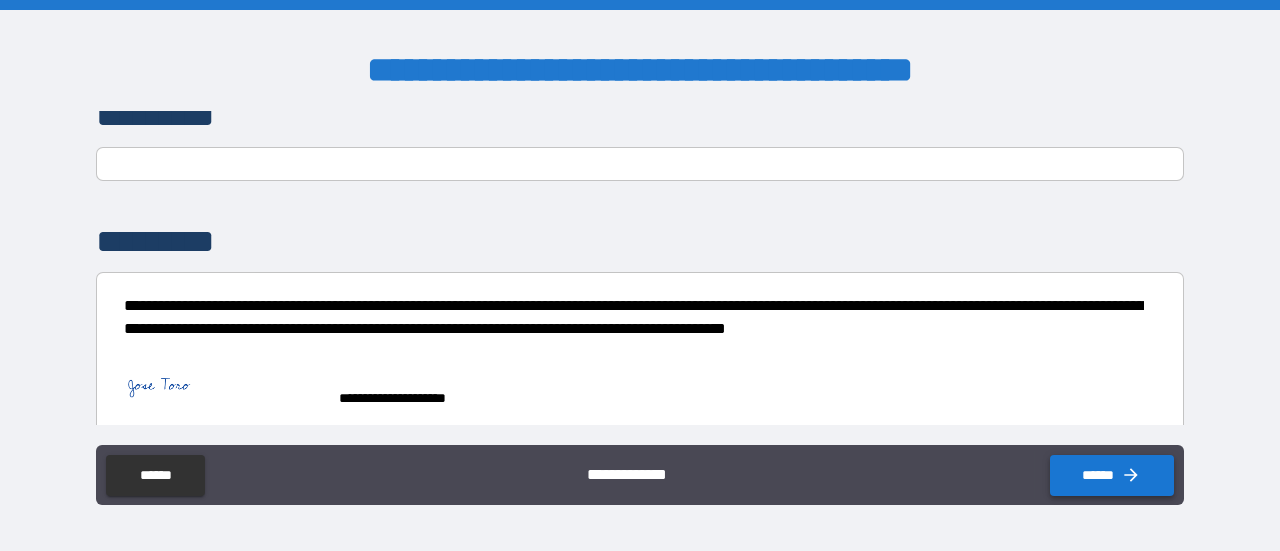 click on "******" at bounding box center (1112, 475) 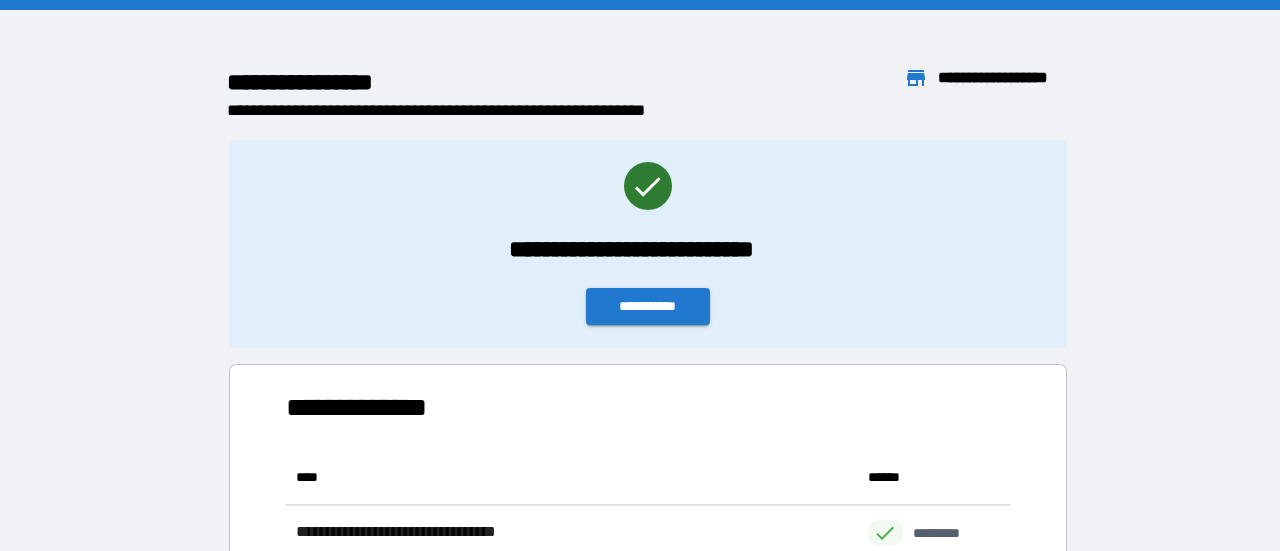 scroll, scrollTop: 16, scrollLeft: 16, axis: both 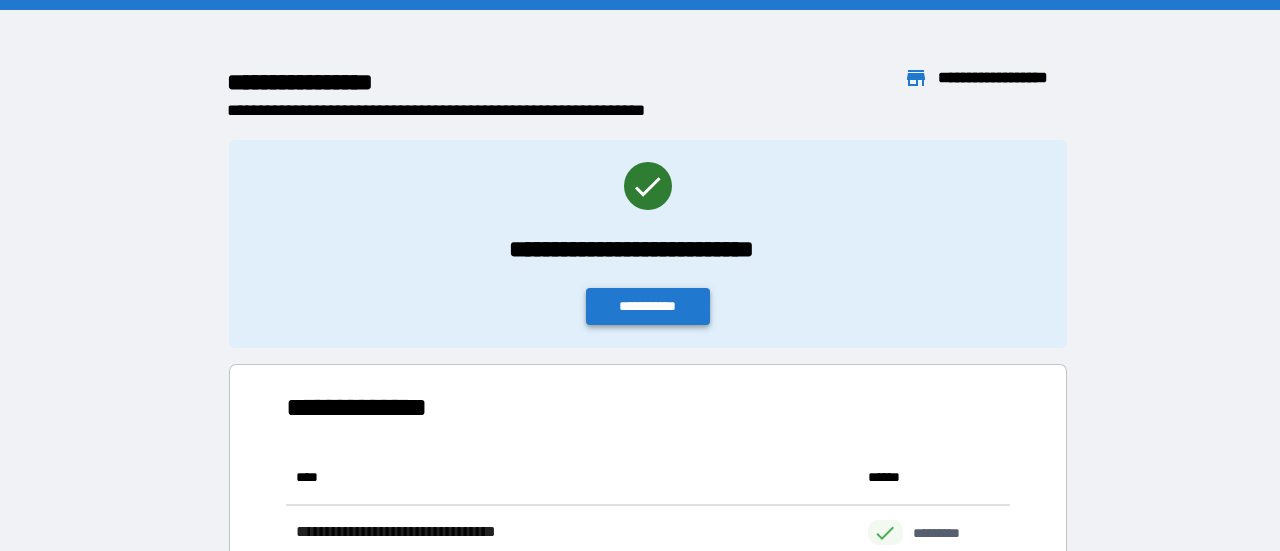 click on "**********" at bounding box center (648, 306) 